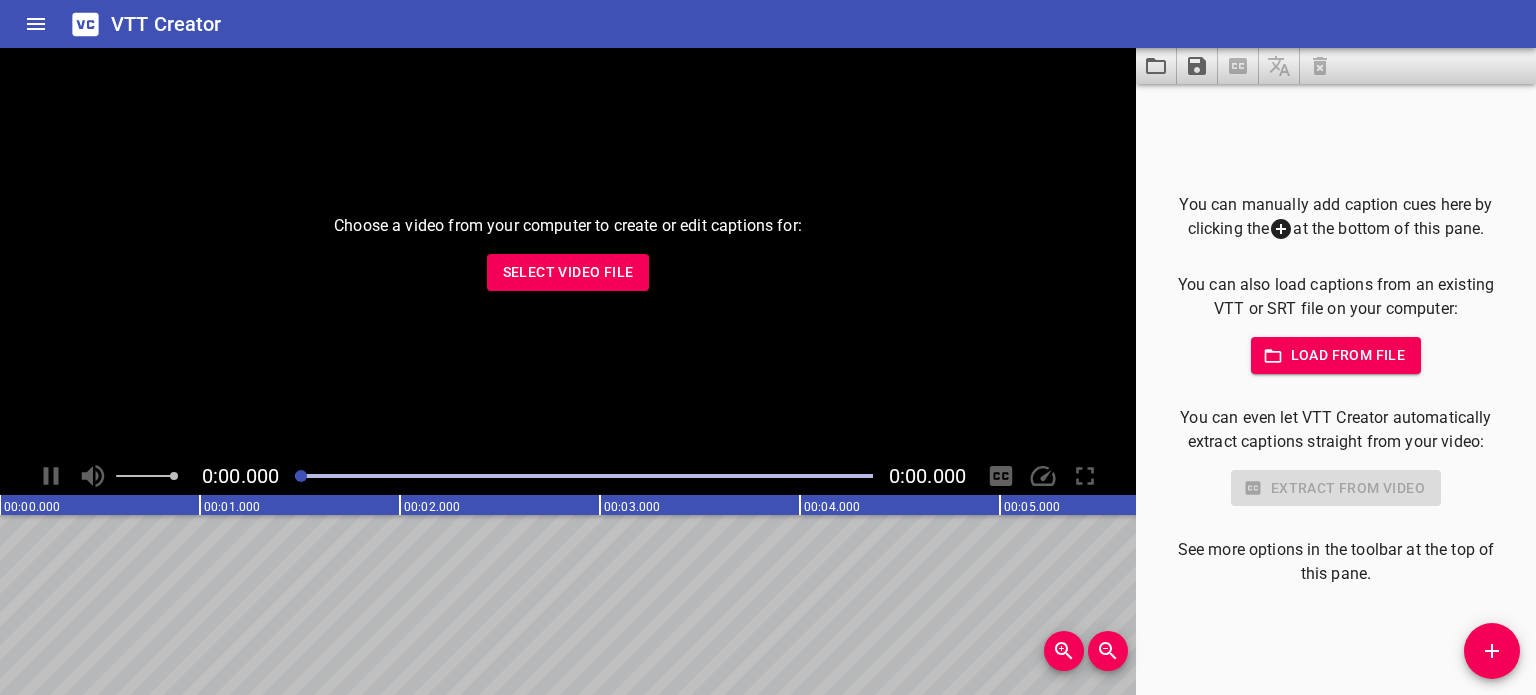 scroll, scrollTop: 0, scrollLeft: 0, axis: both 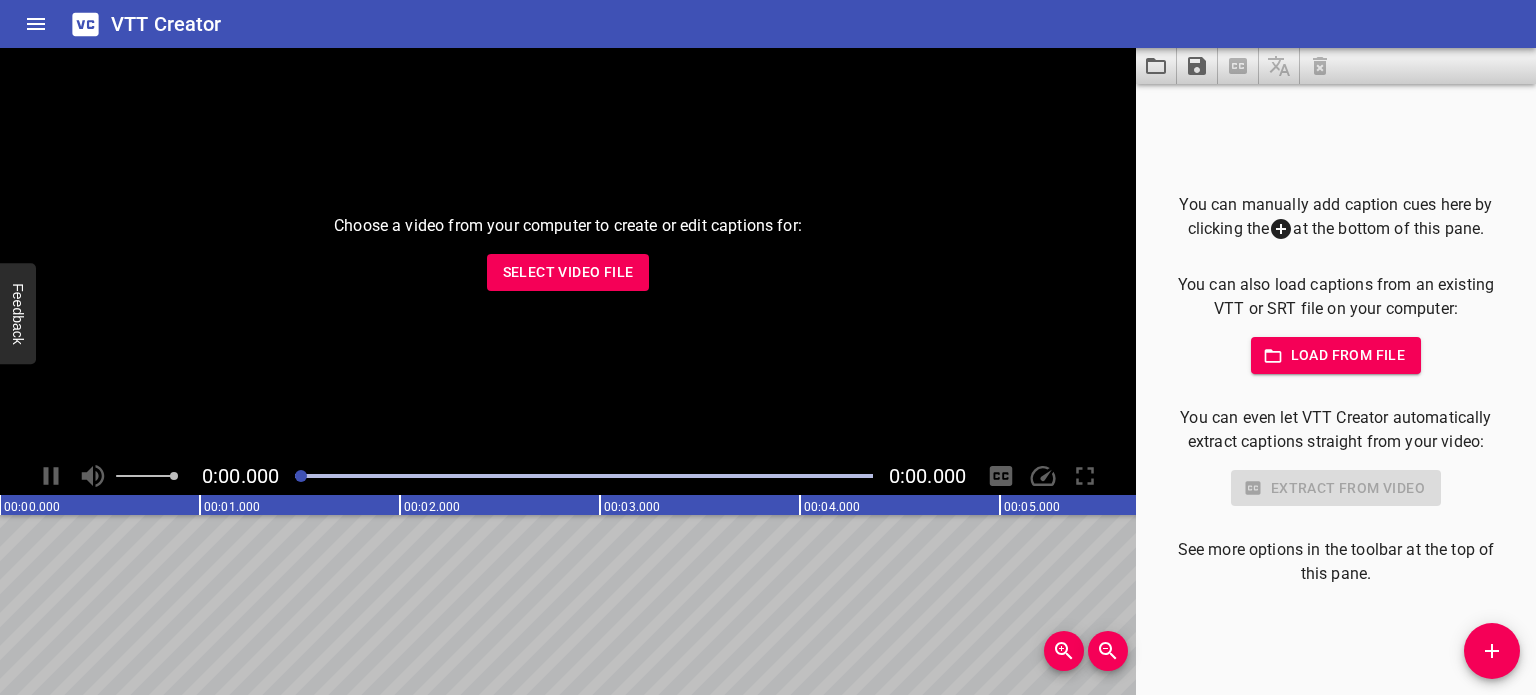 click on "Select Video File" at bounding box center [568, 272] 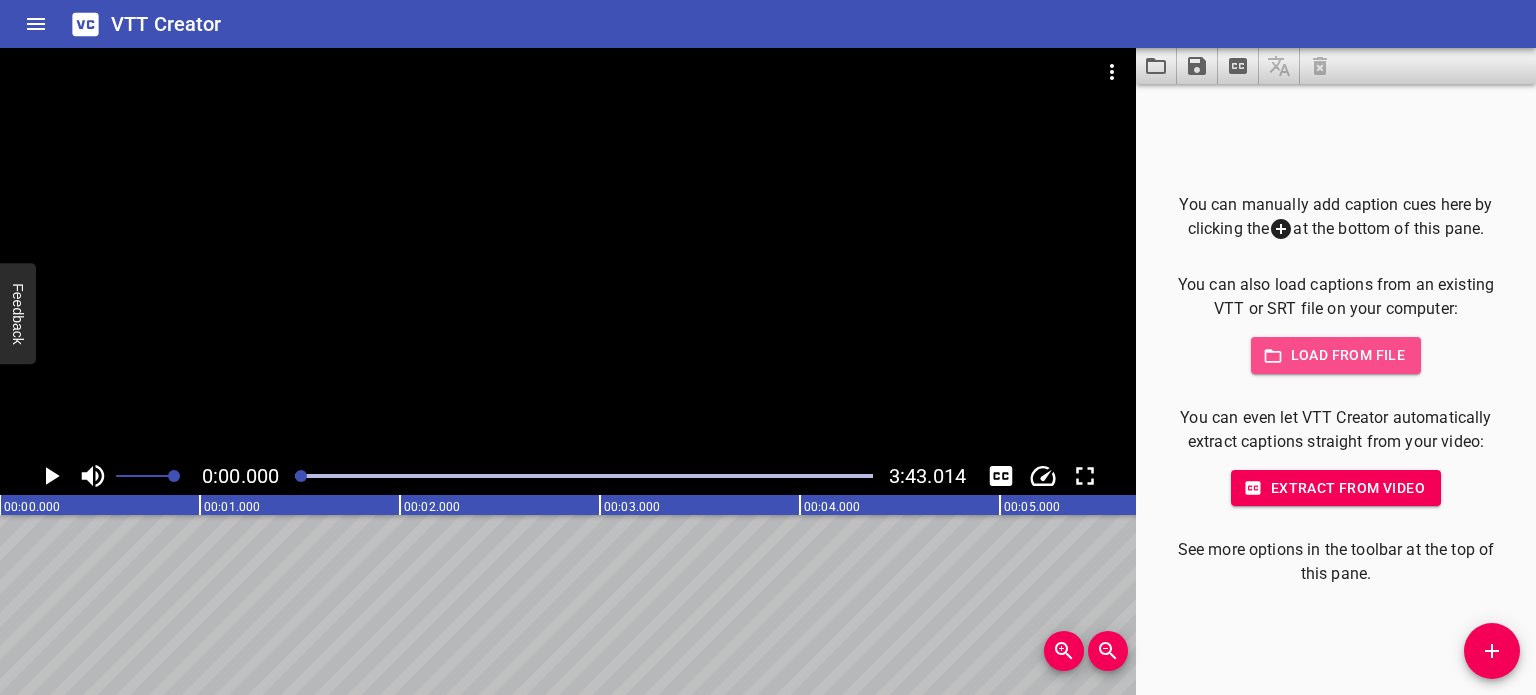 click on "Load from file" at bounding box center [1336, 355] 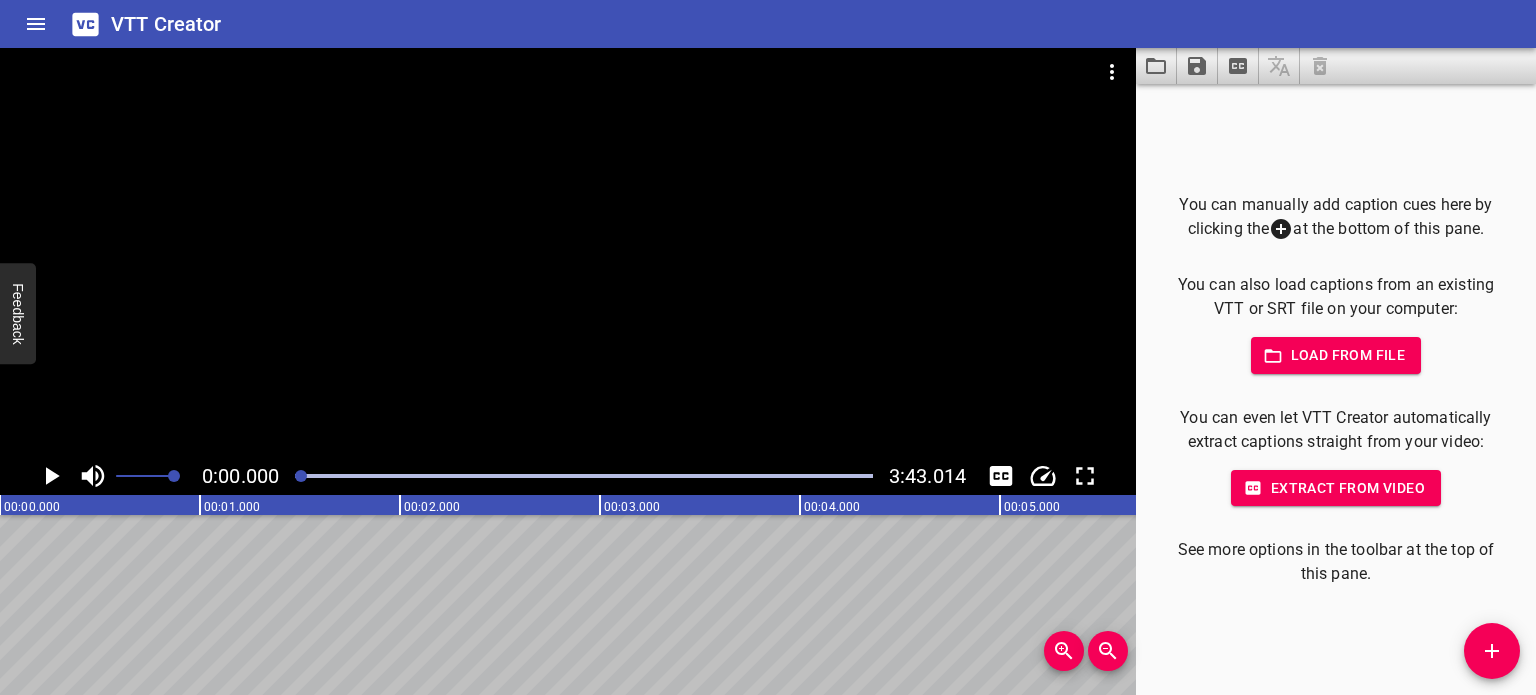 click on "Load from file" at bounding box center (1336, 355) 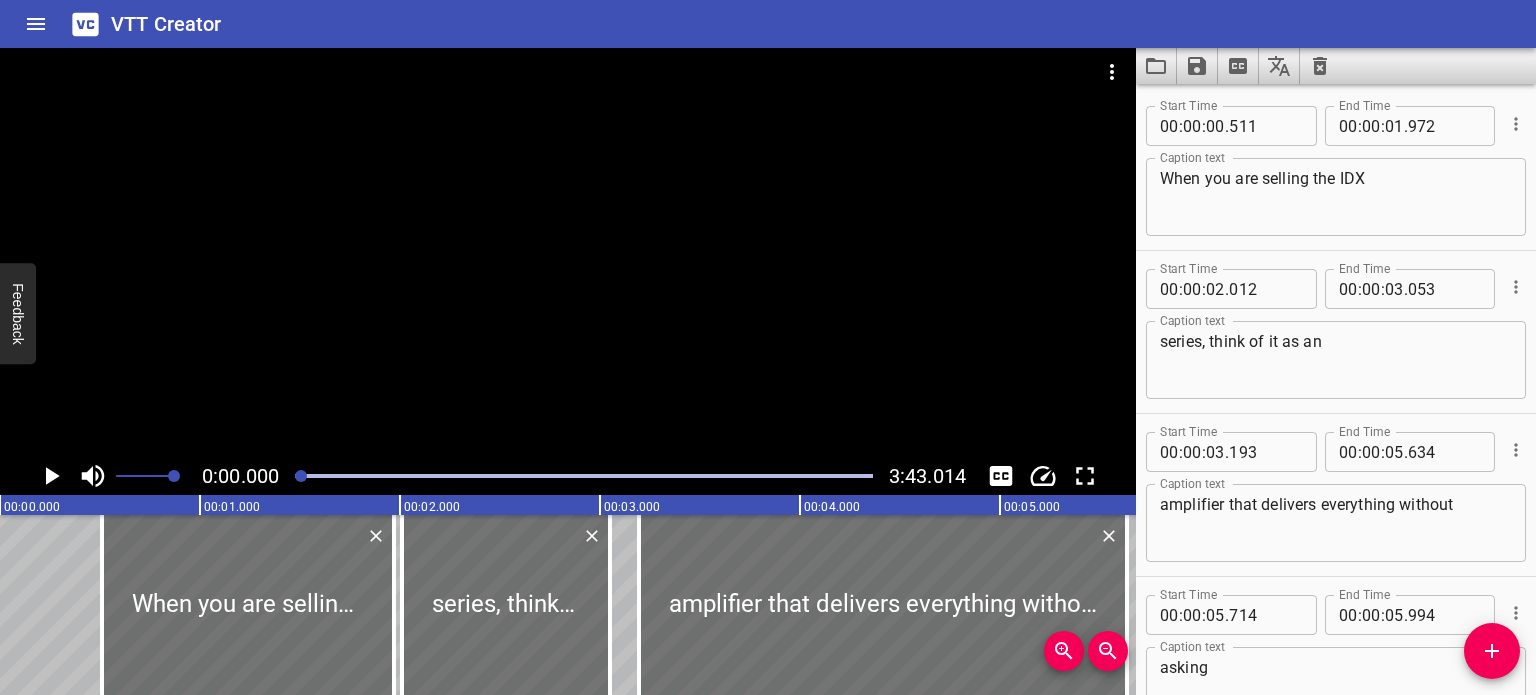 scroll, scrollTop: 18228, scrollLeft: 0, axis: vertical 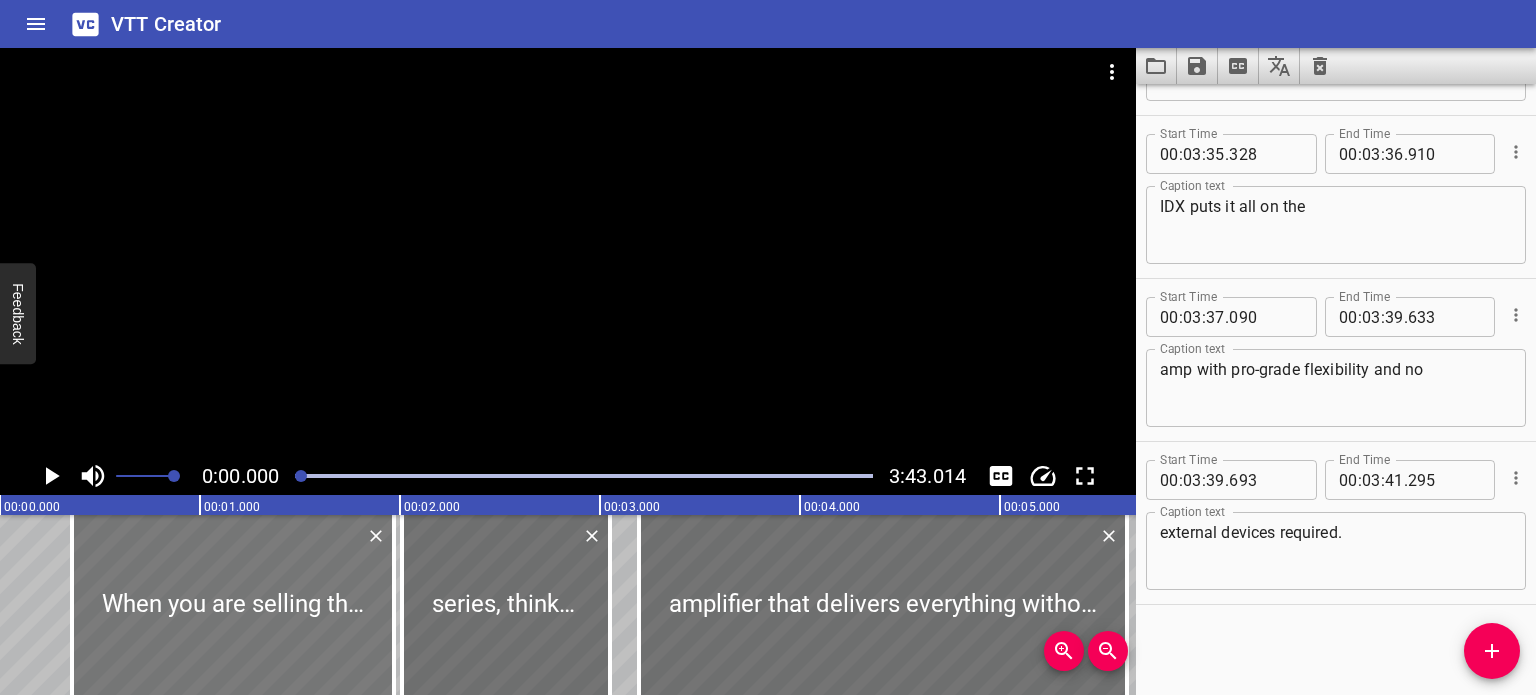 drag, startPoint x: 102, startPoint y: 576, endPoint x: 173, endPoint y: 564, distance: 72.00694 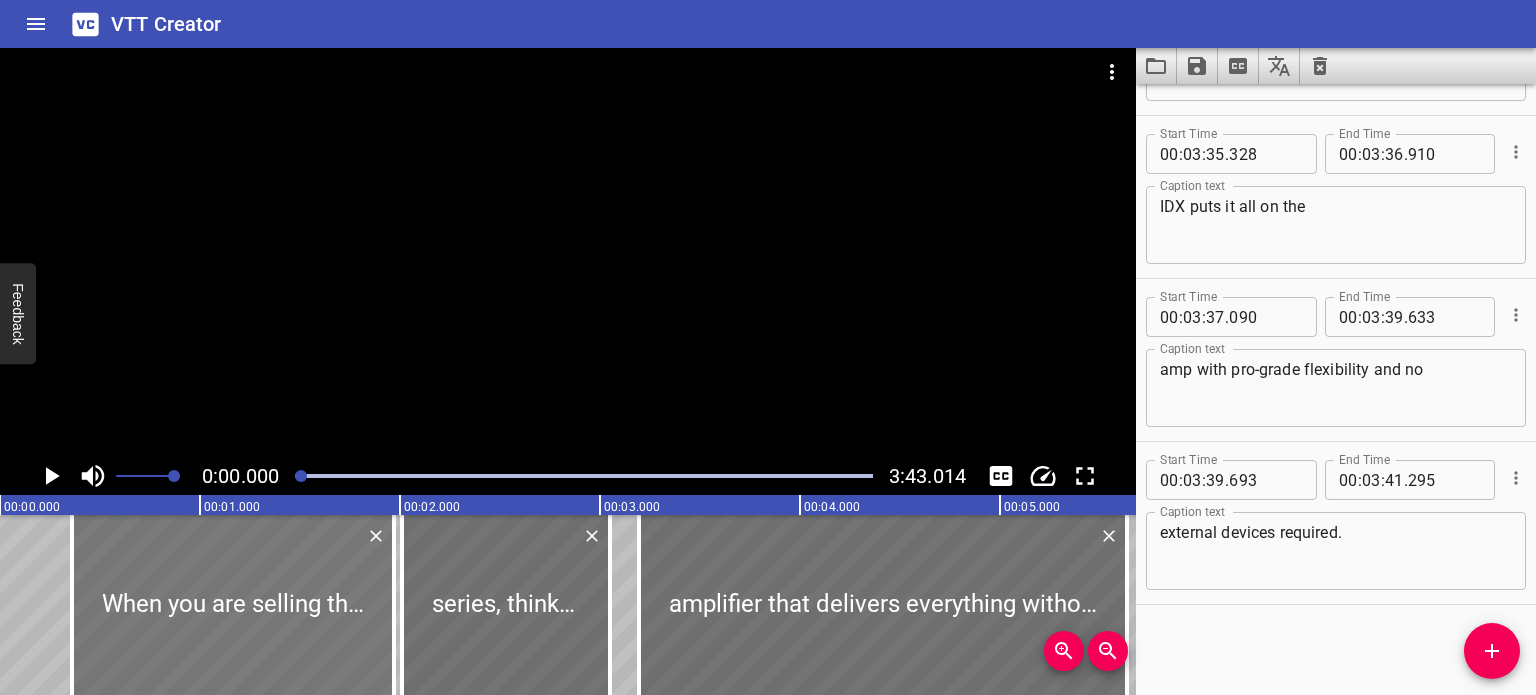click at bounding box center (72, 605) 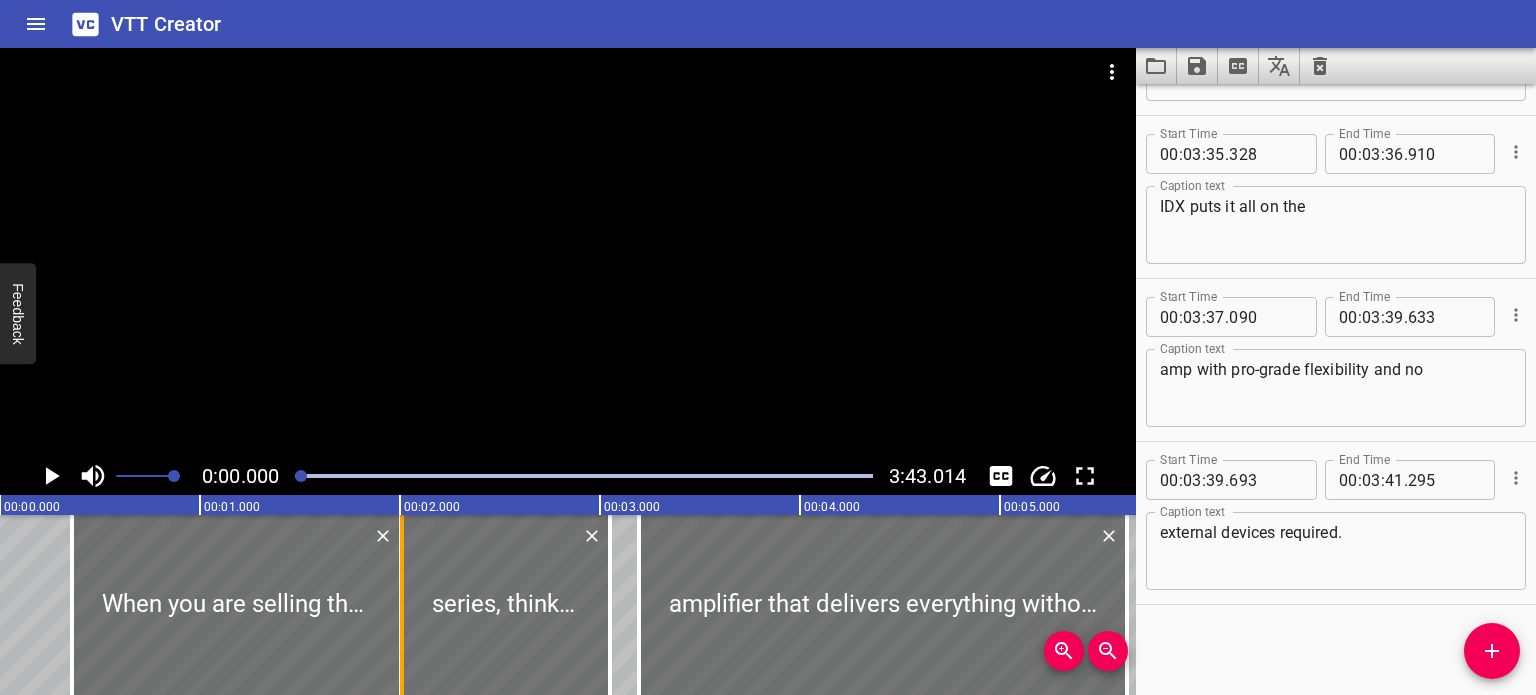 click on "When you are selling the IDX series, think of it as an amplifier that delivers everything without asking the players to compromise, empowering players at every level. Start by asking the customer, are you looking for an amplifier that can take you from home to stage to studio and back again, all without touching the computer? If the answer is yes, IDX is exactly what they need. Highlight the built-in screen. This is a major selling point. No app, no phone, all editing happens on the amp in real time. You can tweak your delay feedback or fuzz tone right from the panel, just like turning a physical stompbox. Talk about tone recall. A user can store up to nine patches on the amp physically using the three banks, which are color-coded green, amber, and red, each containing three patches within the bank. By using the optional FS-XII footswitch you can store up to ninety-nine custom patches, all with effects, EQ, cap rig and amp voicing all stored, and then instantly recall them via the footswitch. It's that easy." at bounding box center [24000, 605] 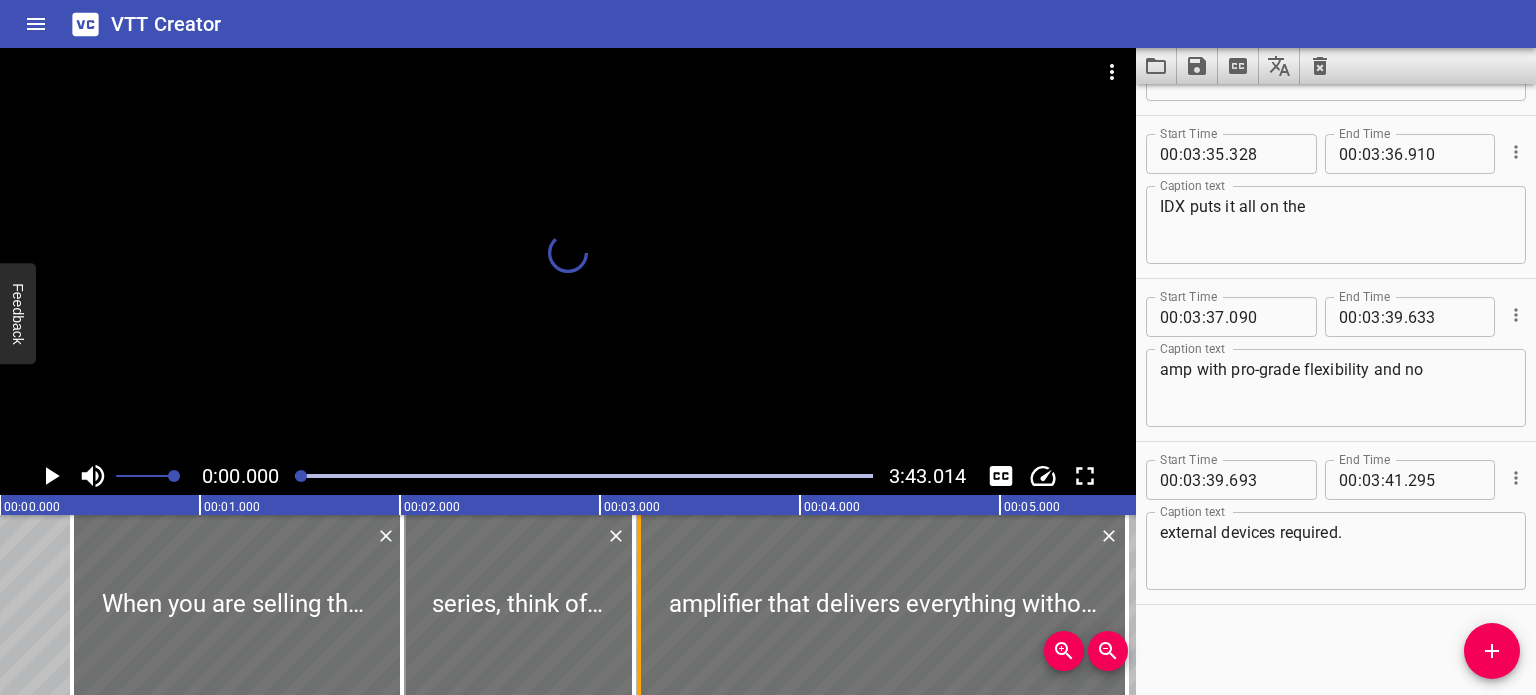 drag, startPoint x: 616, startPoint y: 588, endPoint x: 636, endPoint y: 589, distance: 20.024984 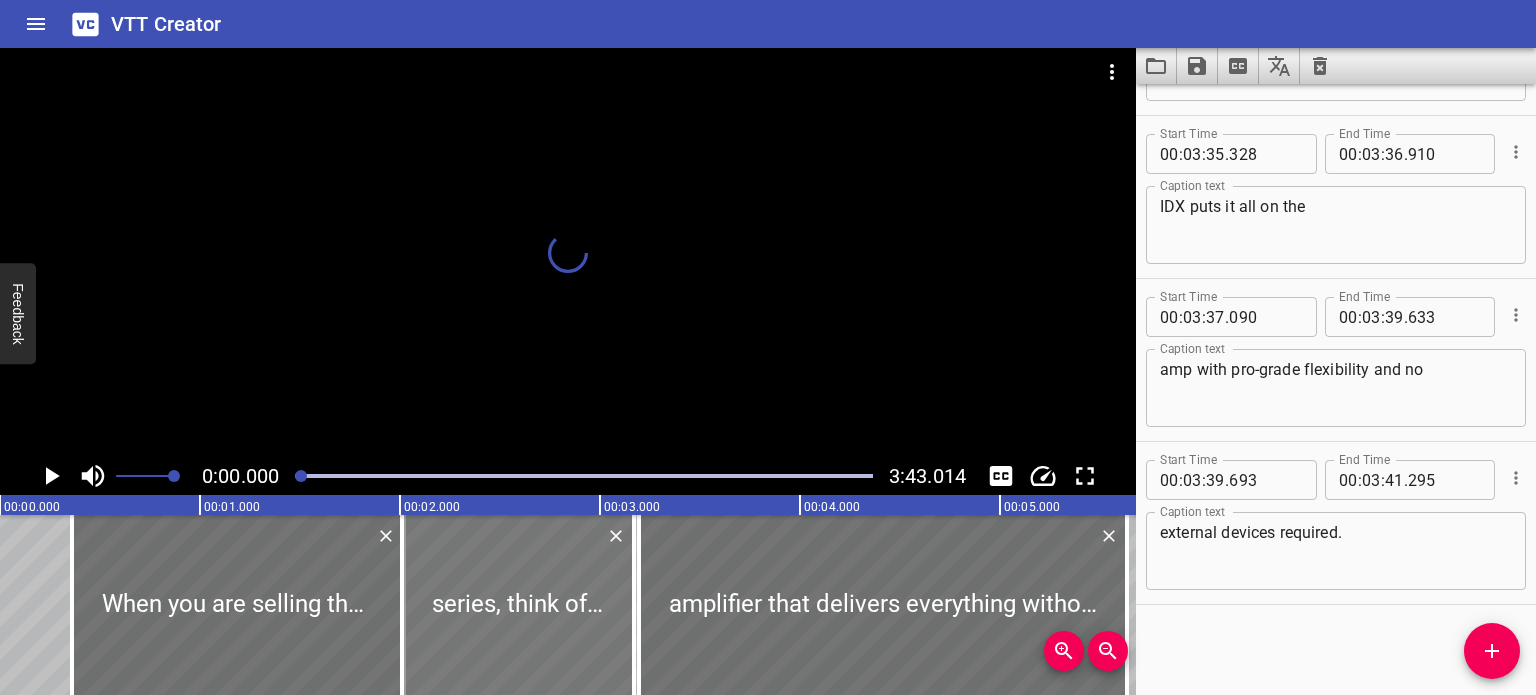 type on "173" 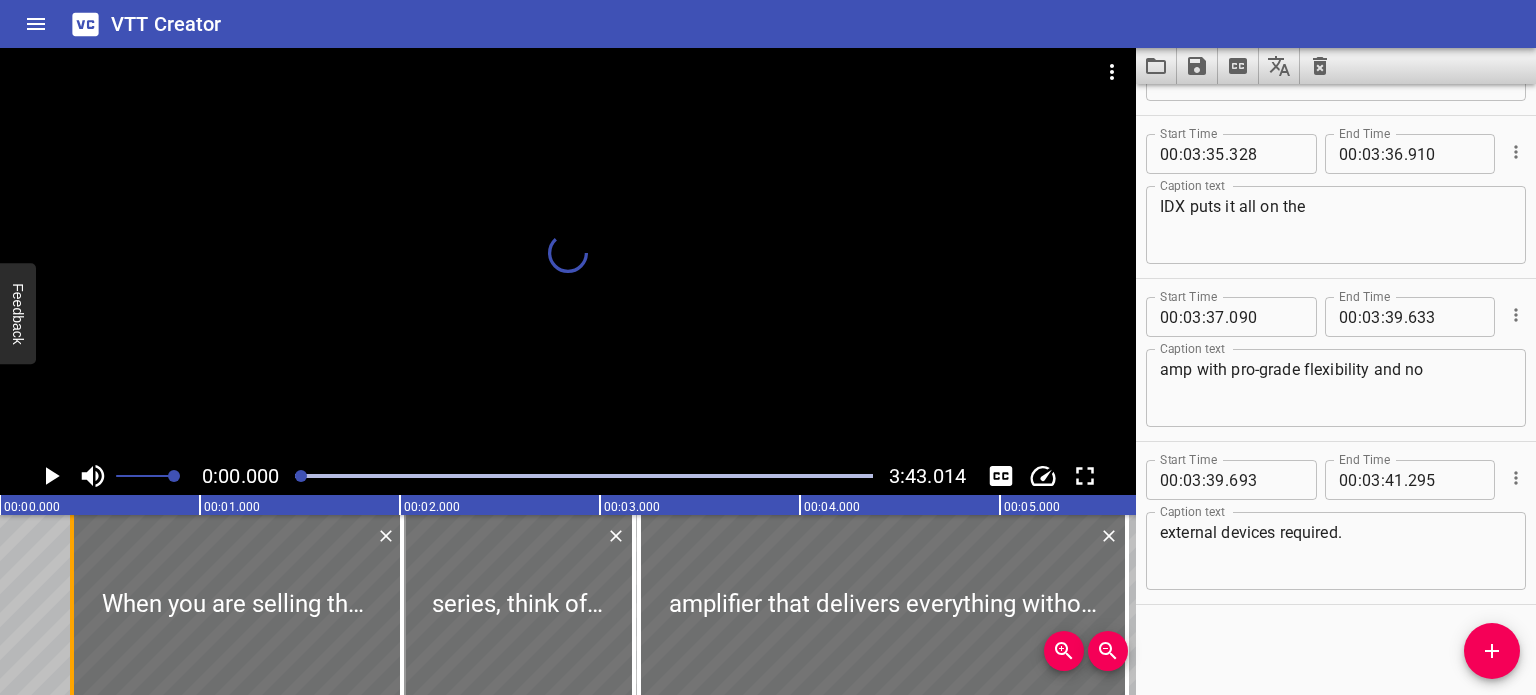 click at bounding box center (72, 605) 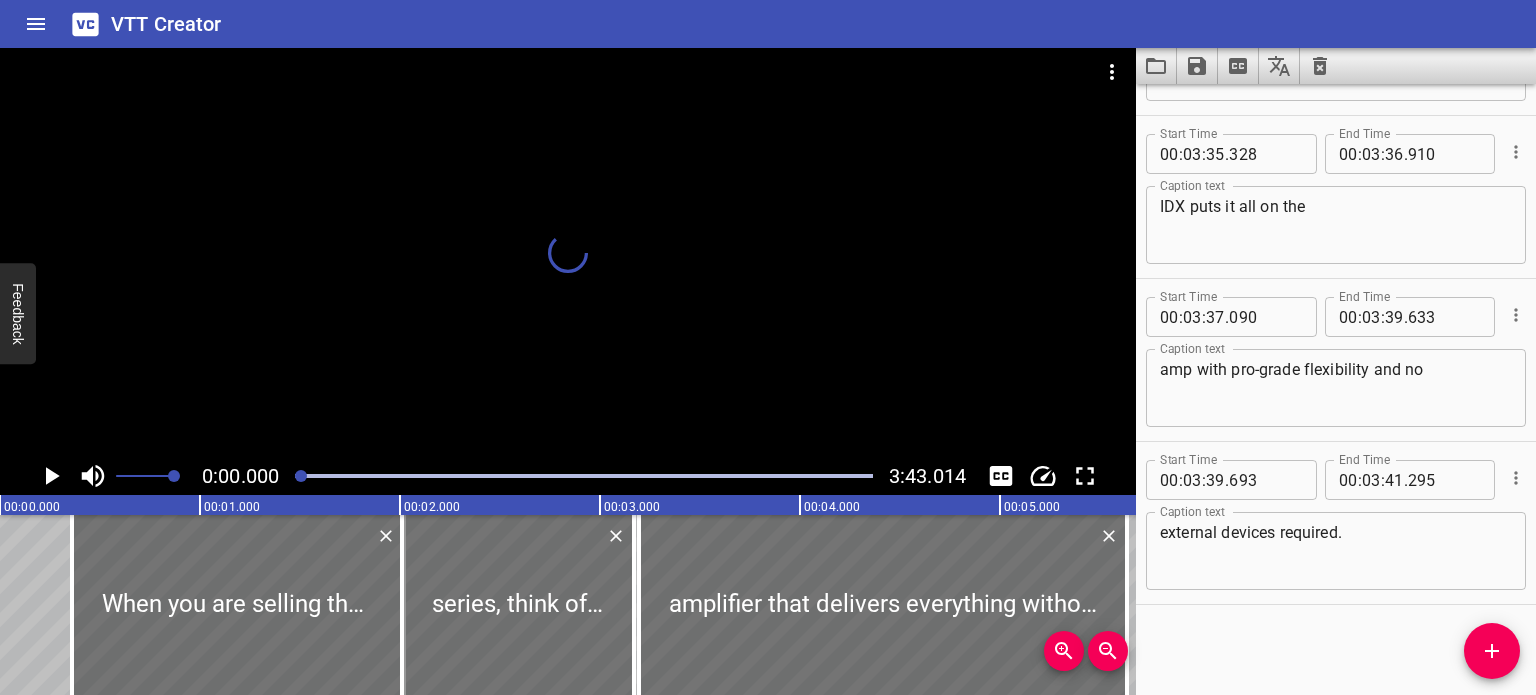 drag, startPoint x: 291, startPoint y: 478, endPoint x: 280, endPoint y: 479, distance: 11.045361 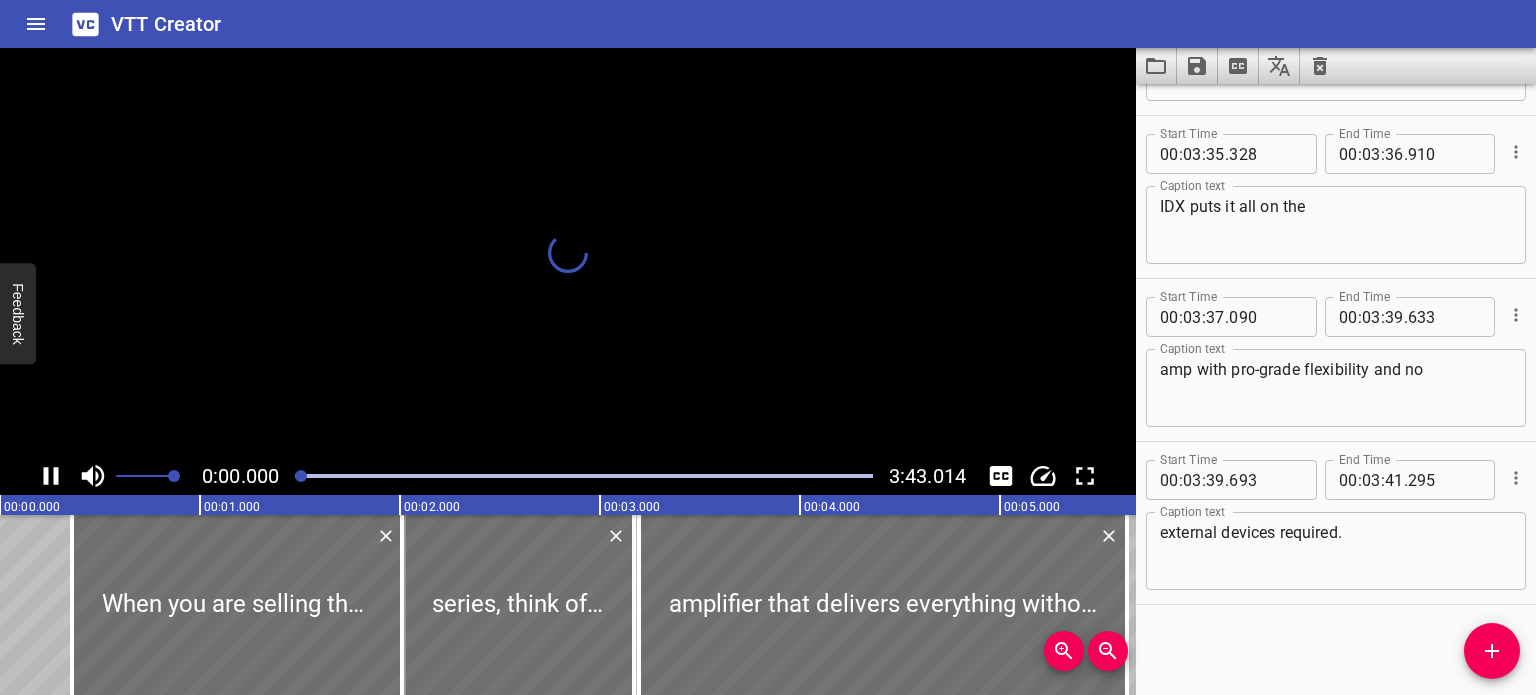 click 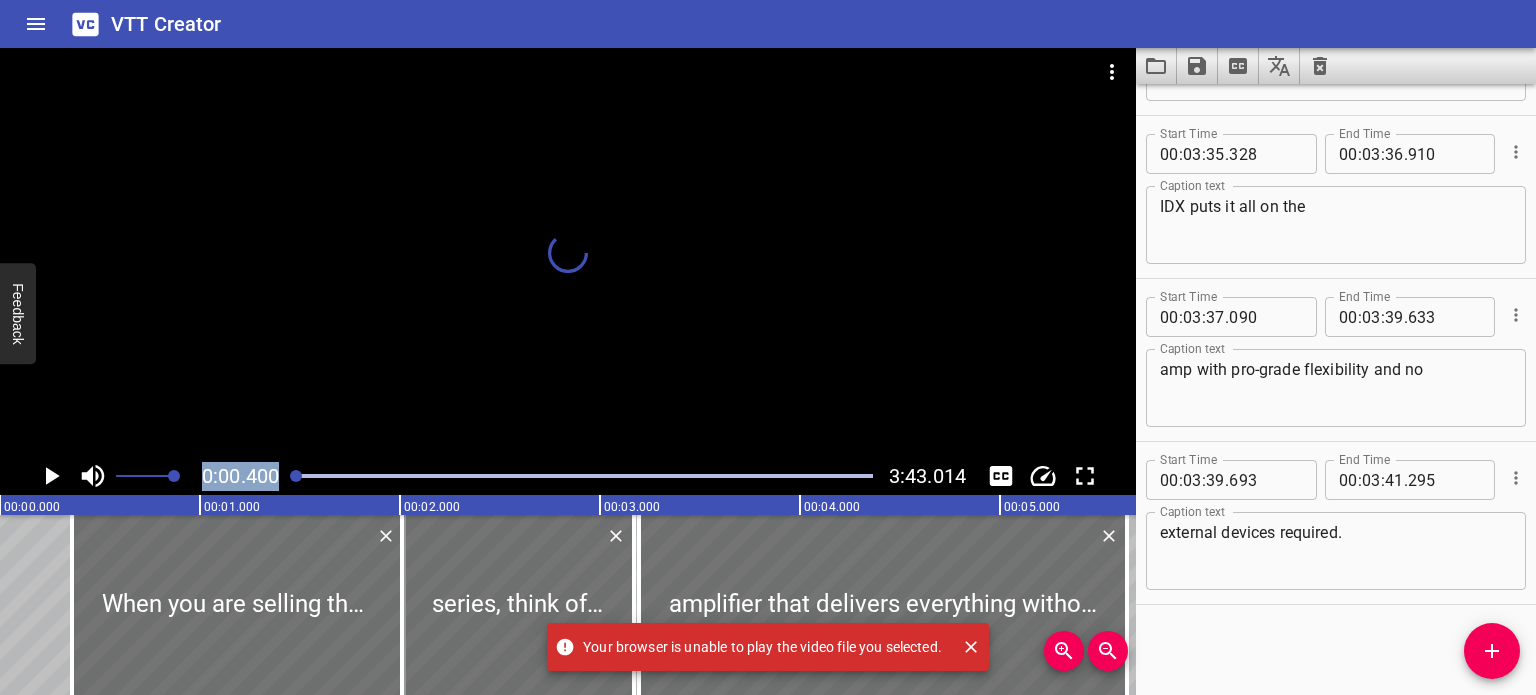 scroll, scrollTop: 0, scrollLeft: 80, axis: horizontal 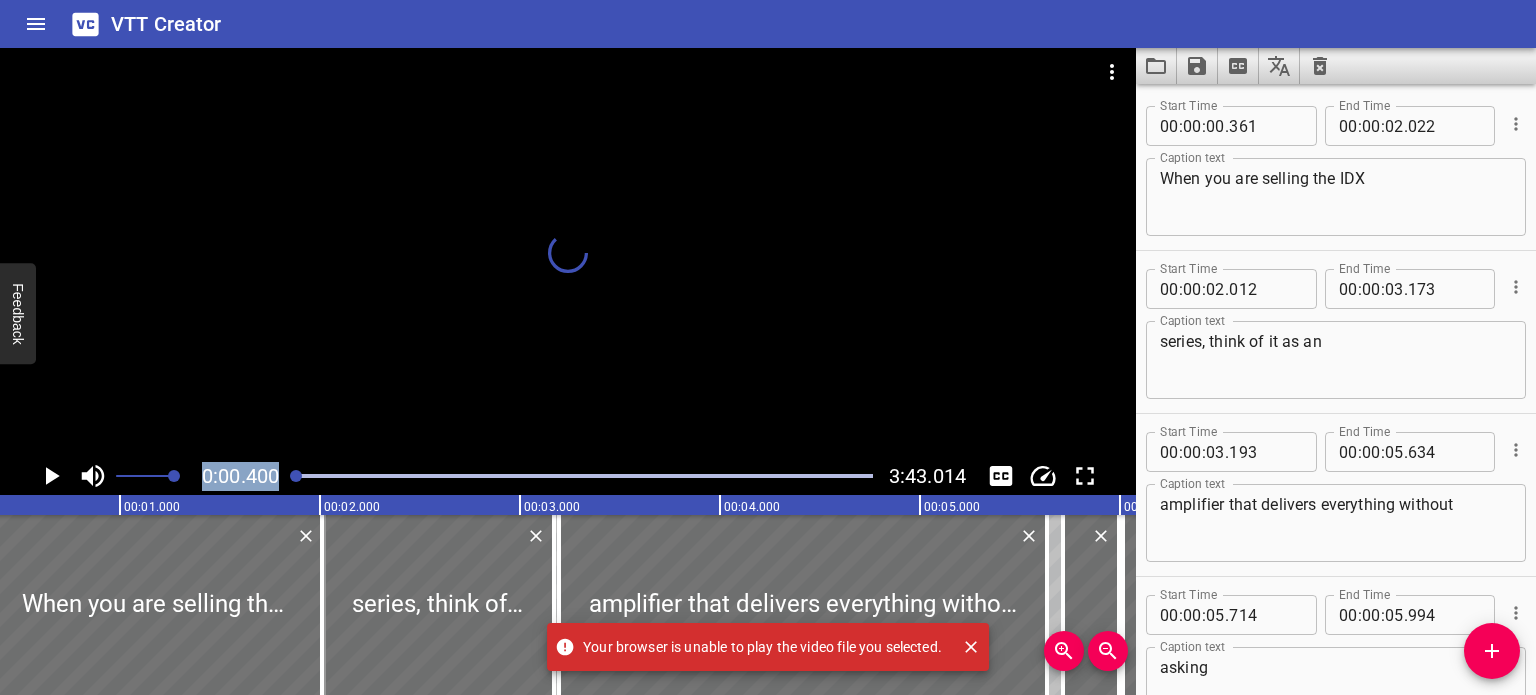 click 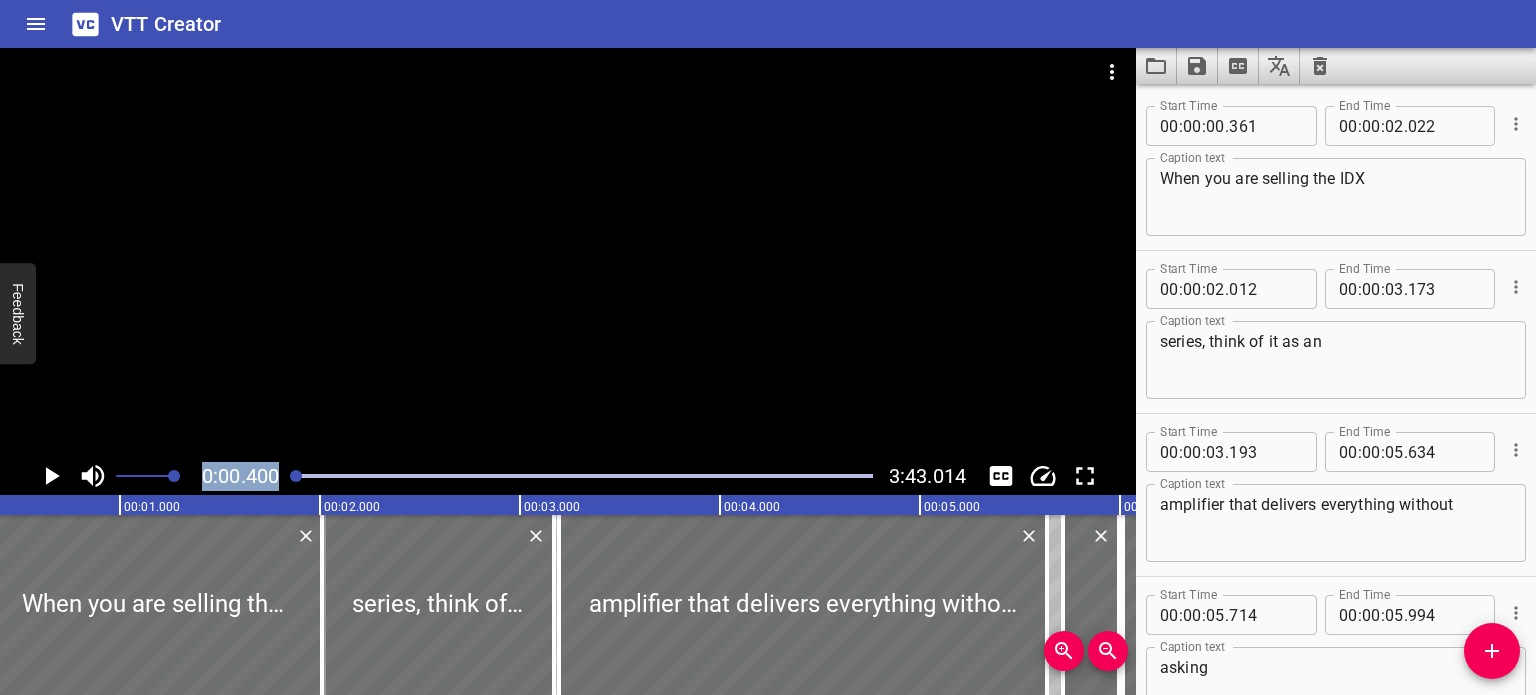 click 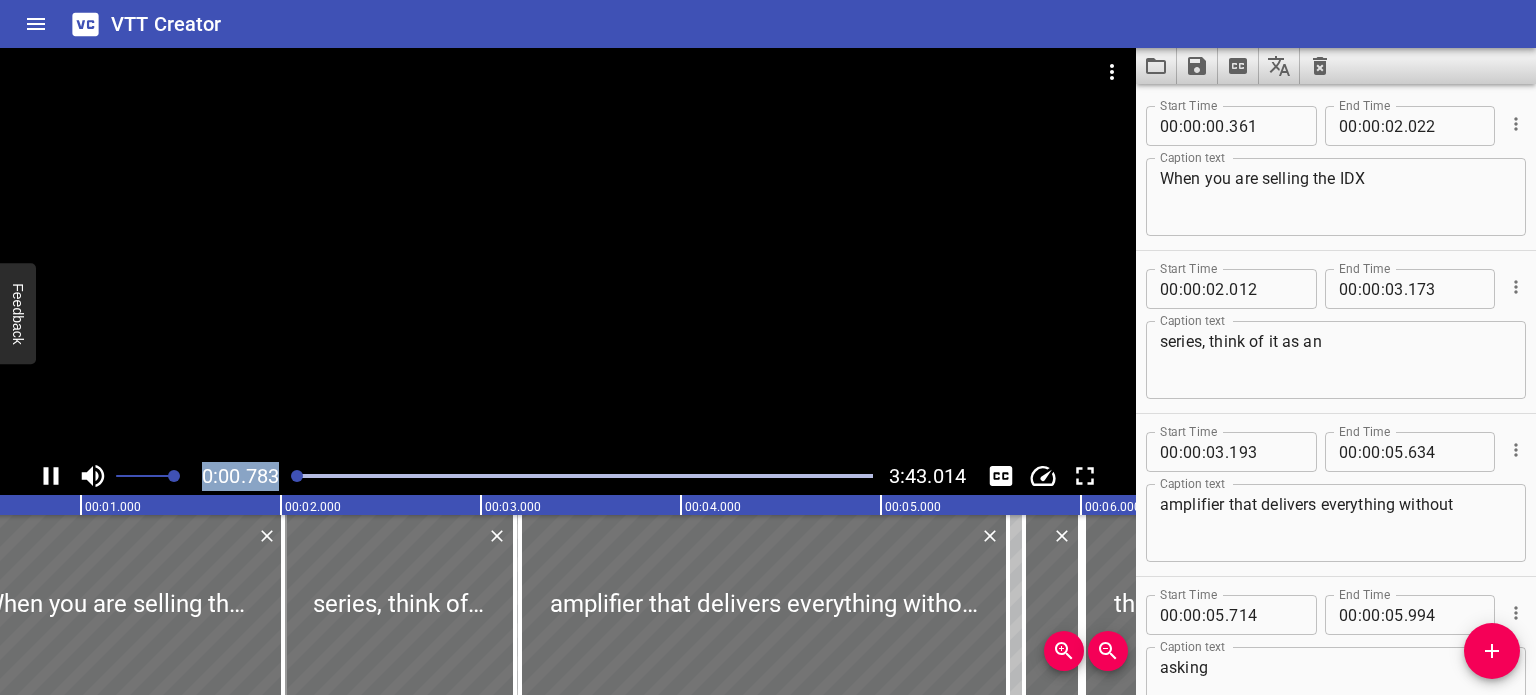 scroll, scrollTop: 0, scrollLeft: 156, axis: horizontal 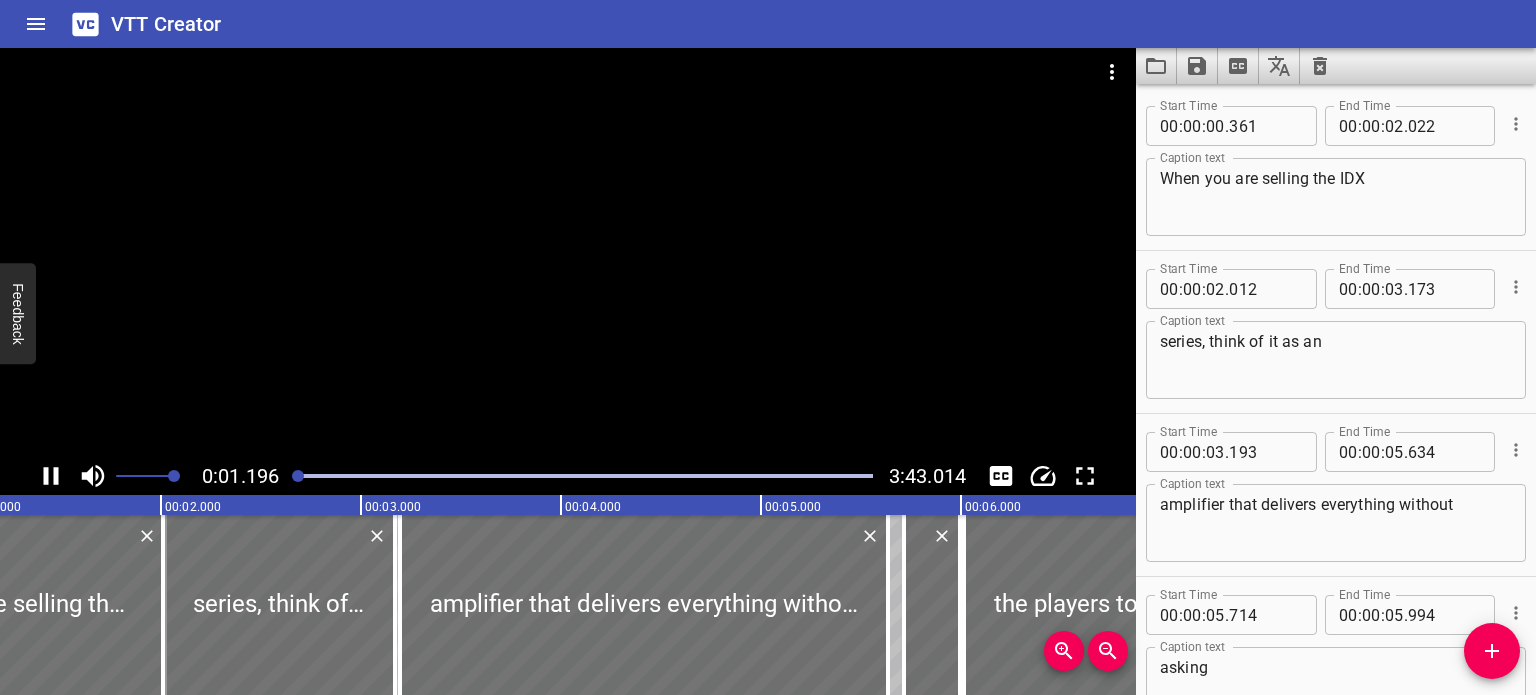 click at bounding box center (568, 252) 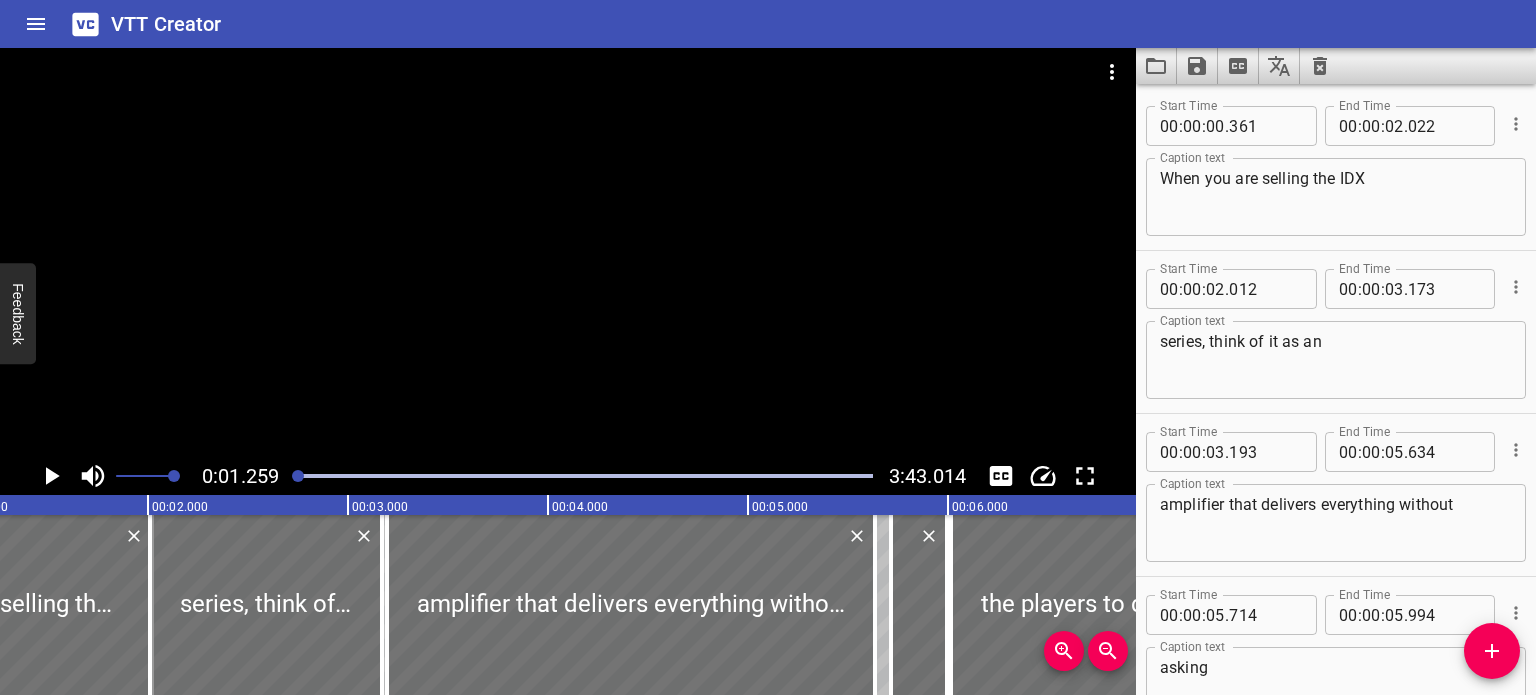 click on "When you are selling the IDX" at bounding box center (1336, 197) 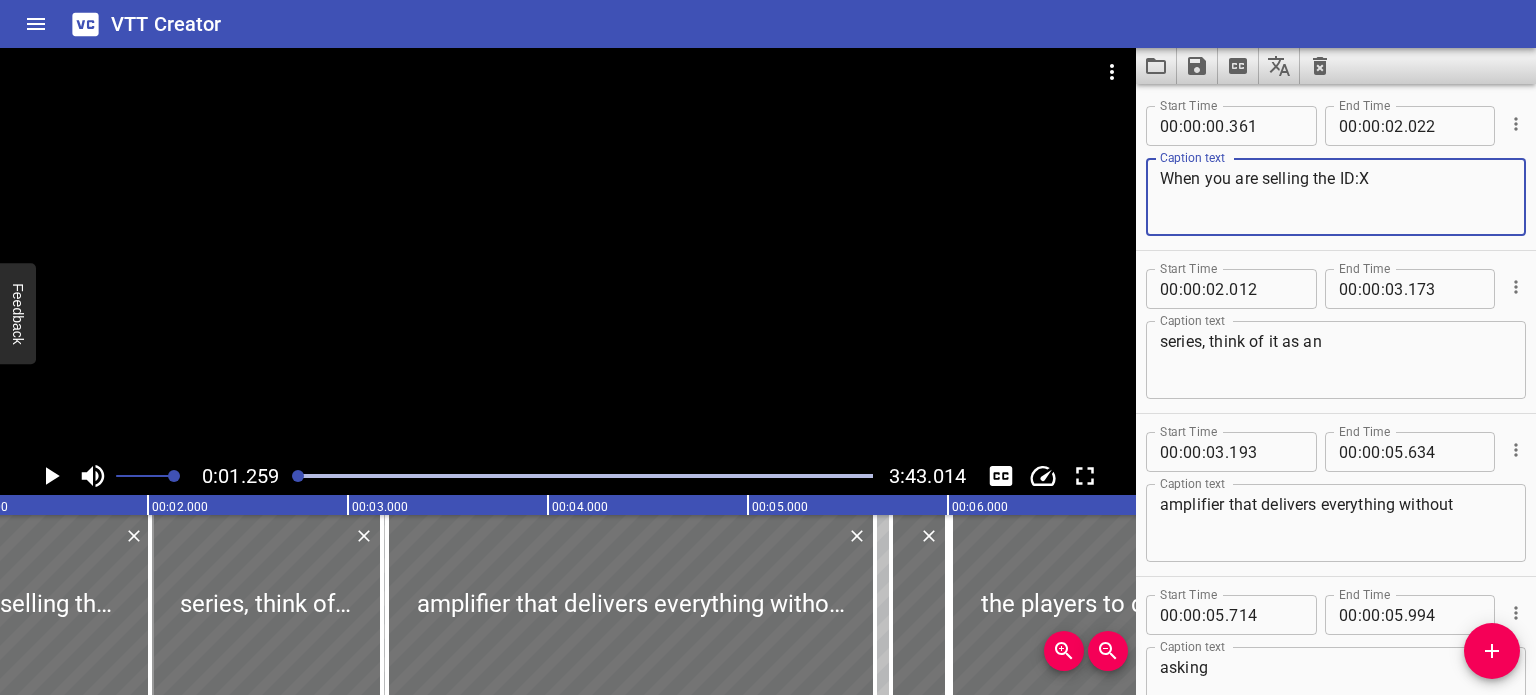 type on "When you are selling the ID:X" 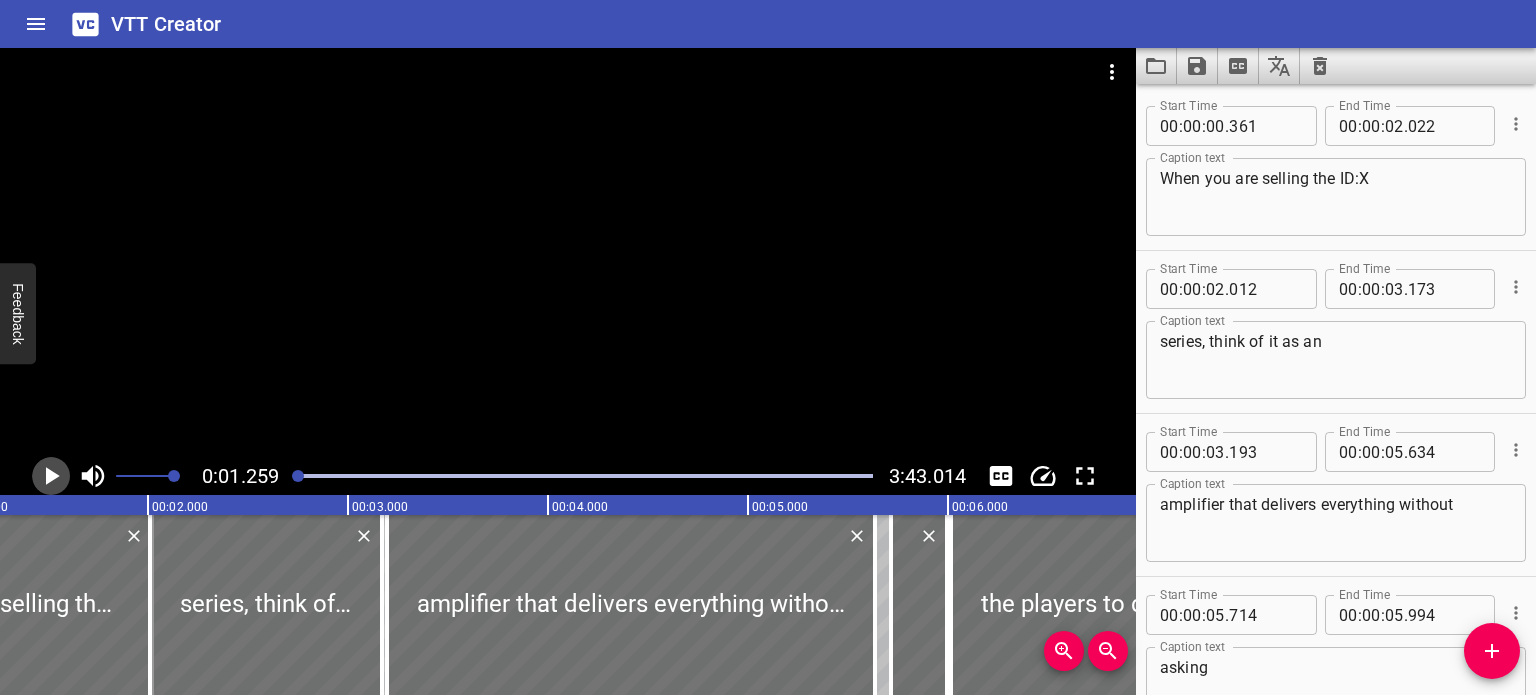 click 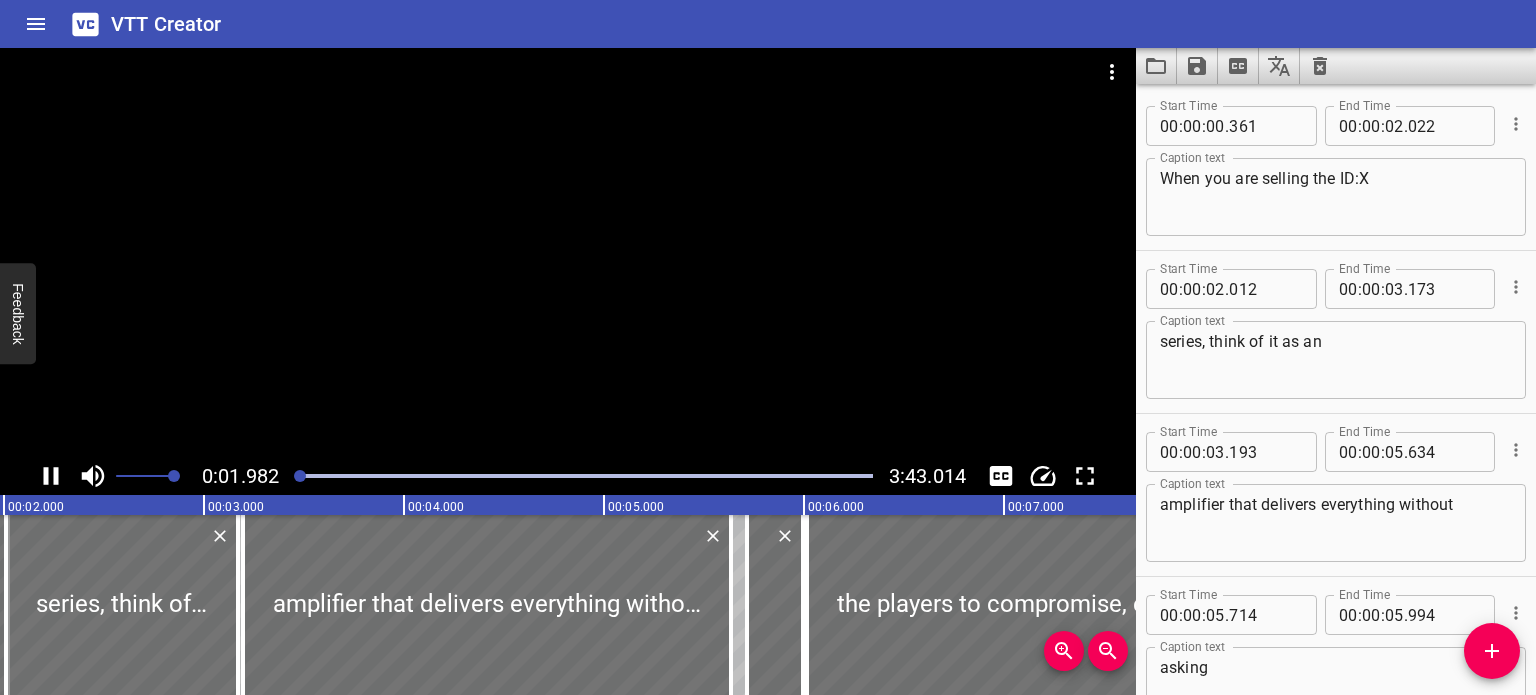 scroll, scrollTop: 0, scrollLeft: 448, axis: horizontal 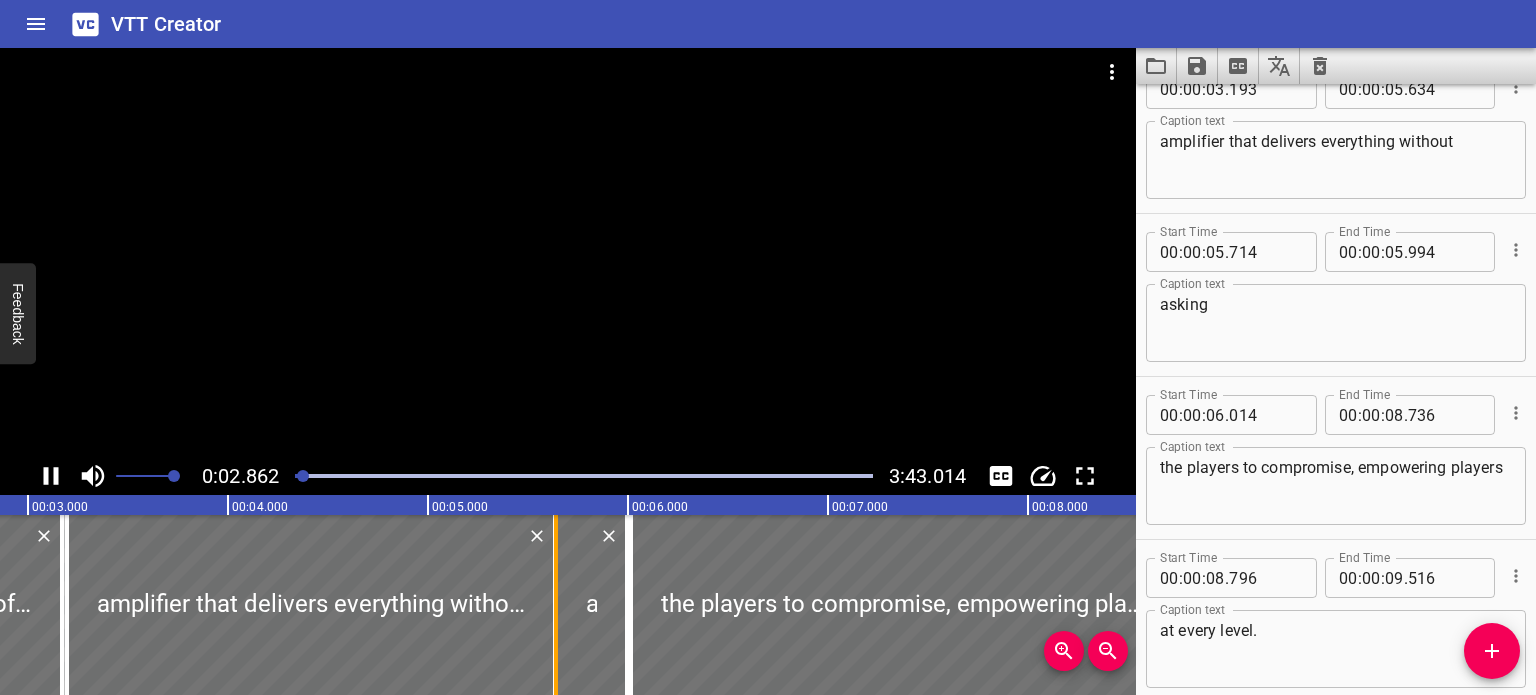 drag, startPoint x: 563, startPoint y: 582, endPoint x: 548, endPoint y: 583, distance: 15.033297 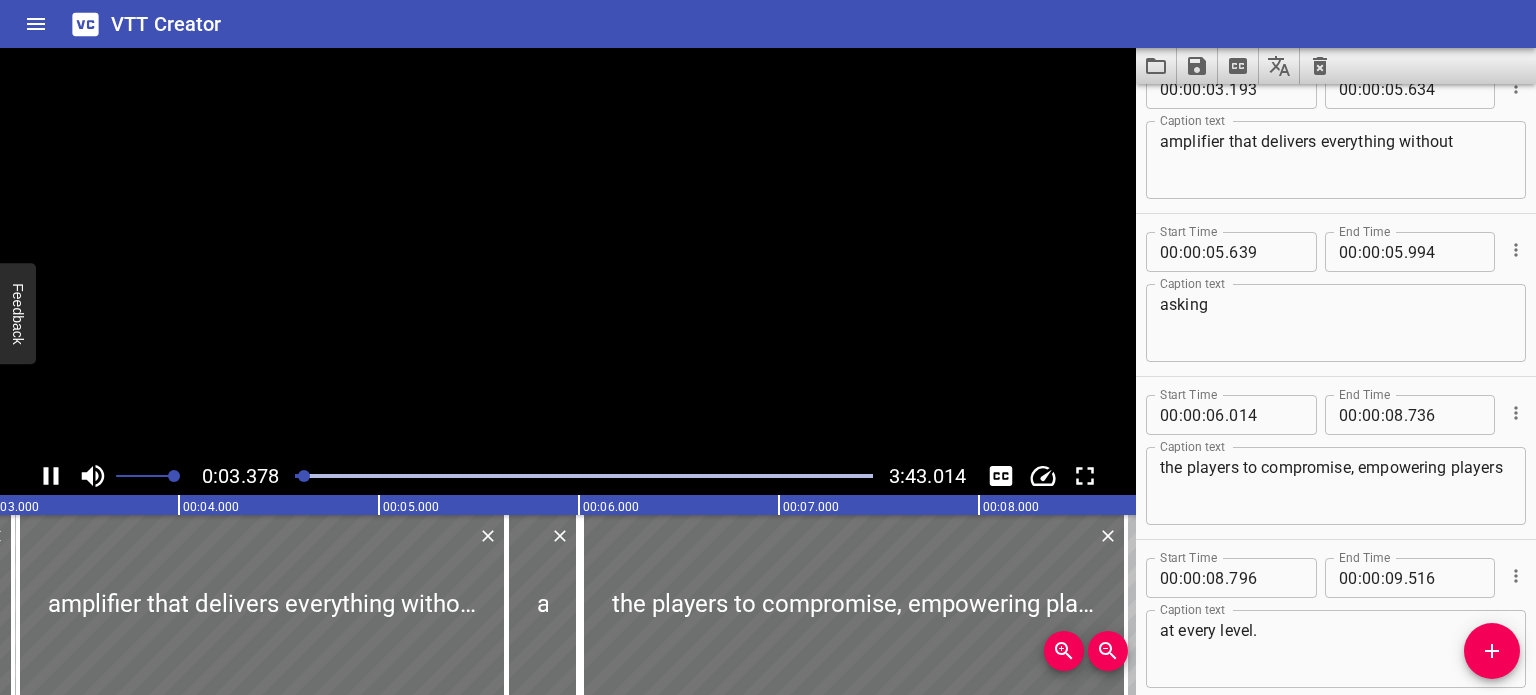 scroll, scrollTop: 0, scrollLeft: 675, axis: horizontal 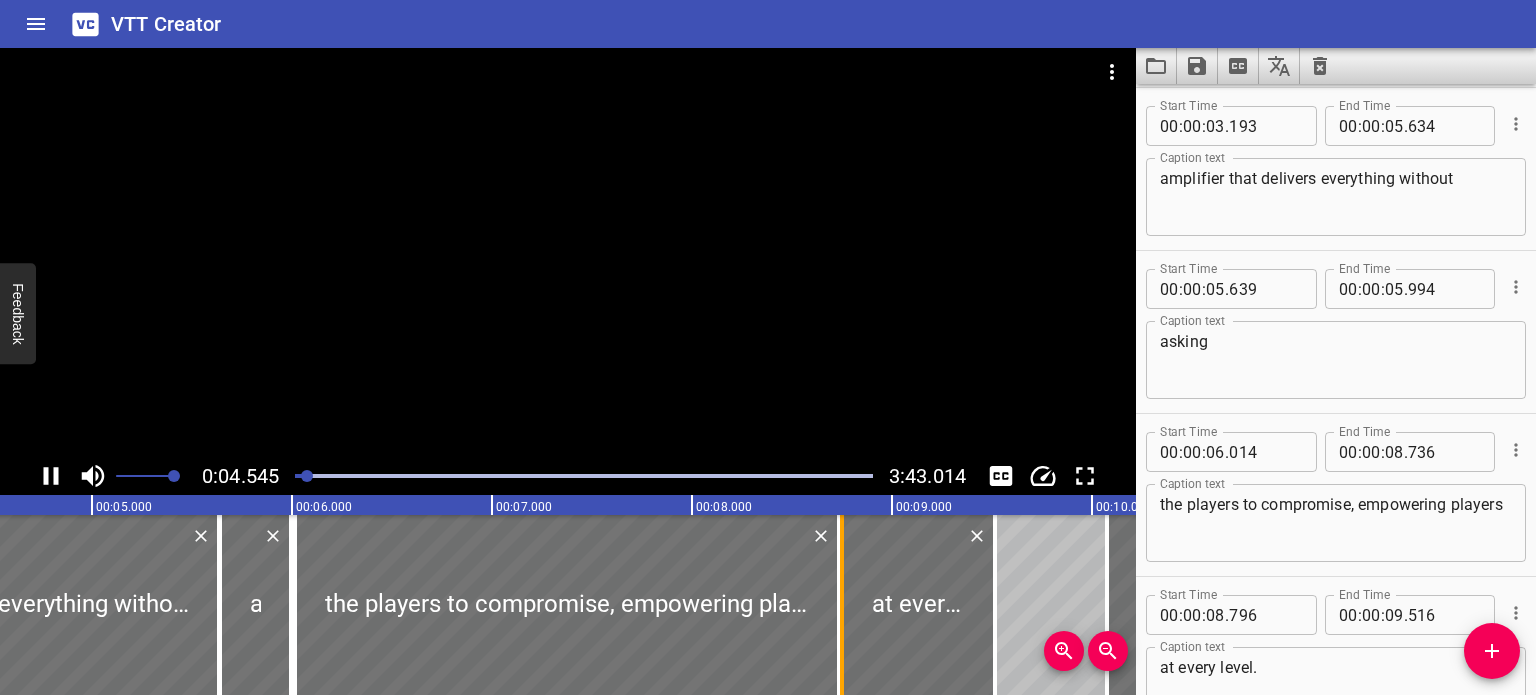 click at bounding box center [842, 605] 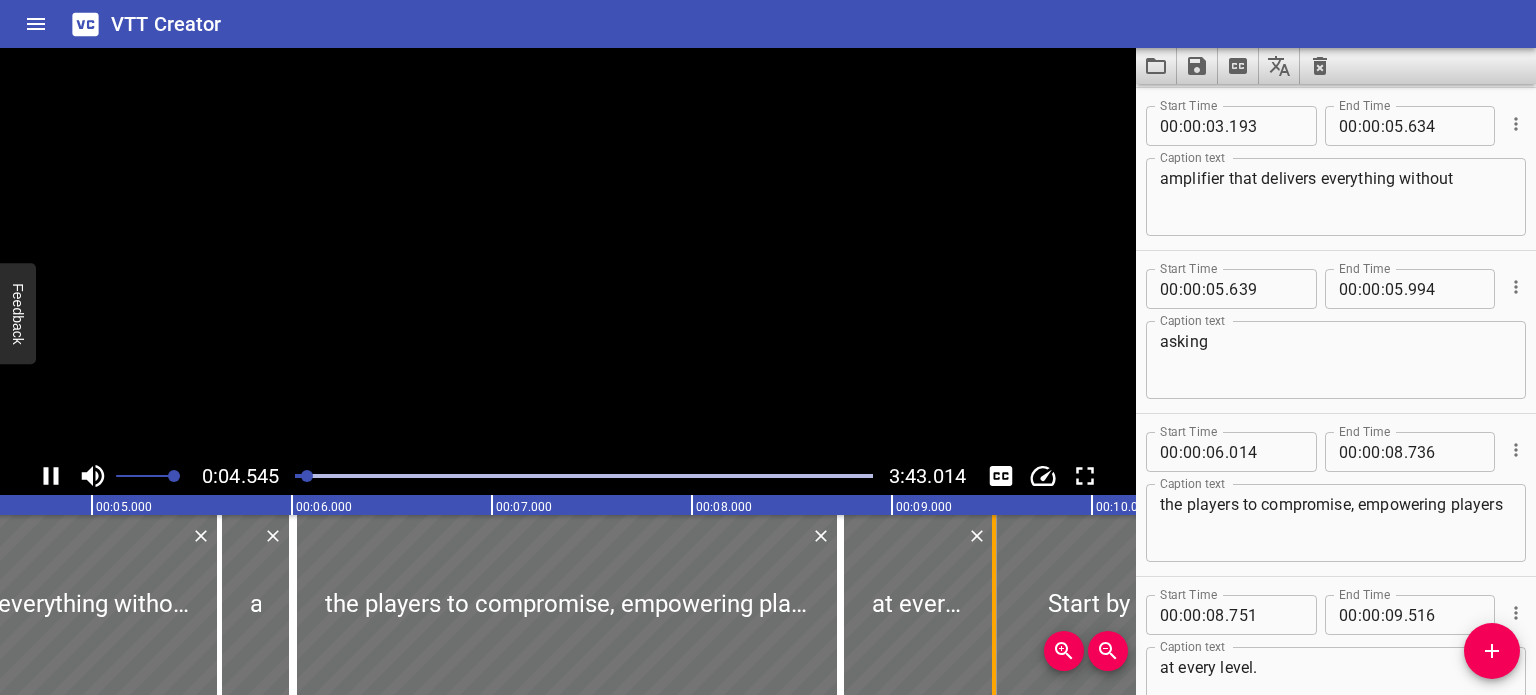 drag, startPoint x: 1100, startPoint y: 575, endPoint x: 988, endPoint y: 572, distance: 112.04017 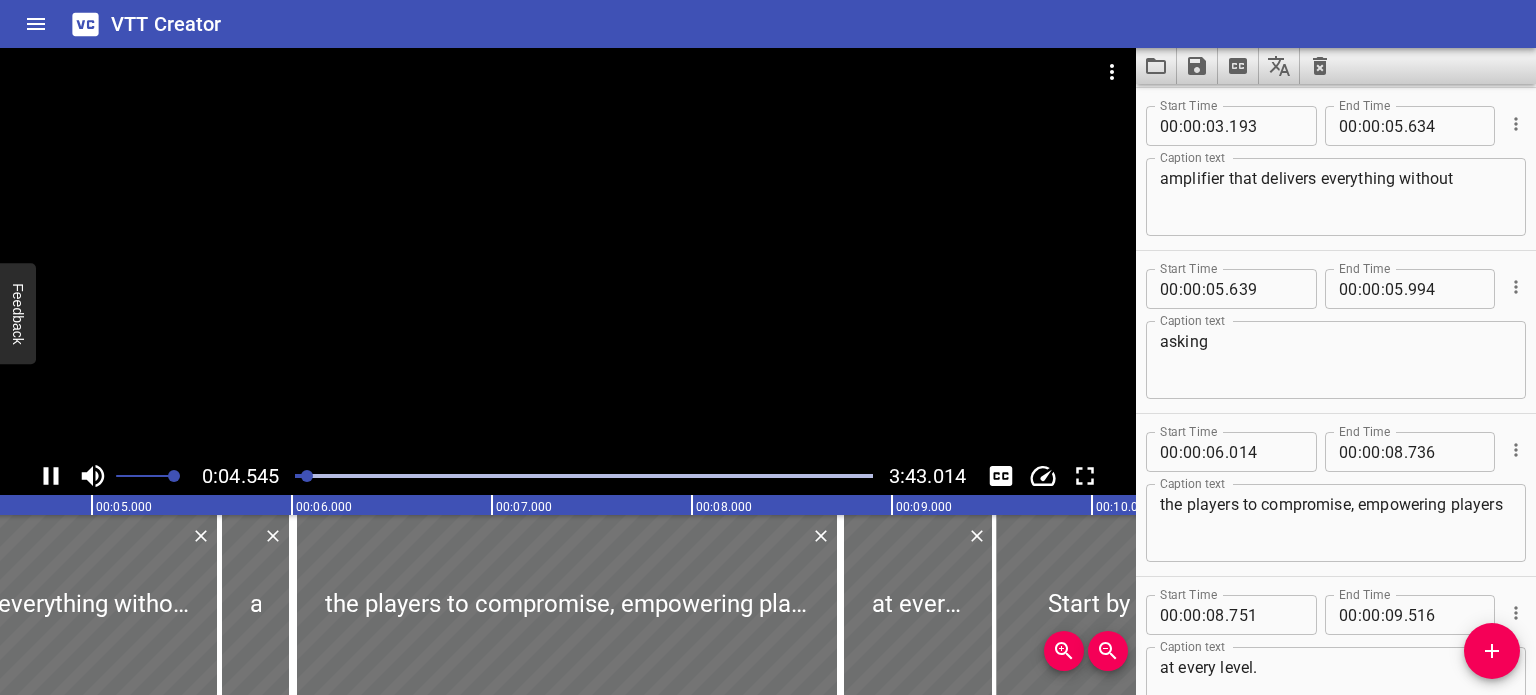 click 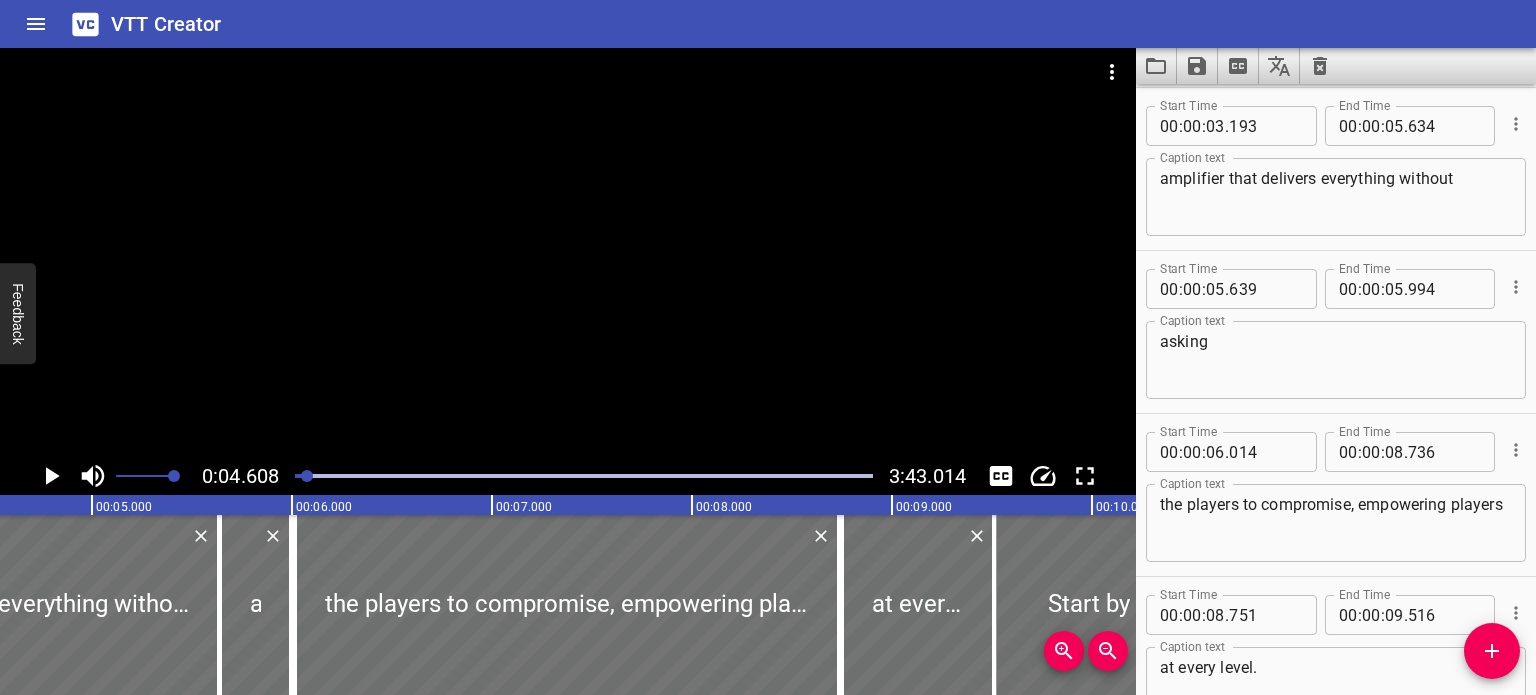 scroll, scrollTop: 0, scrollLeft: 921, axis: horizontal 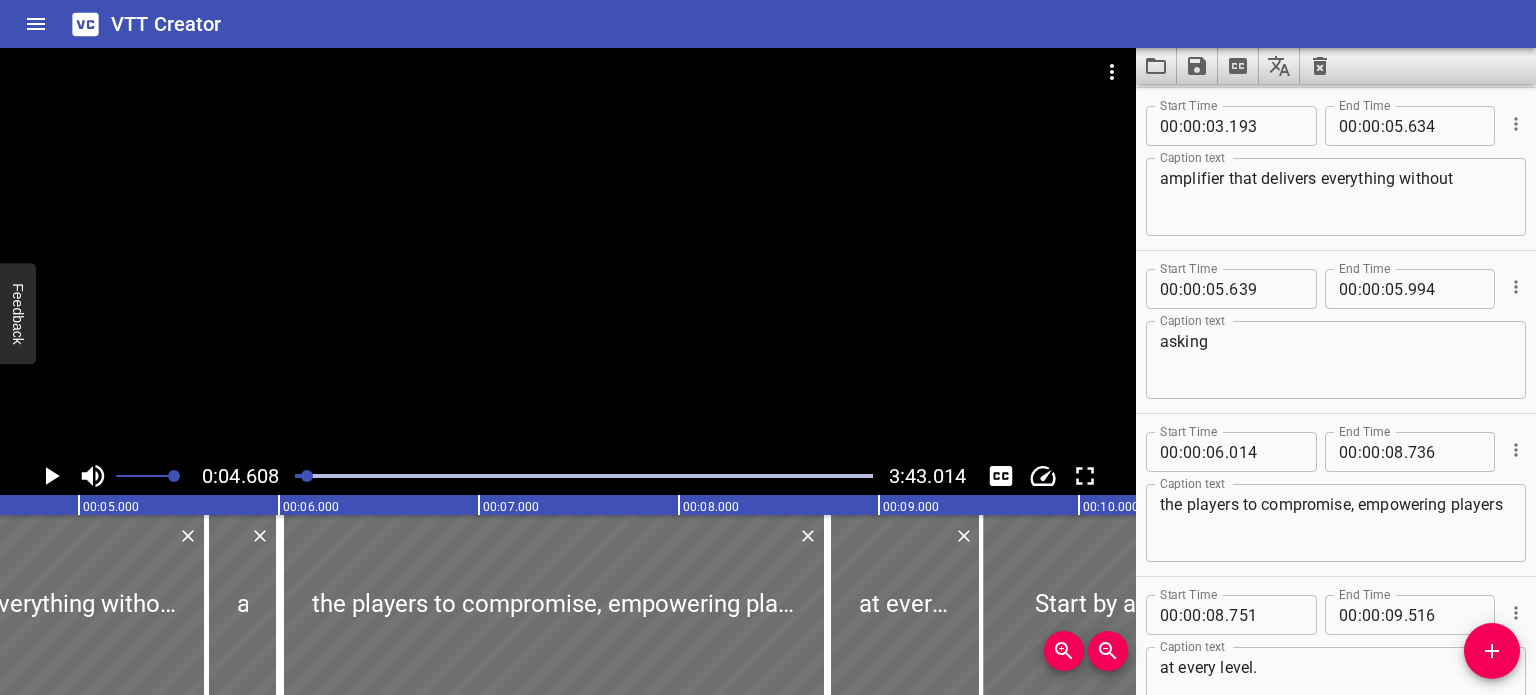 click 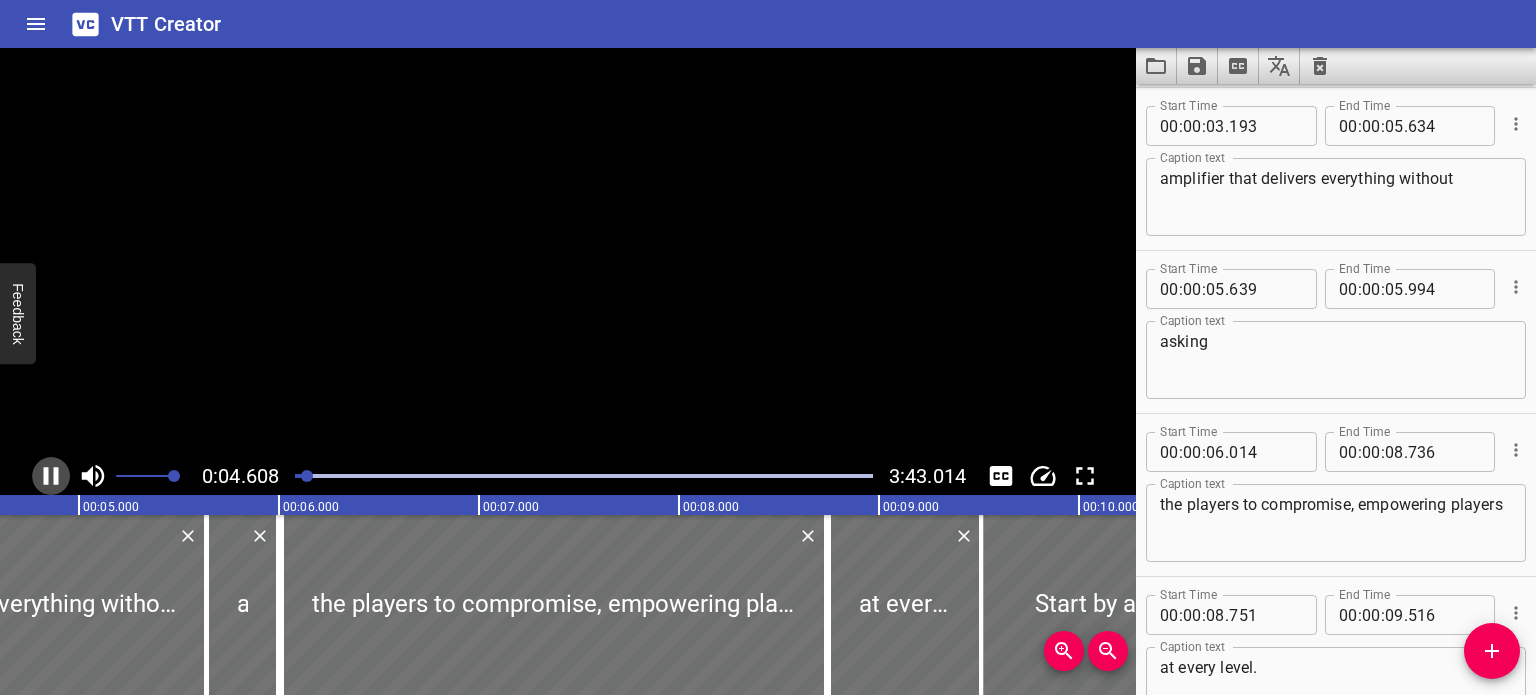 click 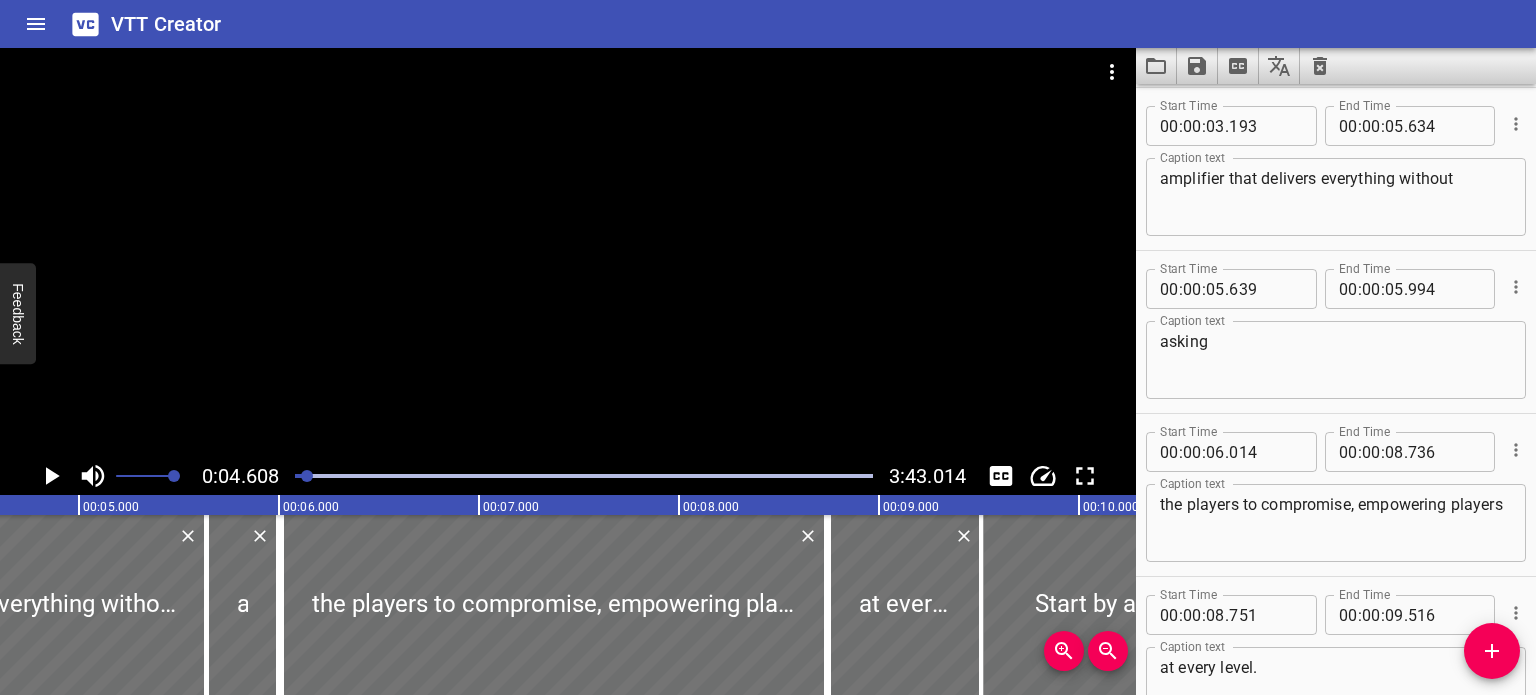 click at bounding box center [568, 252] 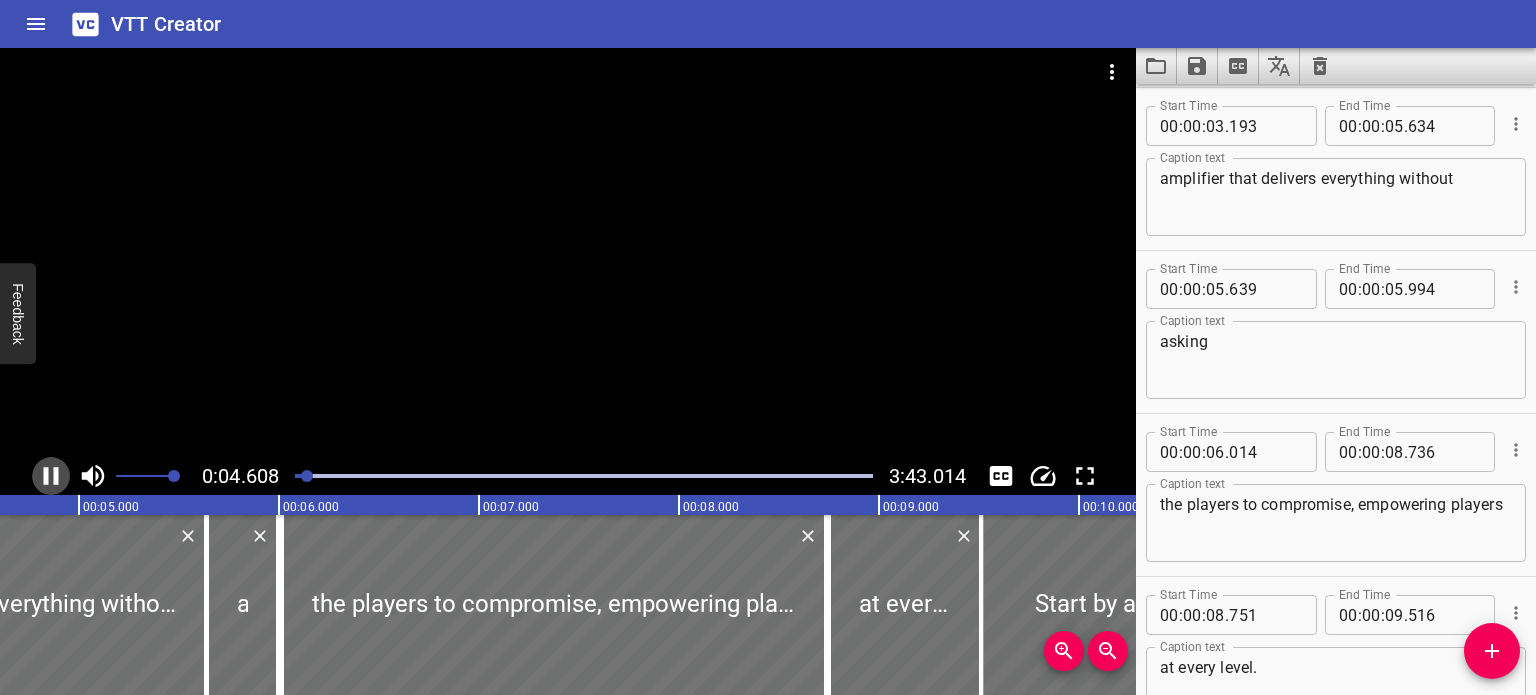 click 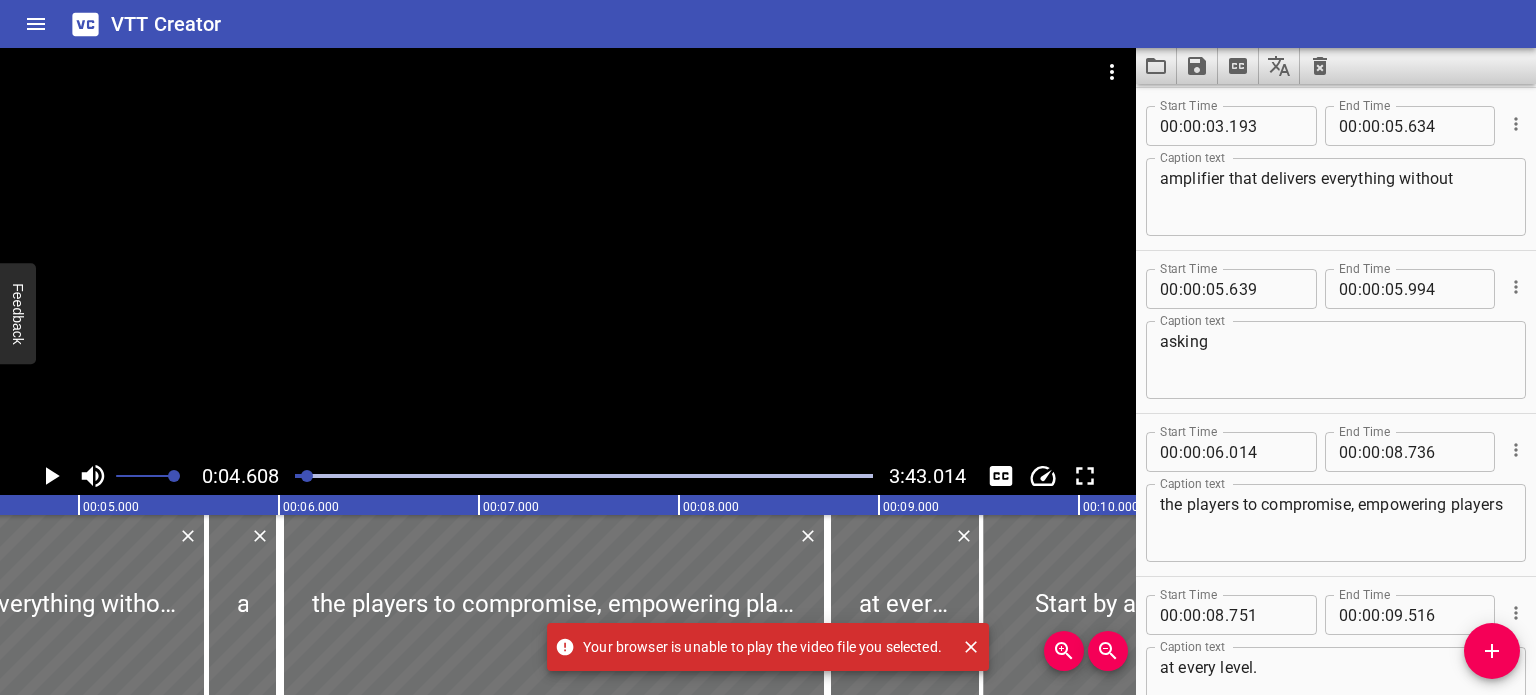 click on "Your browser is unable to play the video file you selected." at bounding box center [752, 647] 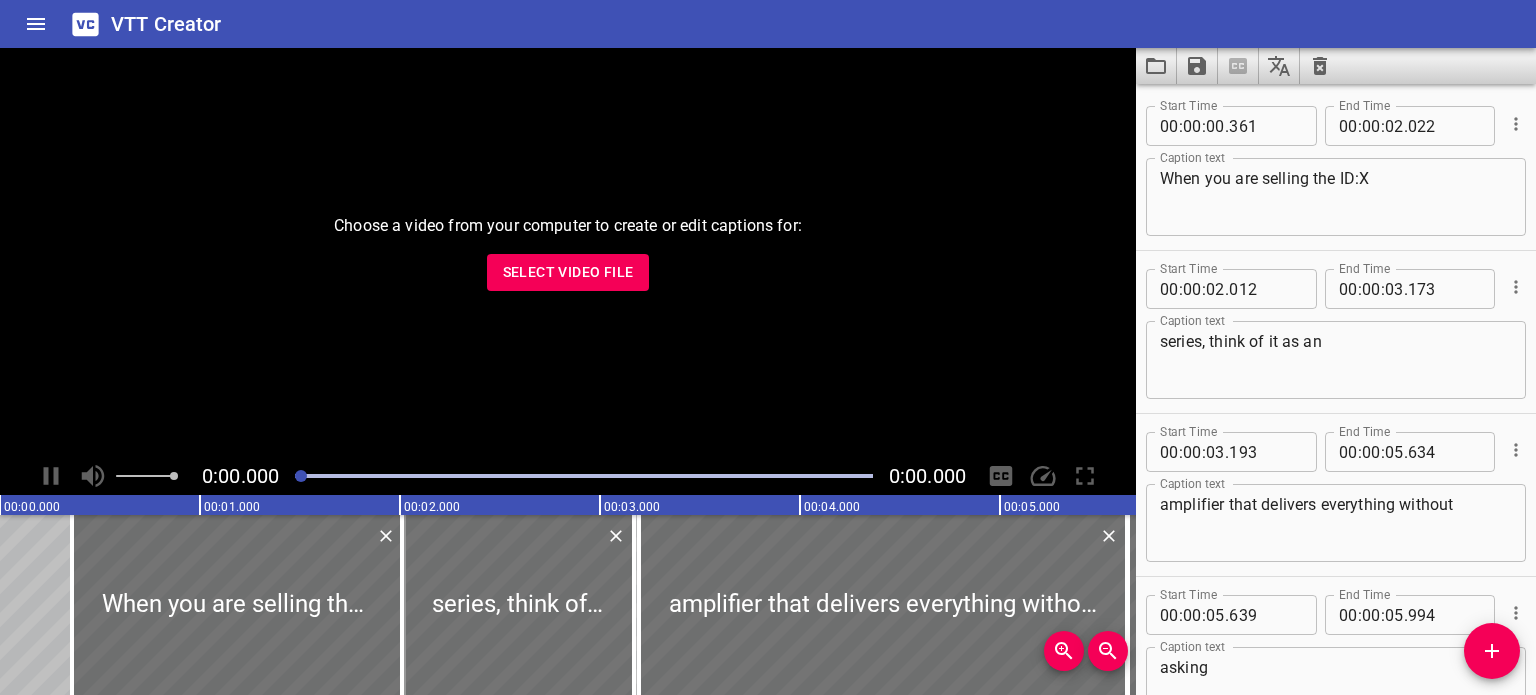 scroll, scrollTop: 0, scrollLeft: 0, axis: both 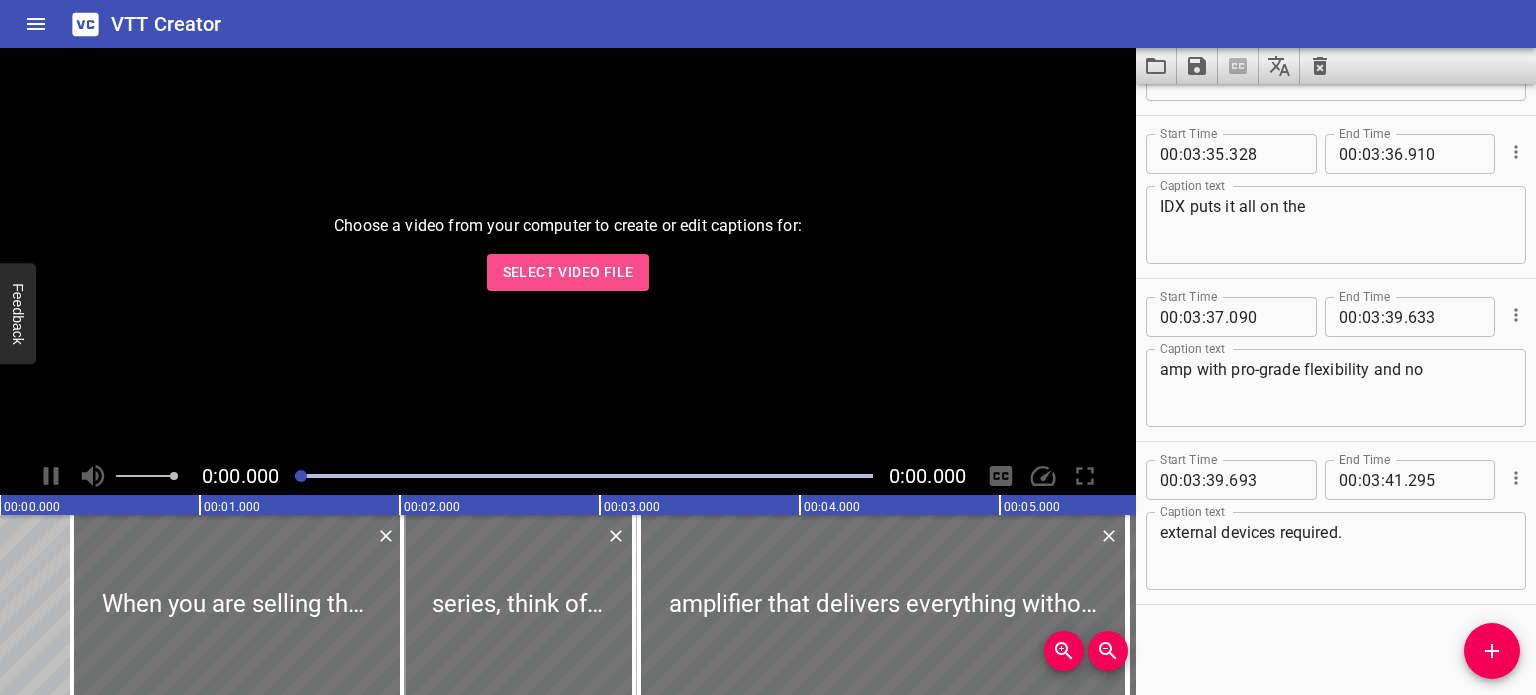 click on "Select Video File" at bounding box center [568, 272] 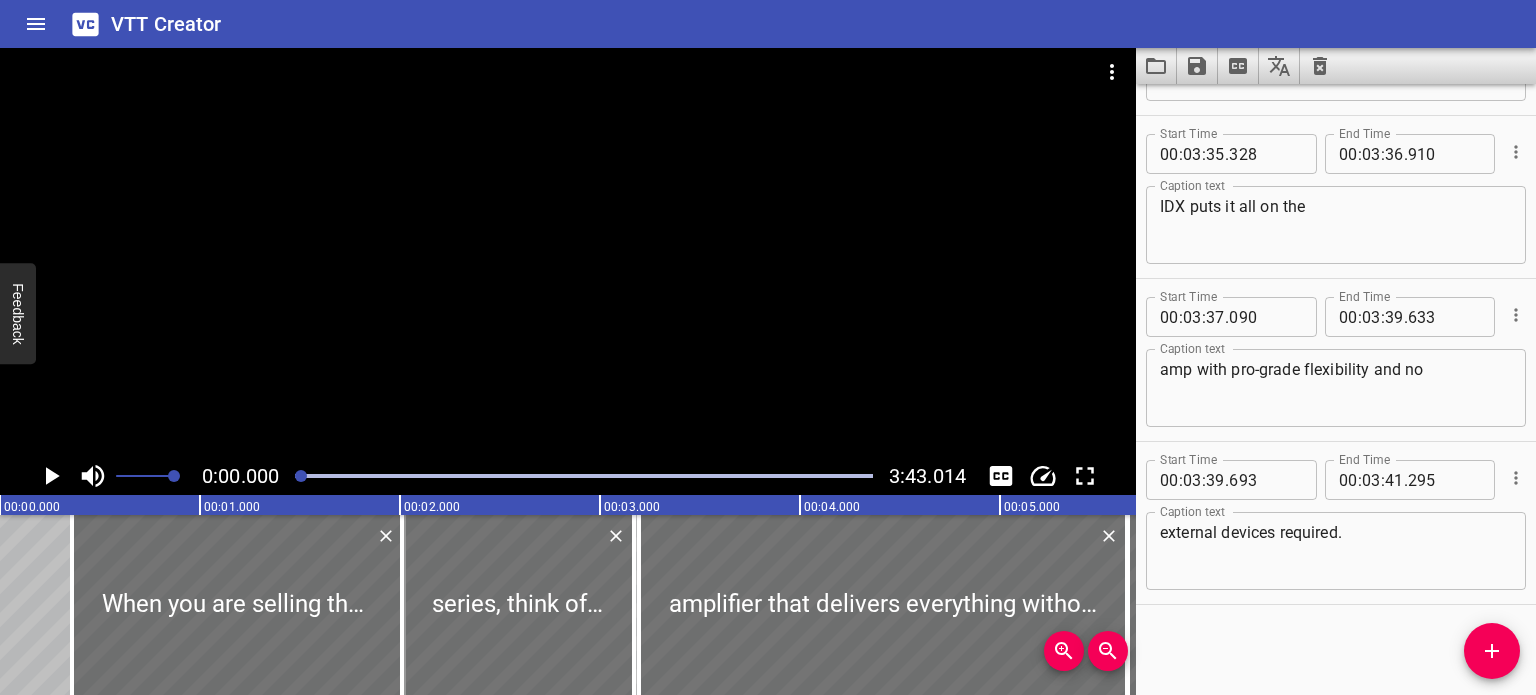 click 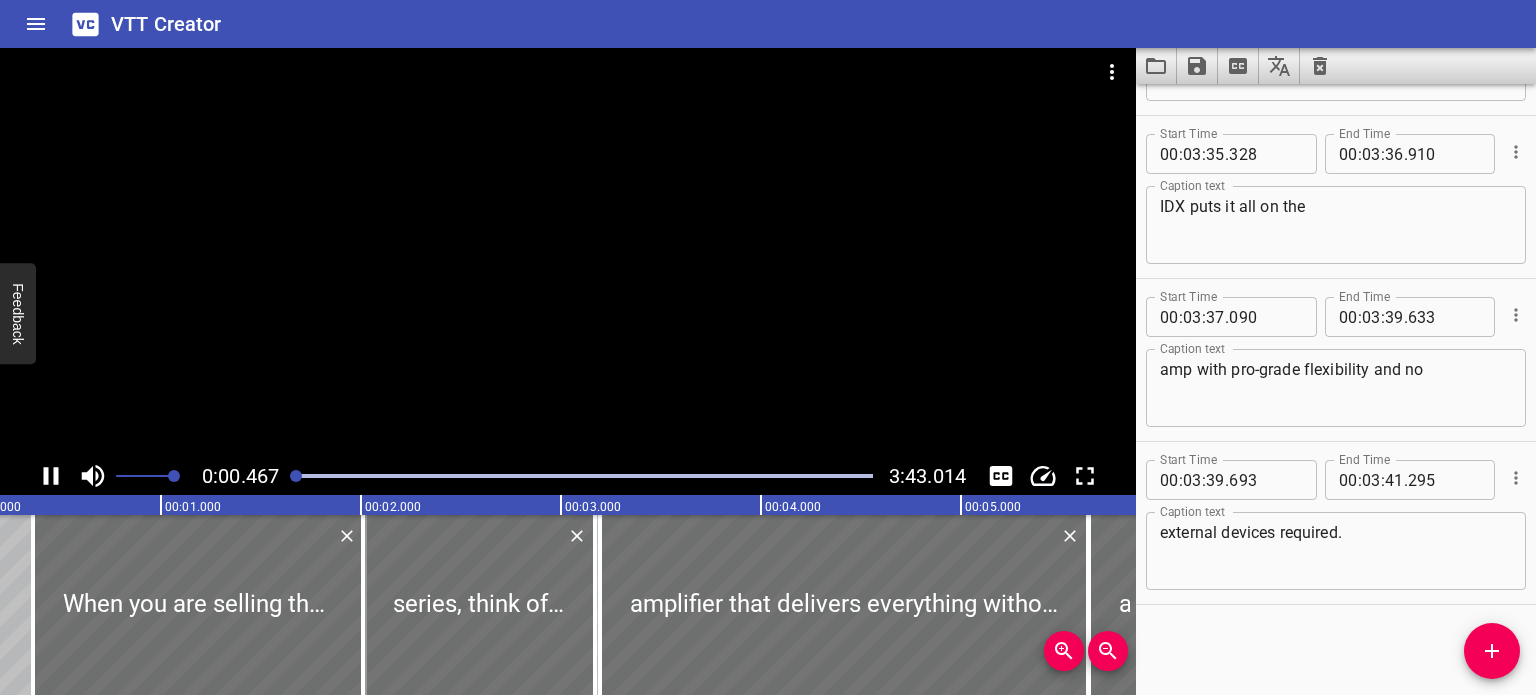 scroll, scrollTop: 0, scrollLeft: 93, axis: horizontal 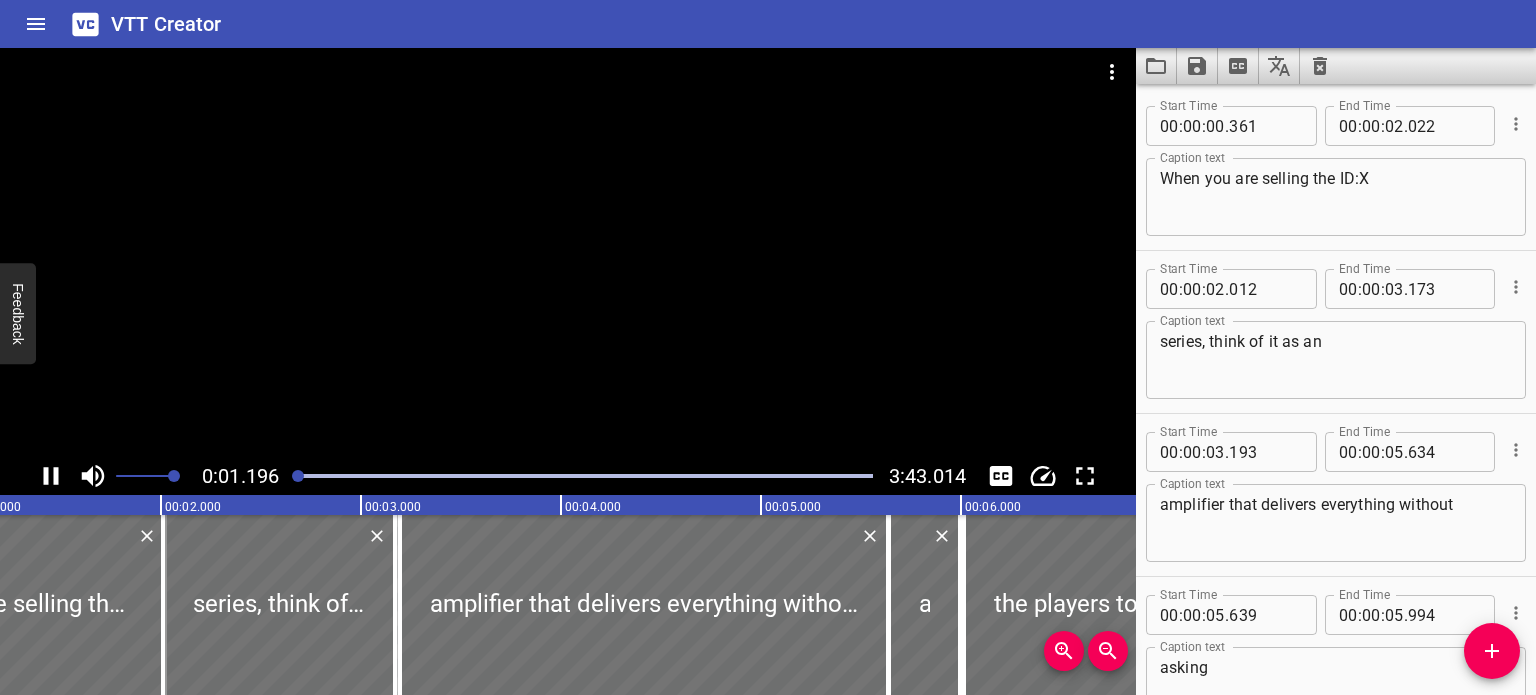 click 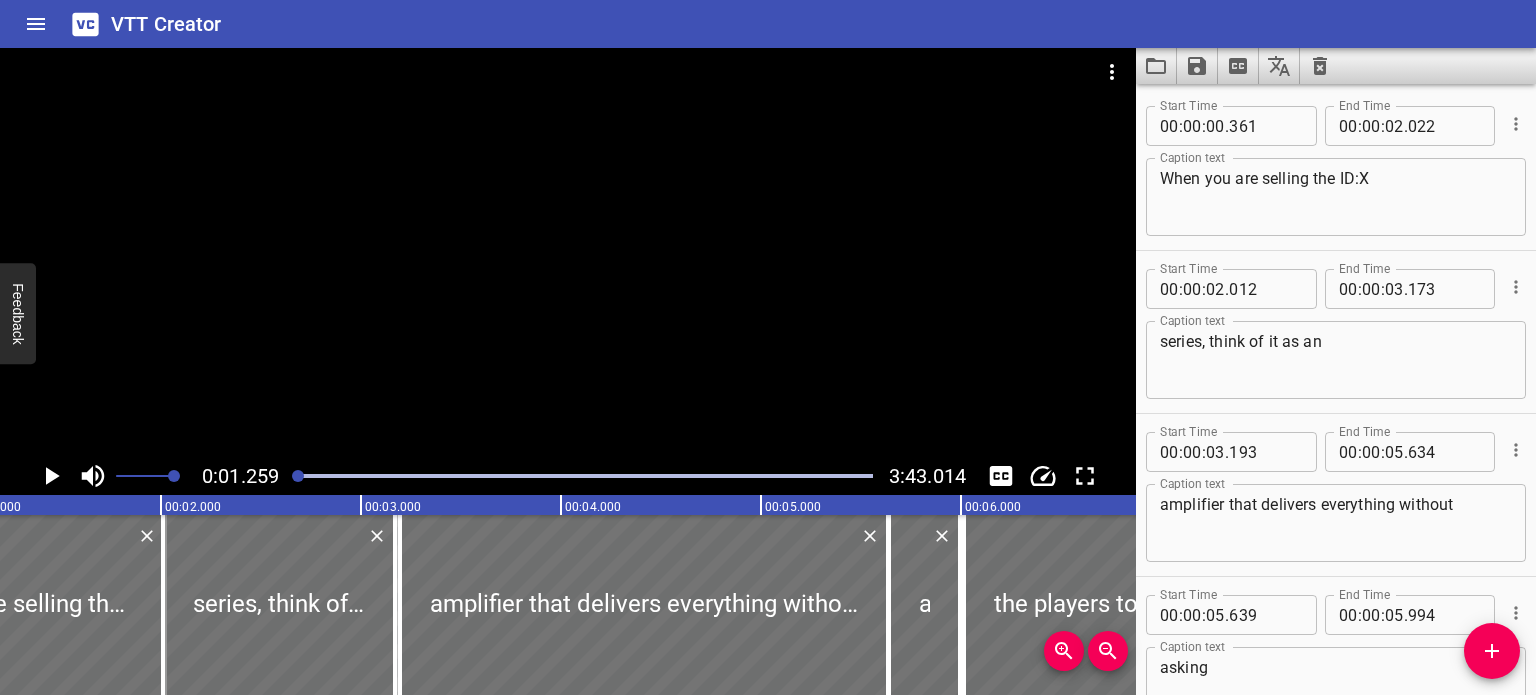 scroll, scrollTop: 0, scrollLeft: 252, axis: horizontal 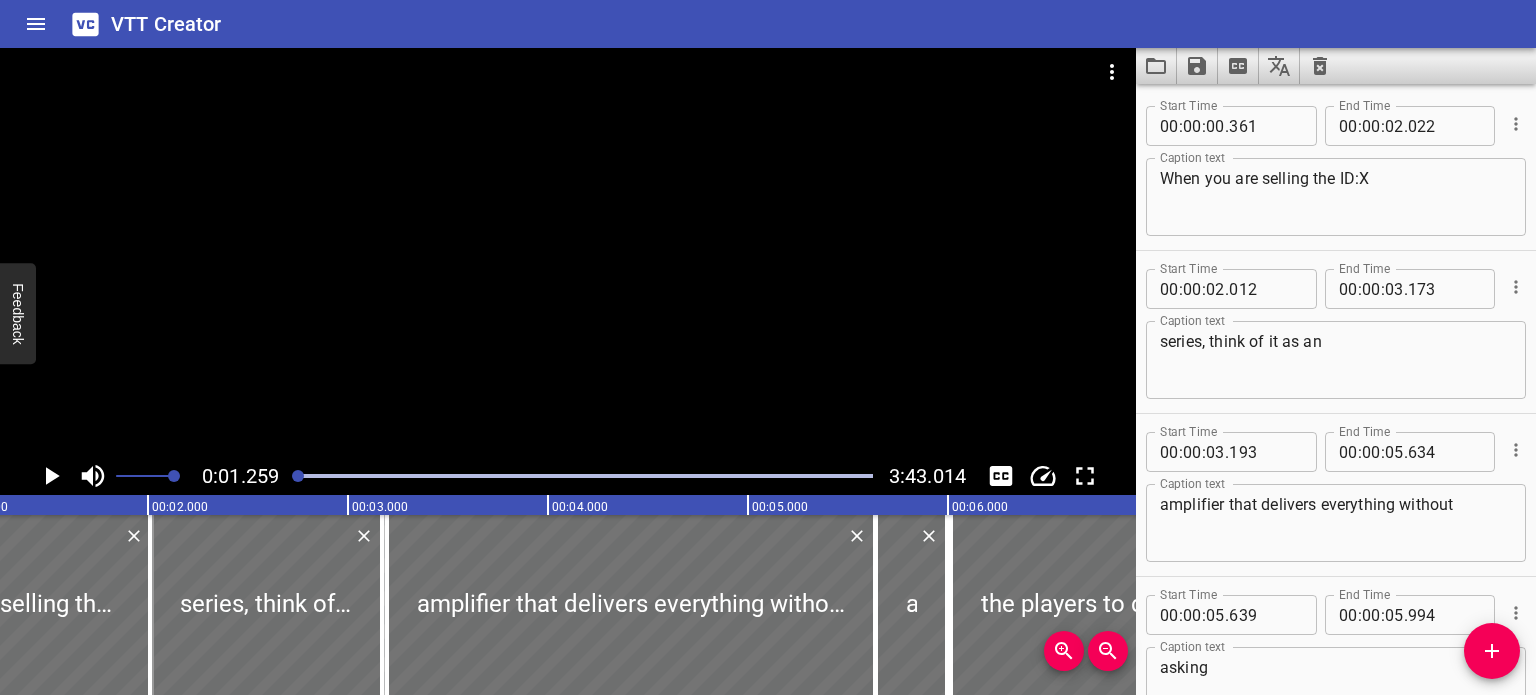 drag, startPoint x: 1144, startPoint y: 413, endPoint x: 987, endPoint y: 311, distance: 187.22446 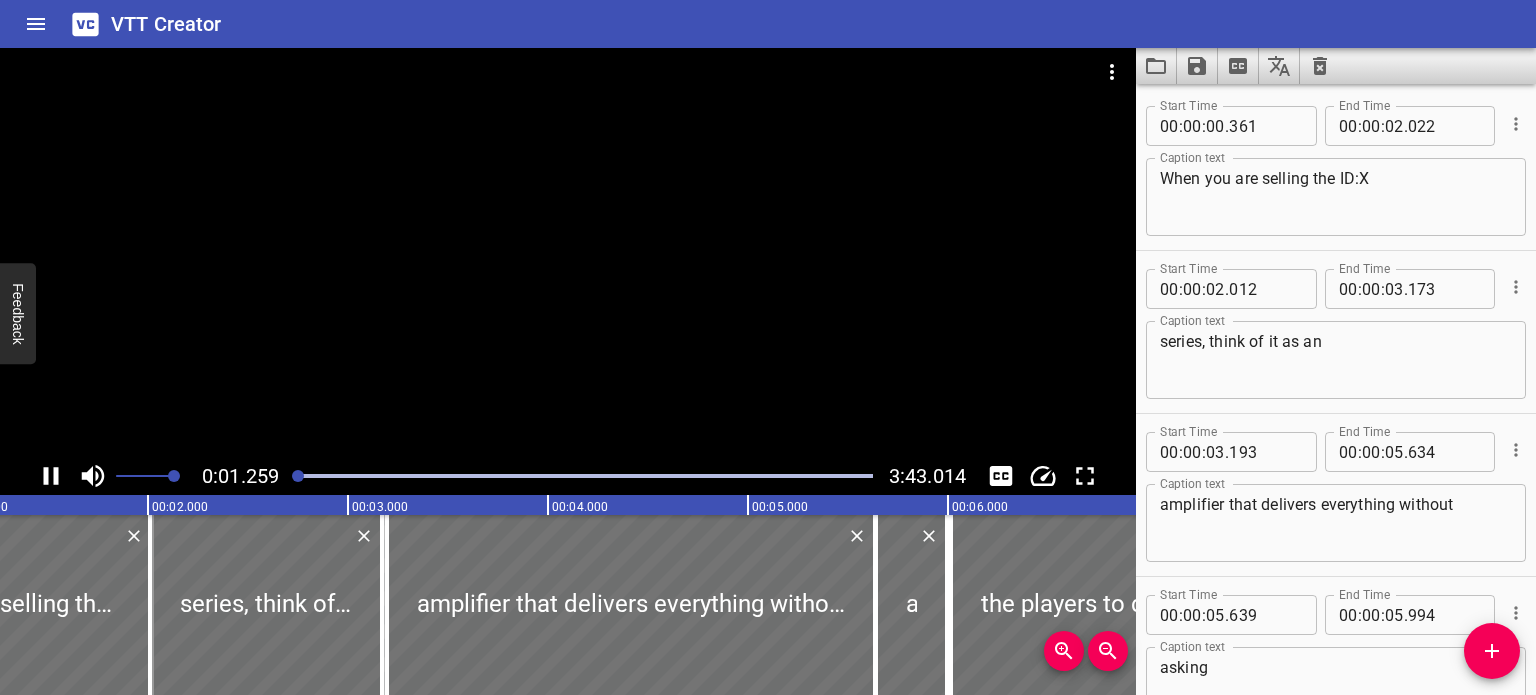 click 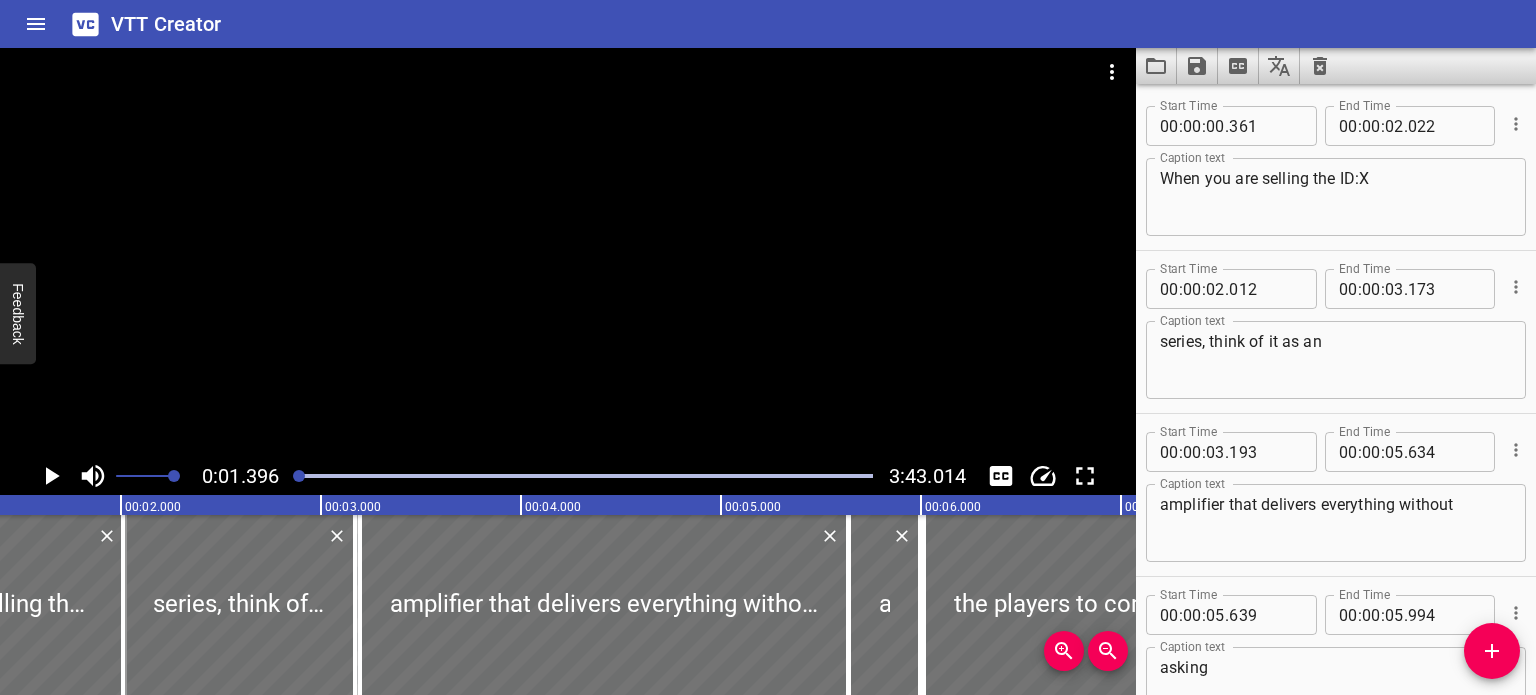 click 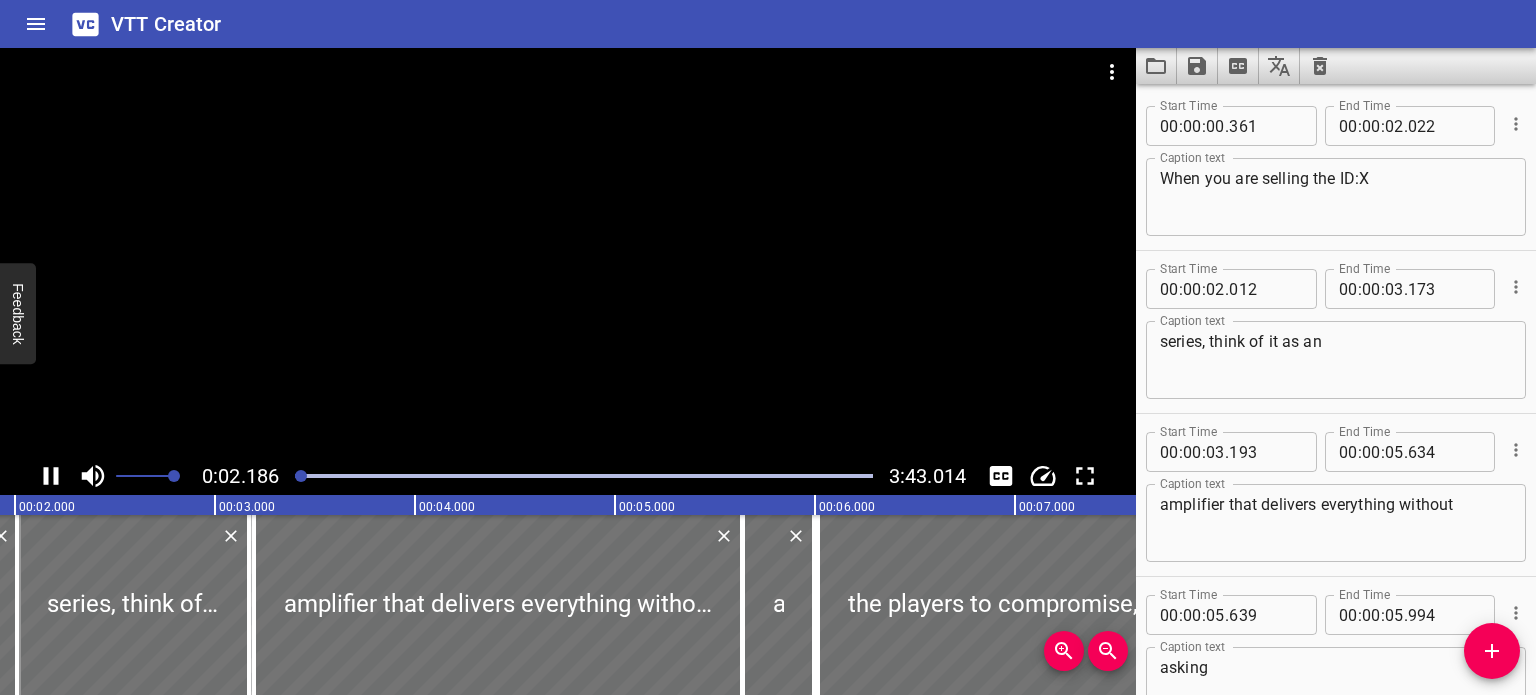 scroll, scrollTop: 0, scrollLeft: 436, axis: horizontal 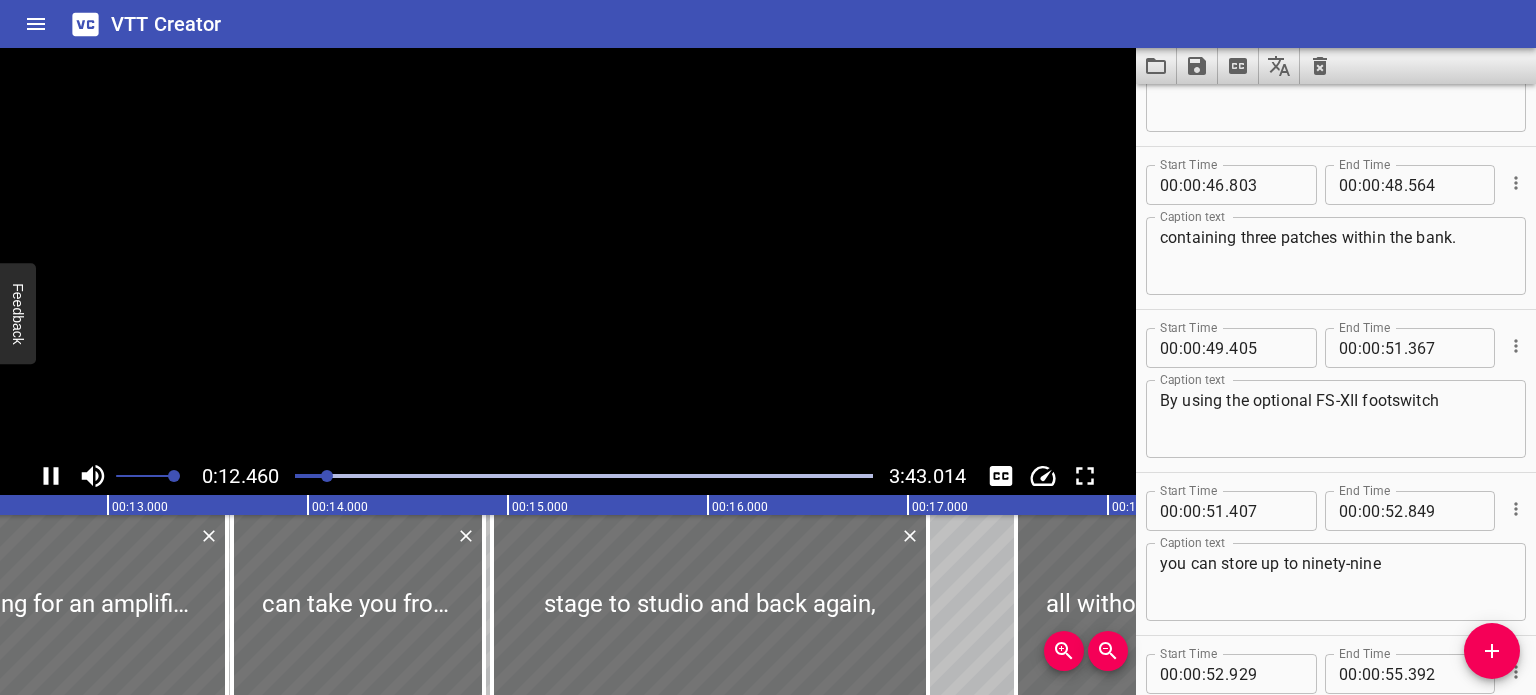 click on "By using the optional FS-XII footswitch" at bounding box center [1336, 419] 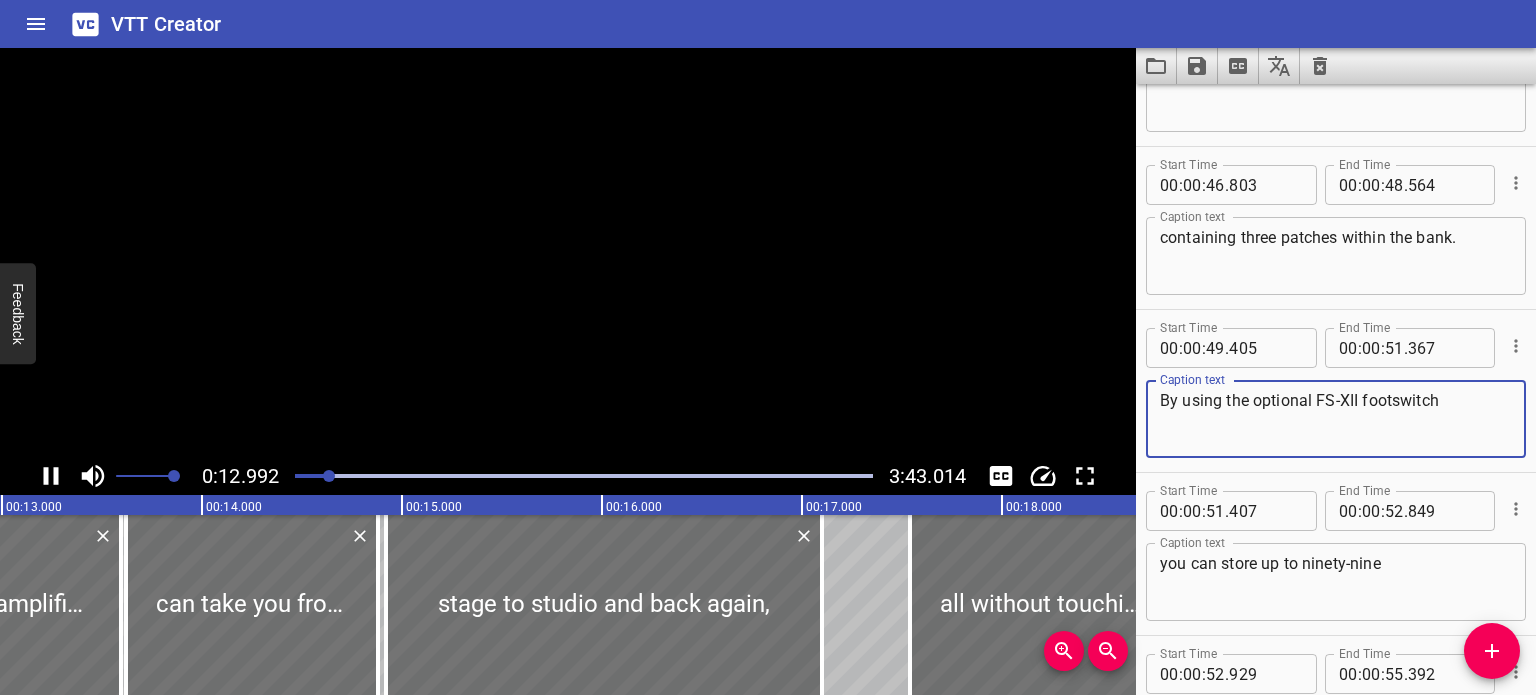 click on "By using the optional FS-XII footswitch" at bounding box center [1336, 419] 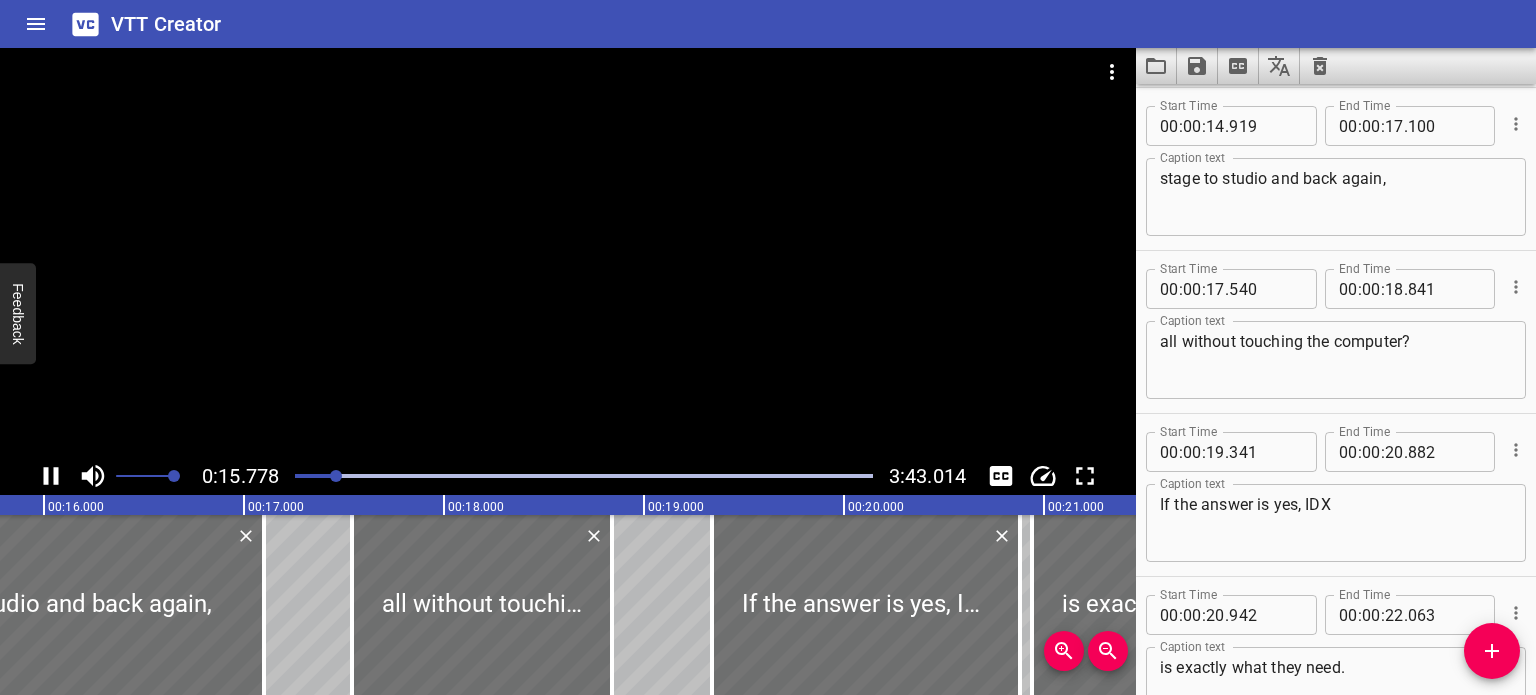 click 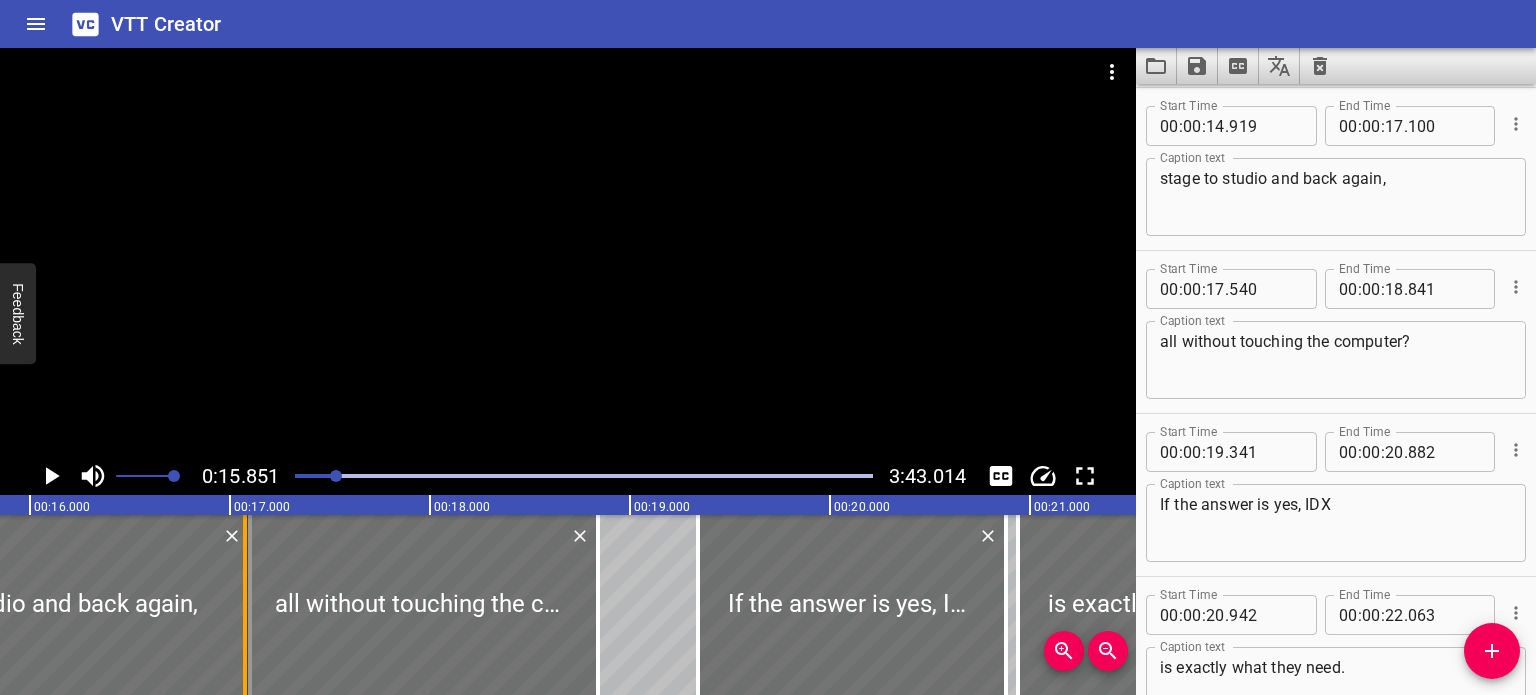 drag, startPoint x: 332, startPoint y: 577, endPoint x: 239, endPoint y: 555, distance: 95.566734 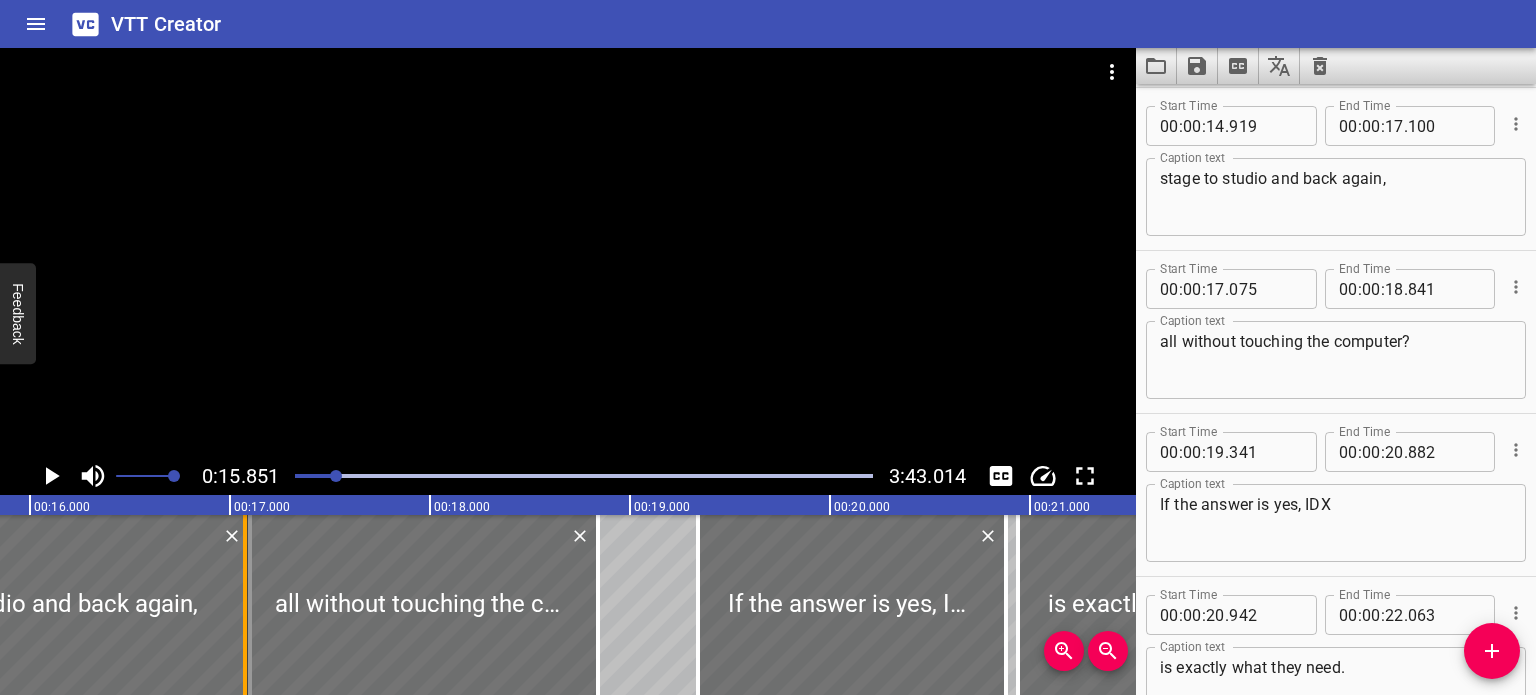 click at bounding box center [245, 605] 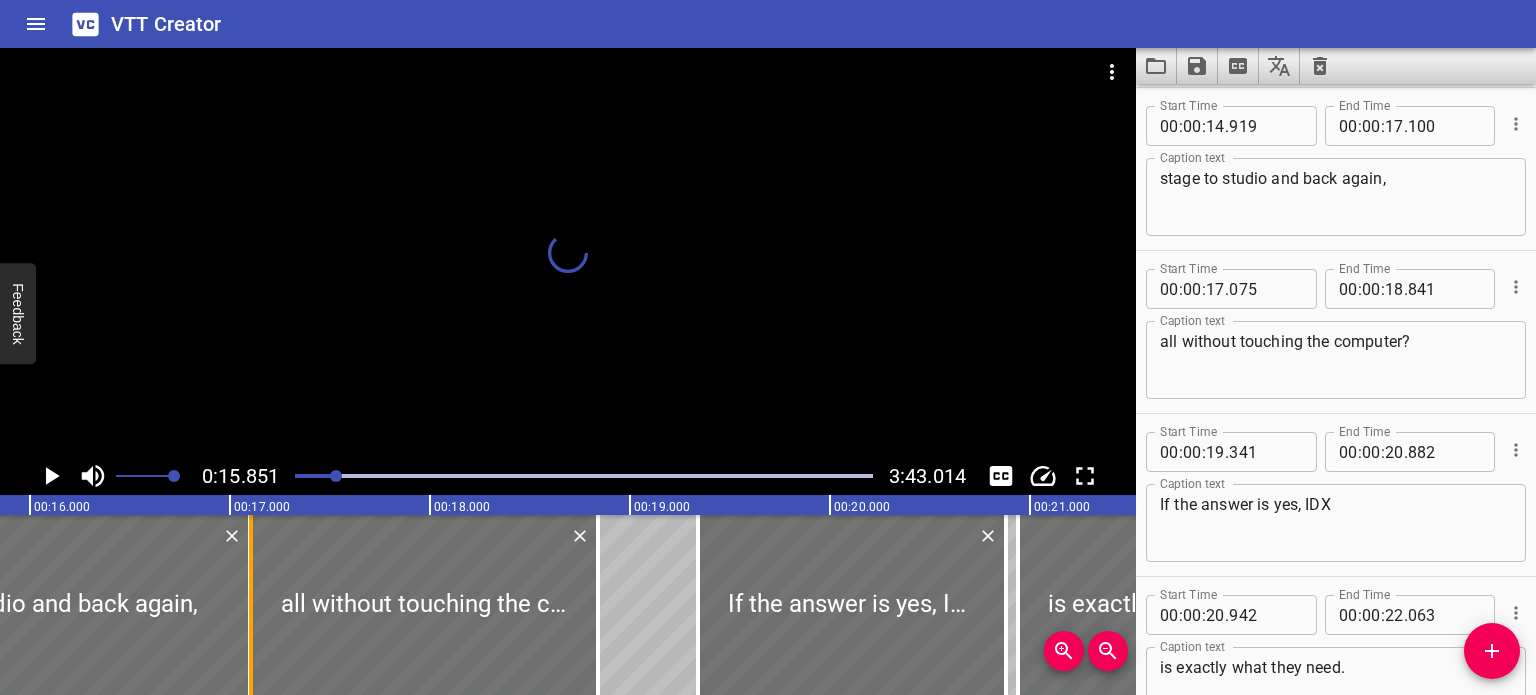 click on "all without touching the computer?" at bounding box center (424, 605) 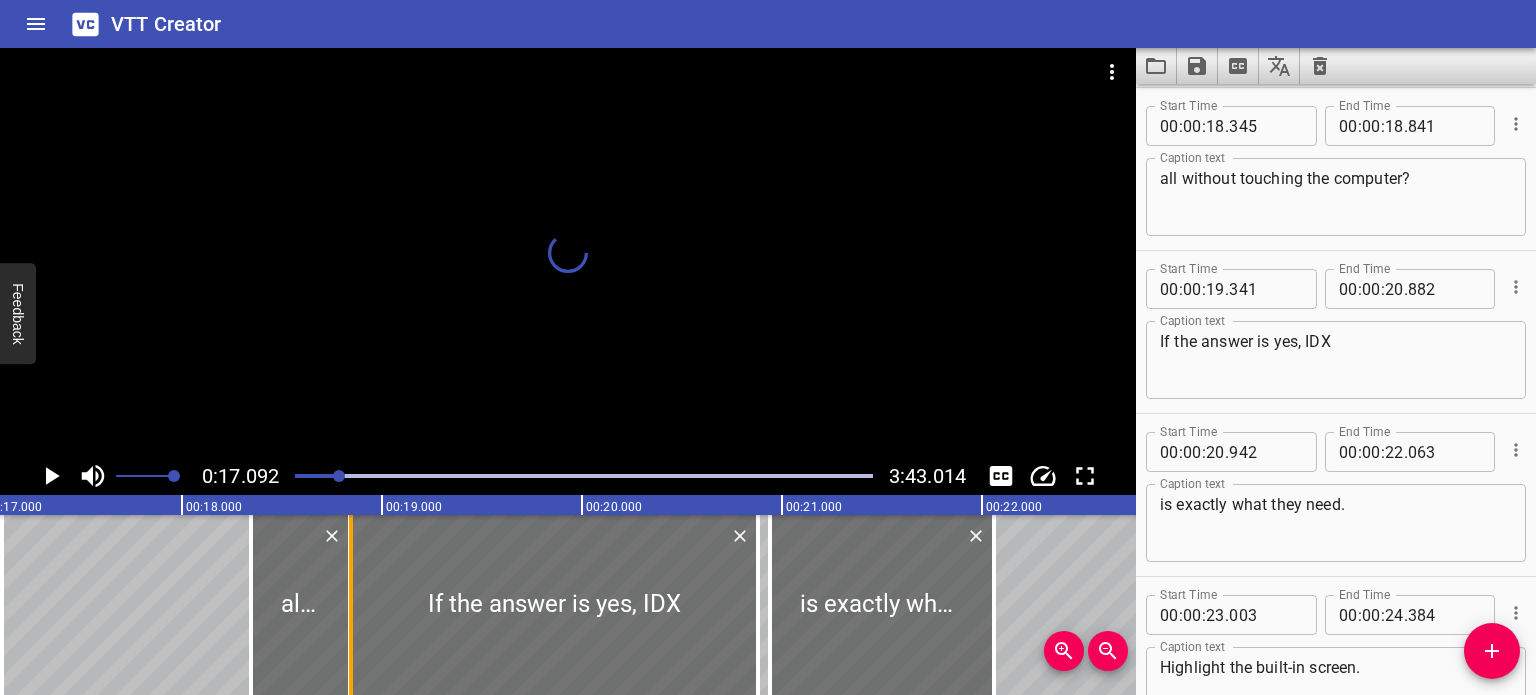 drag, startPoint x: 442, startPoint y: 581, endPoint x: 343, endPoint y: 587, distance: 99.18165 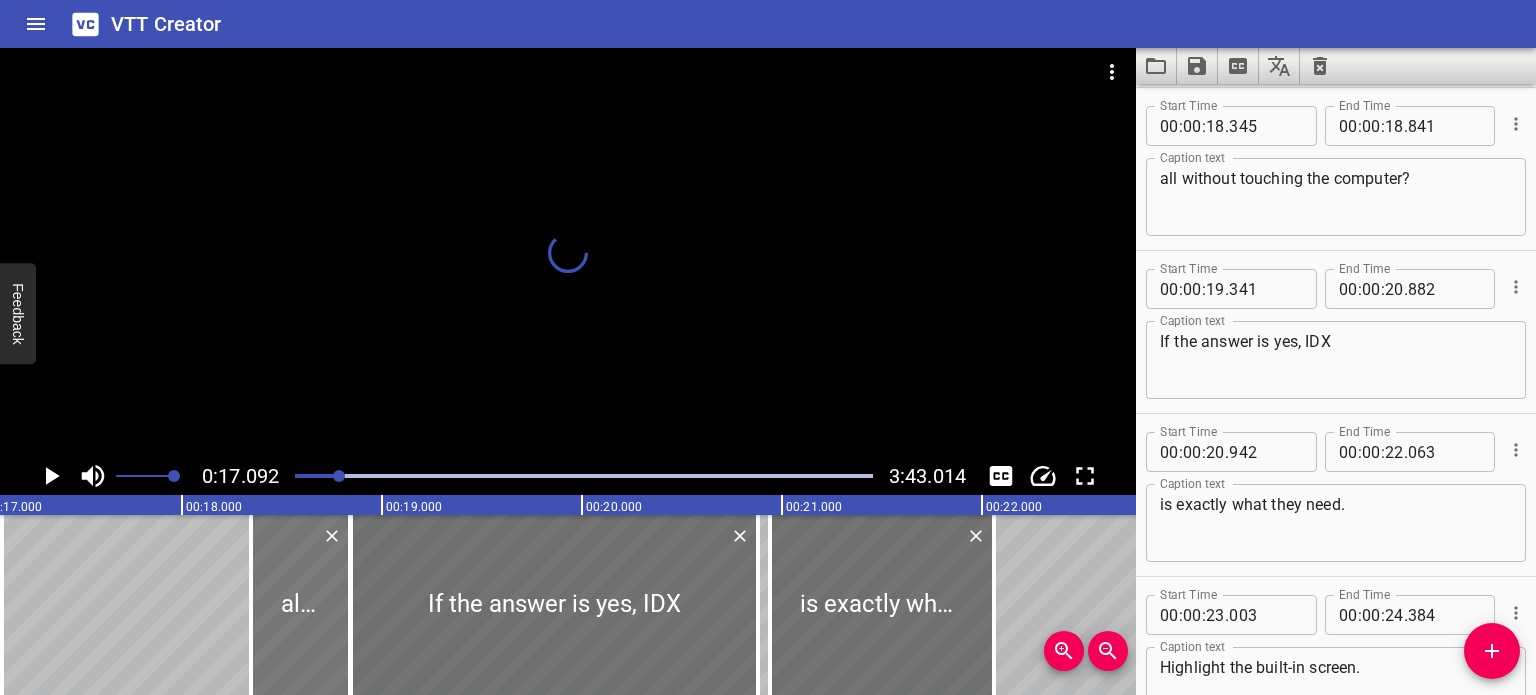 type on "18" 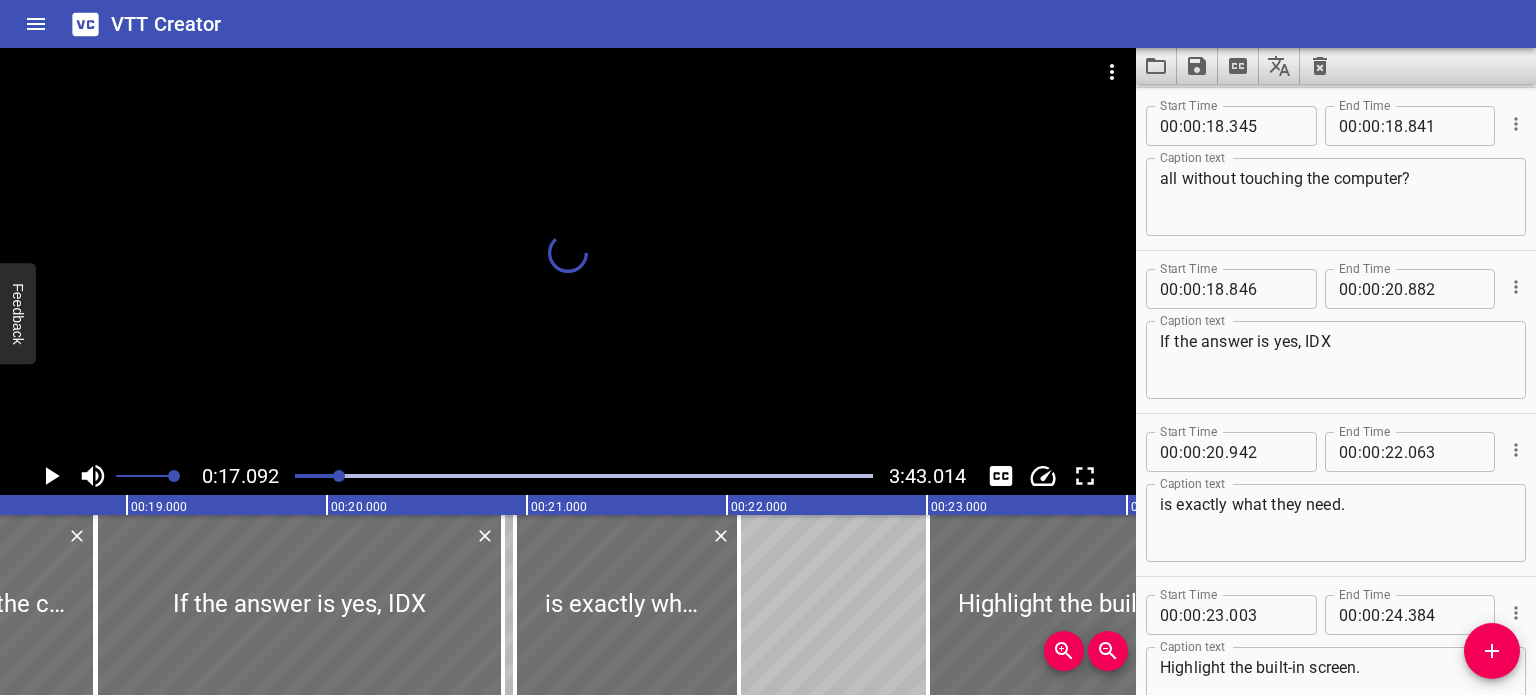 drag, startPoint x: 241, startPoint y: 590, endPoint x: 168, endPoint y: 600, distance: 73.68175 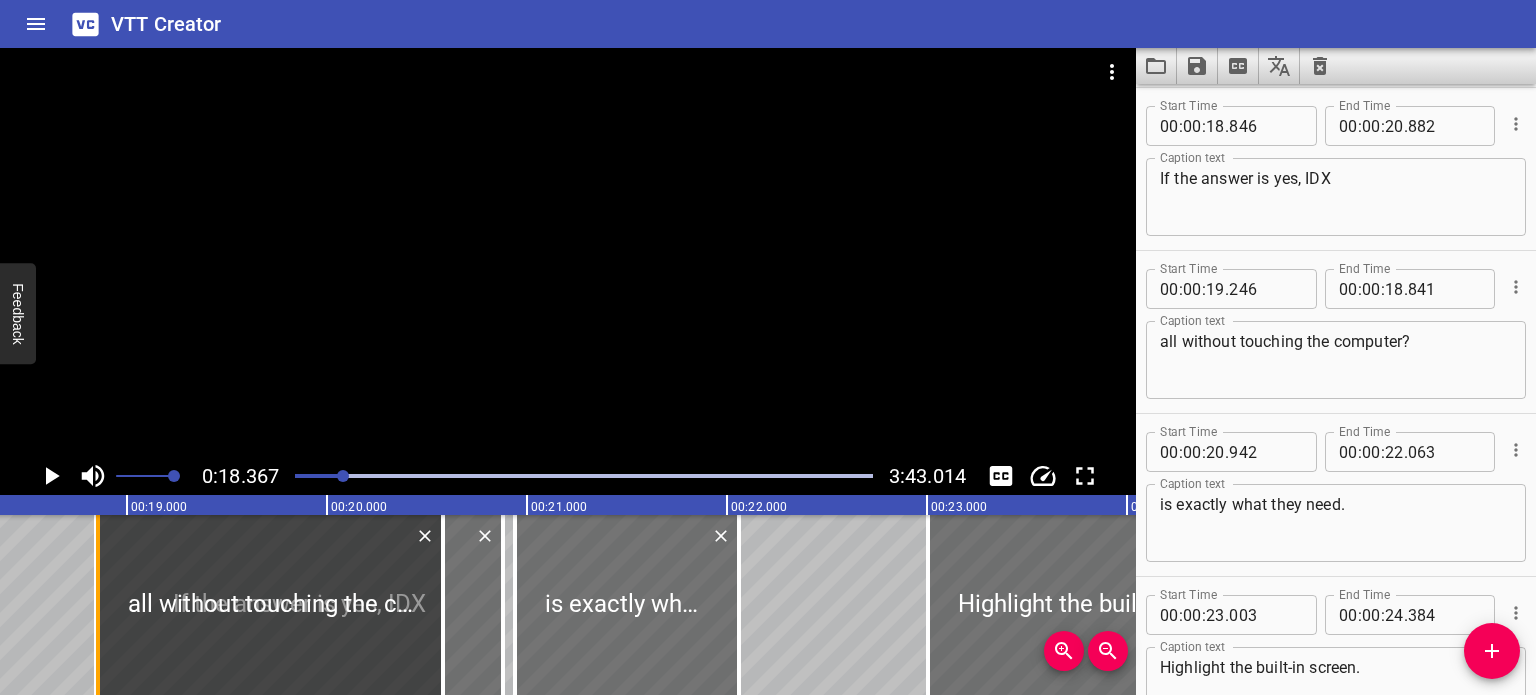 drag, startPoint x: 175, startPoint y: 569, endPoint x: 97, endPoint y: 567, distance: 78.025635 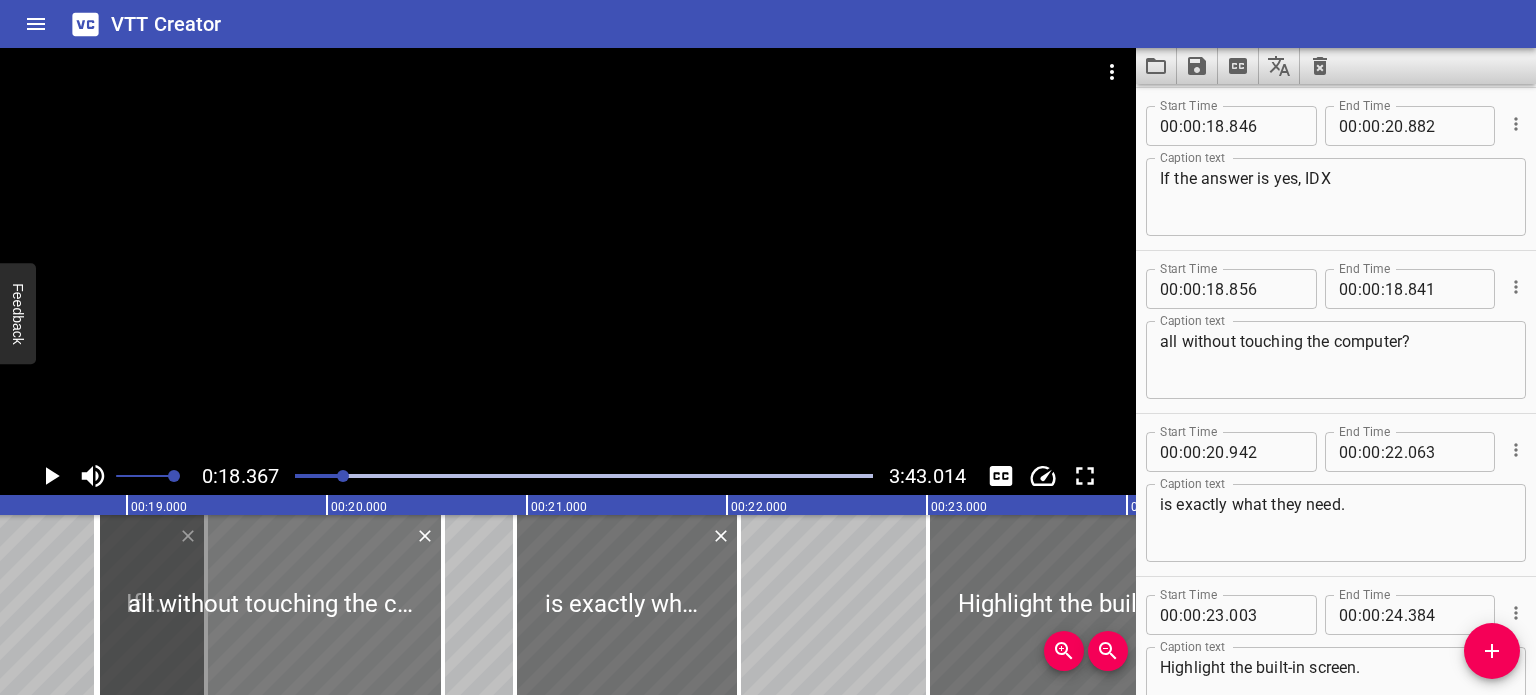 drag, startPoint x: 493, startPoint y: 571, endPoint x: 215, endPoint y: 567, distance: 278.02878 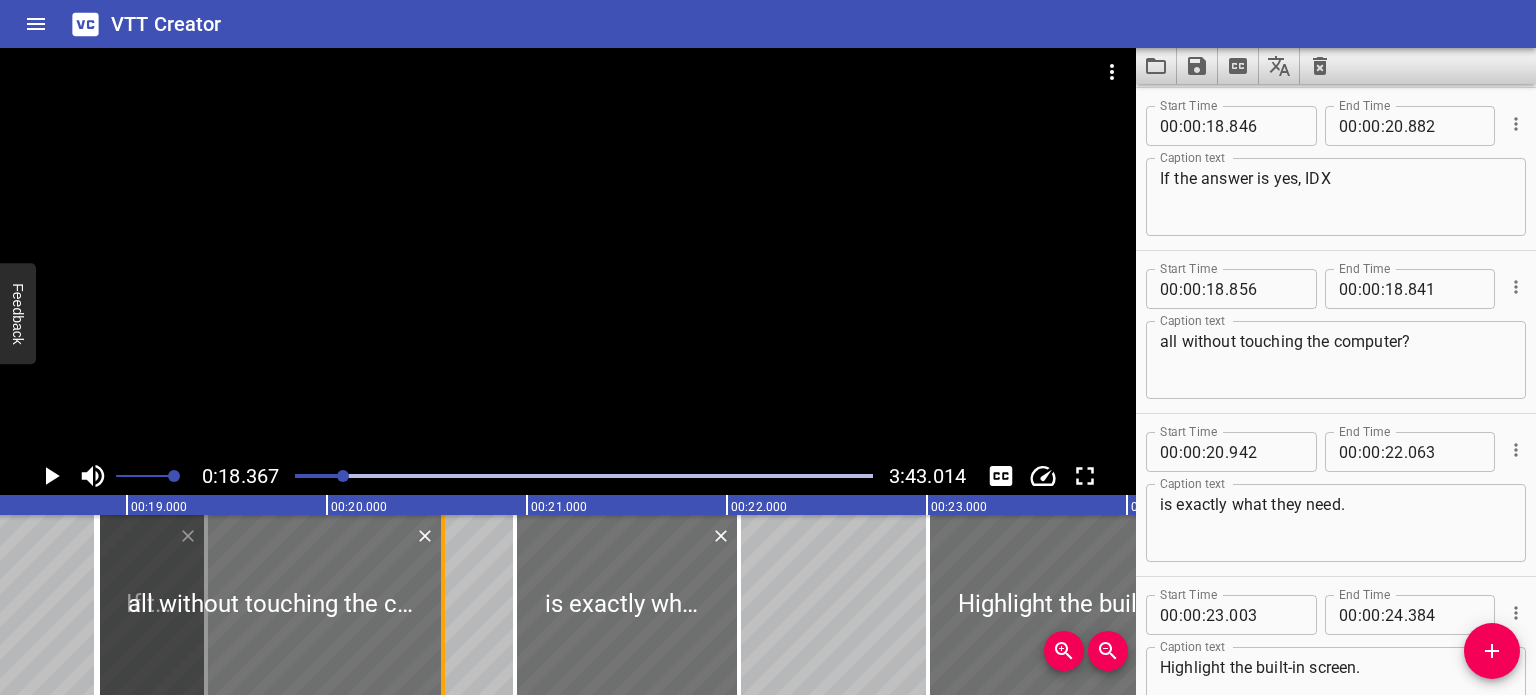 type on "19" 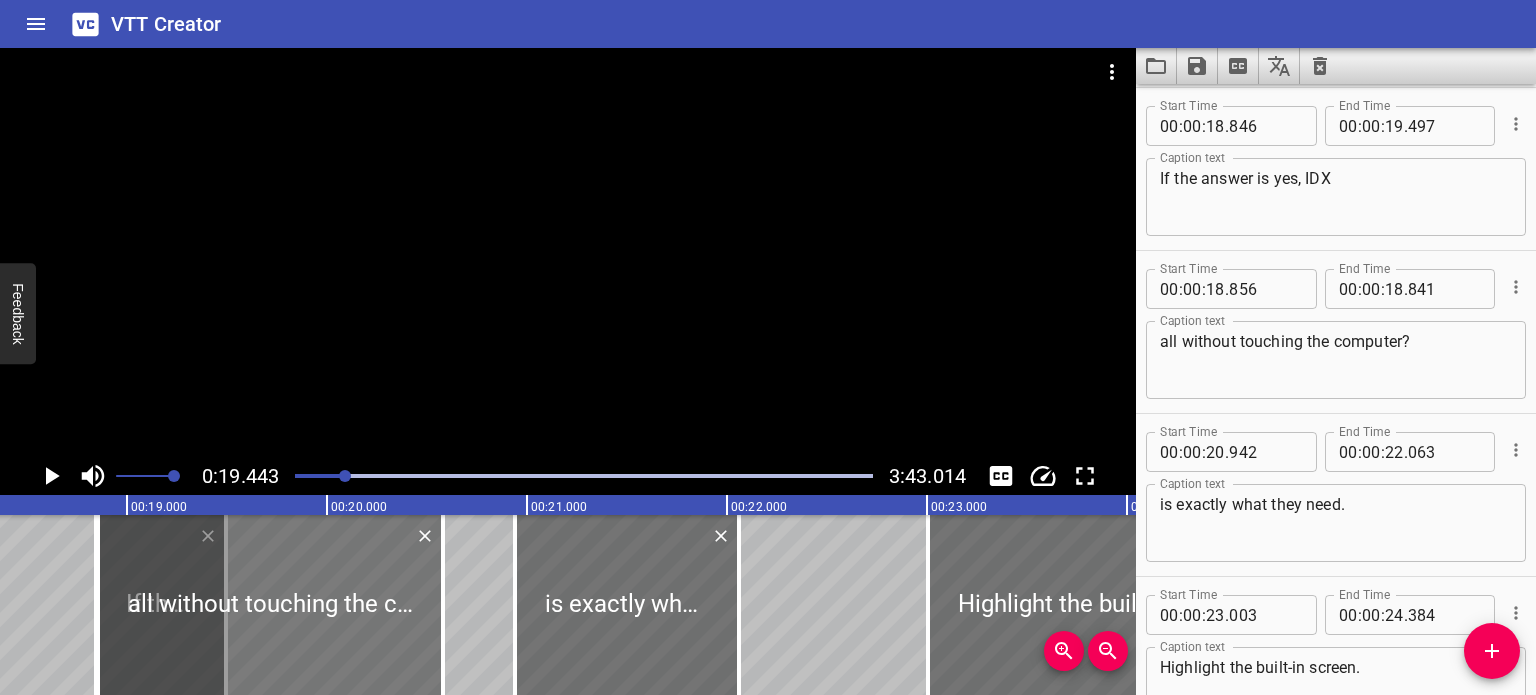 scroll, scrollTop: 0, scrollLeft: 3888, axis: horizontal 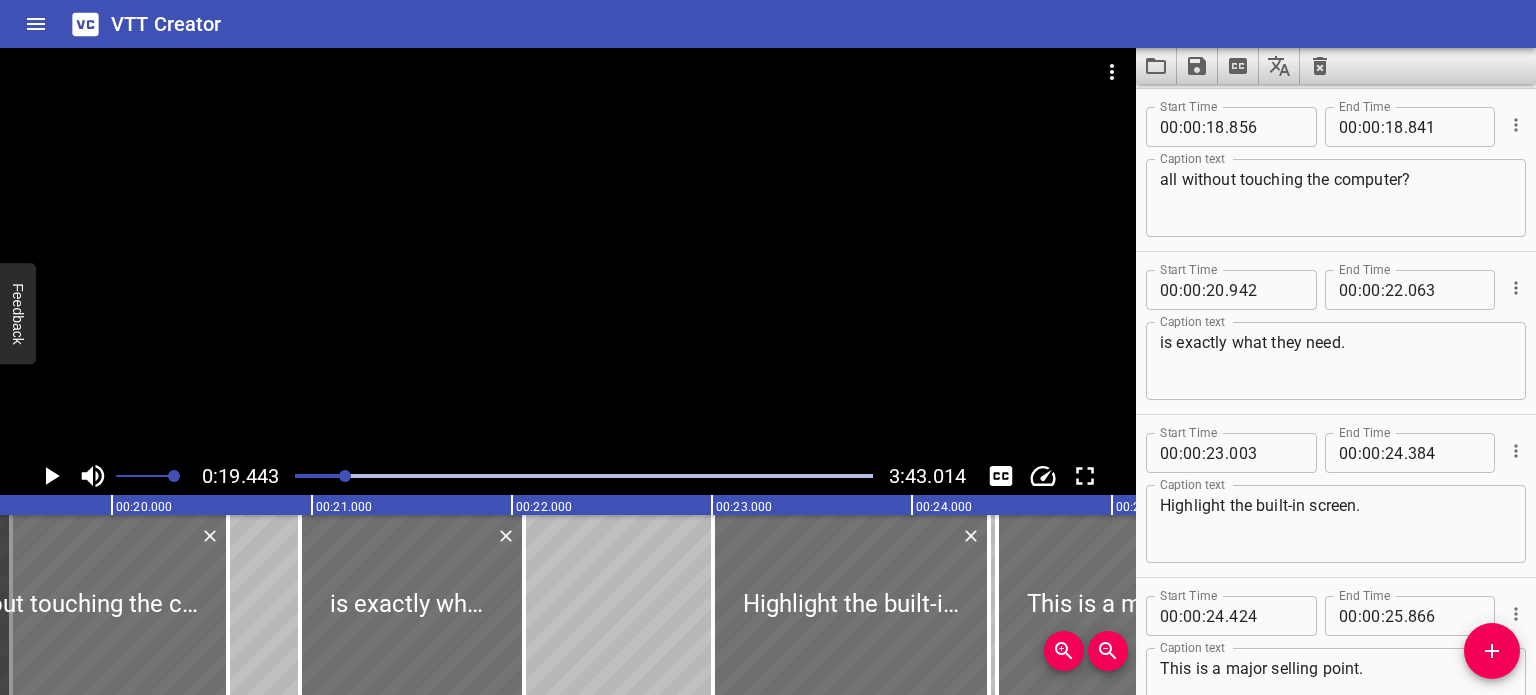click 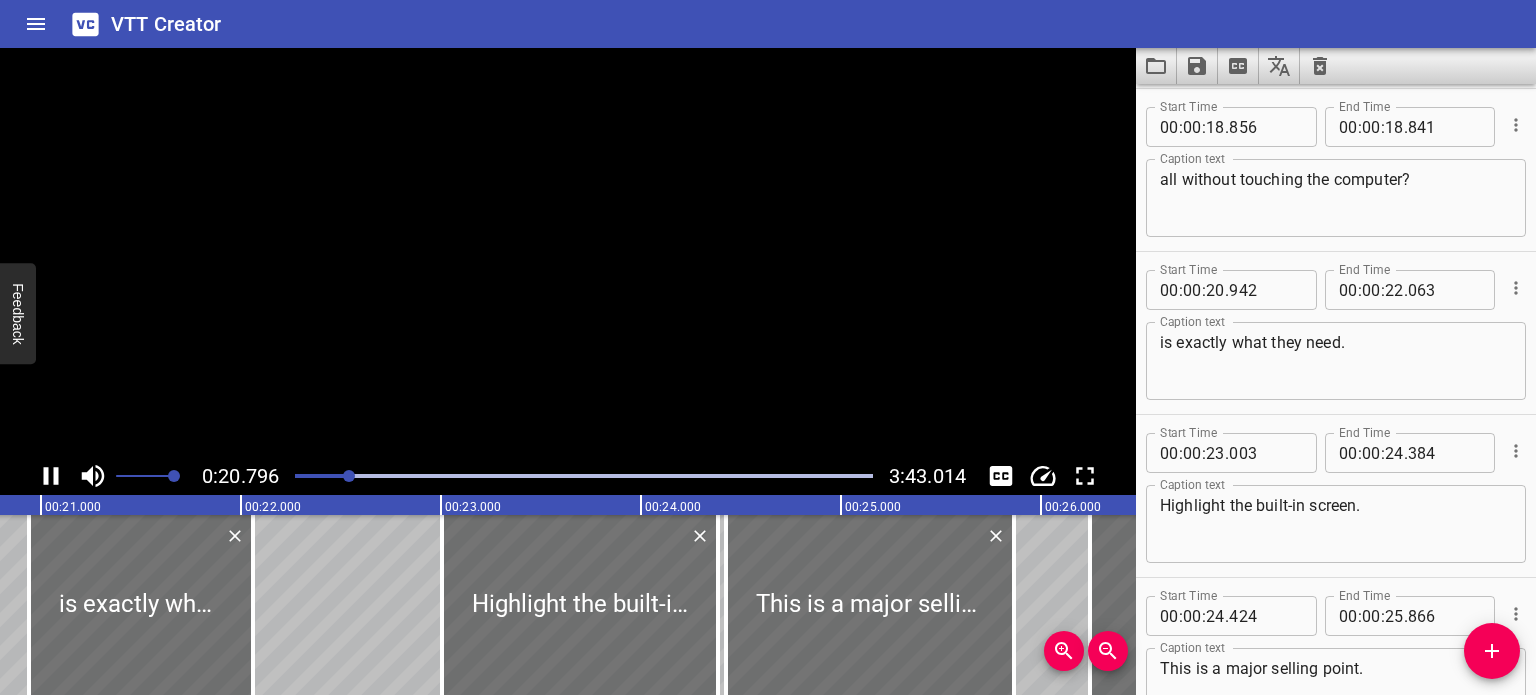 scroll, scrollTop: 0, scrollLeft: 4212, axis: horizontal 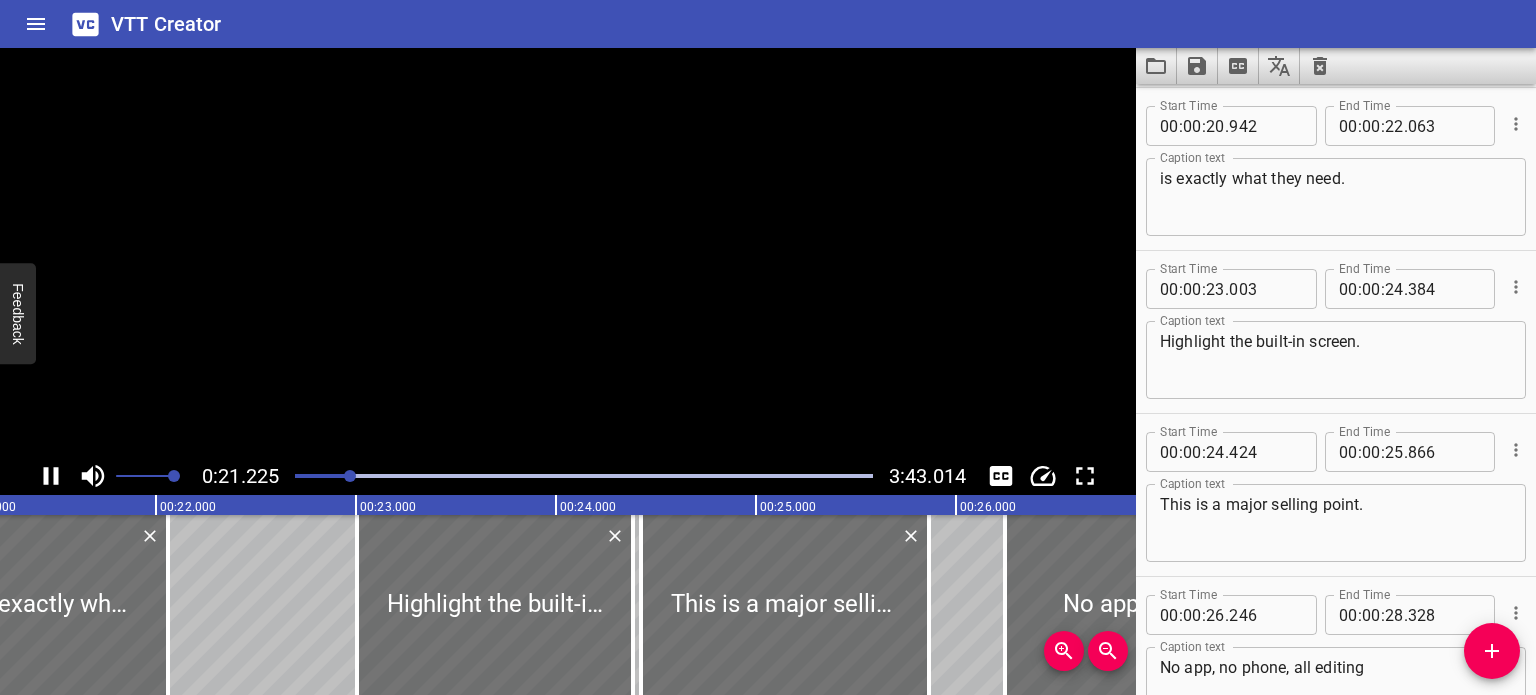 click 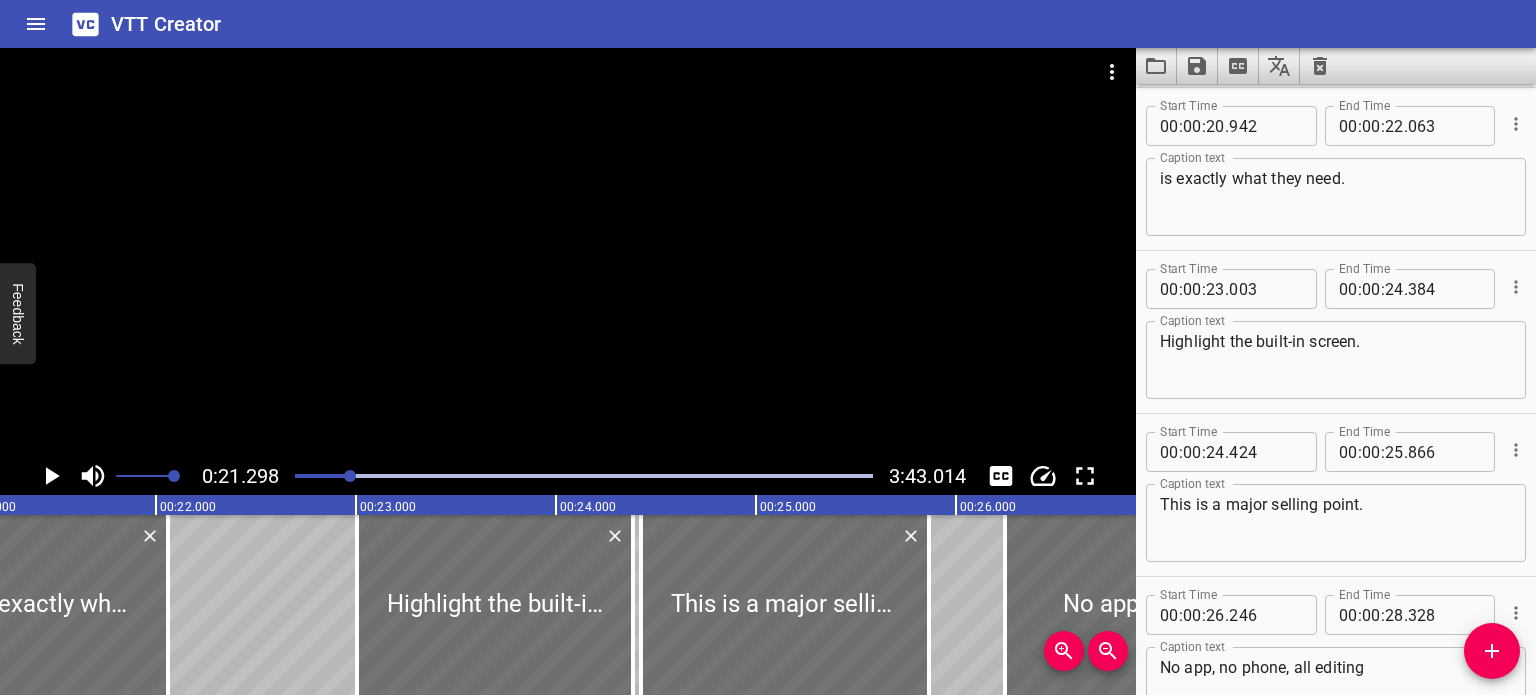 scroll, scrollTop: 0, scrollLeft: 4259, axis: horizontal 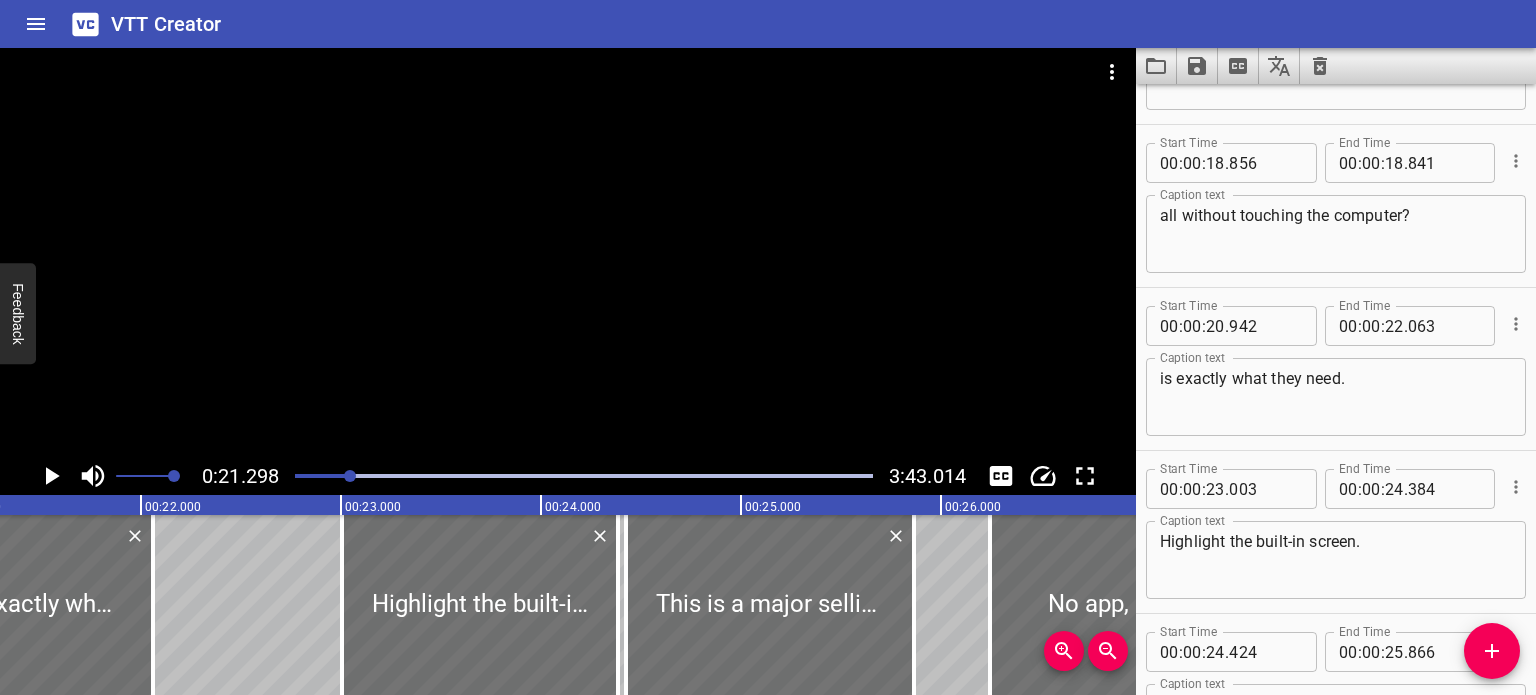 click on "is exactly what they need." at bounding box center [1336, 397] 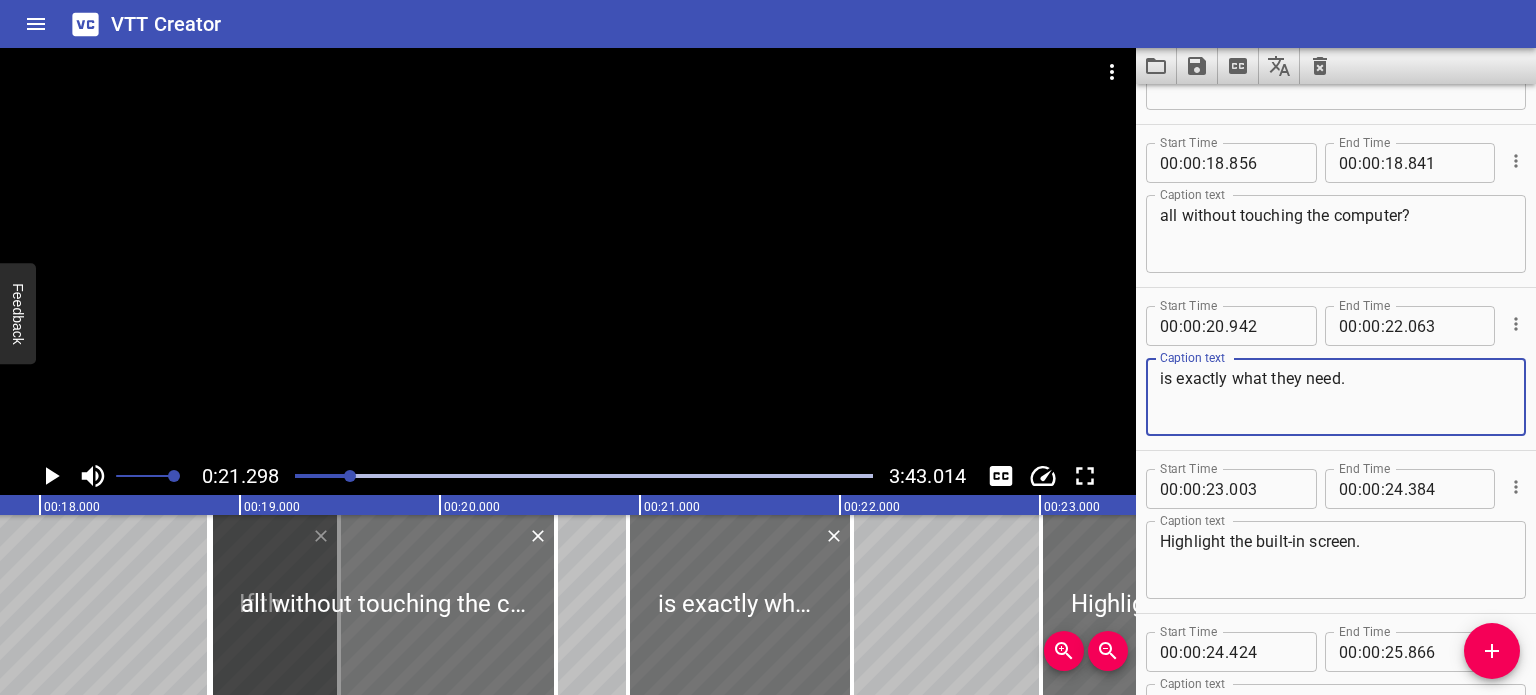 scroll, scrollTop: 0, scrollLeft: 3455, axis: horizontal 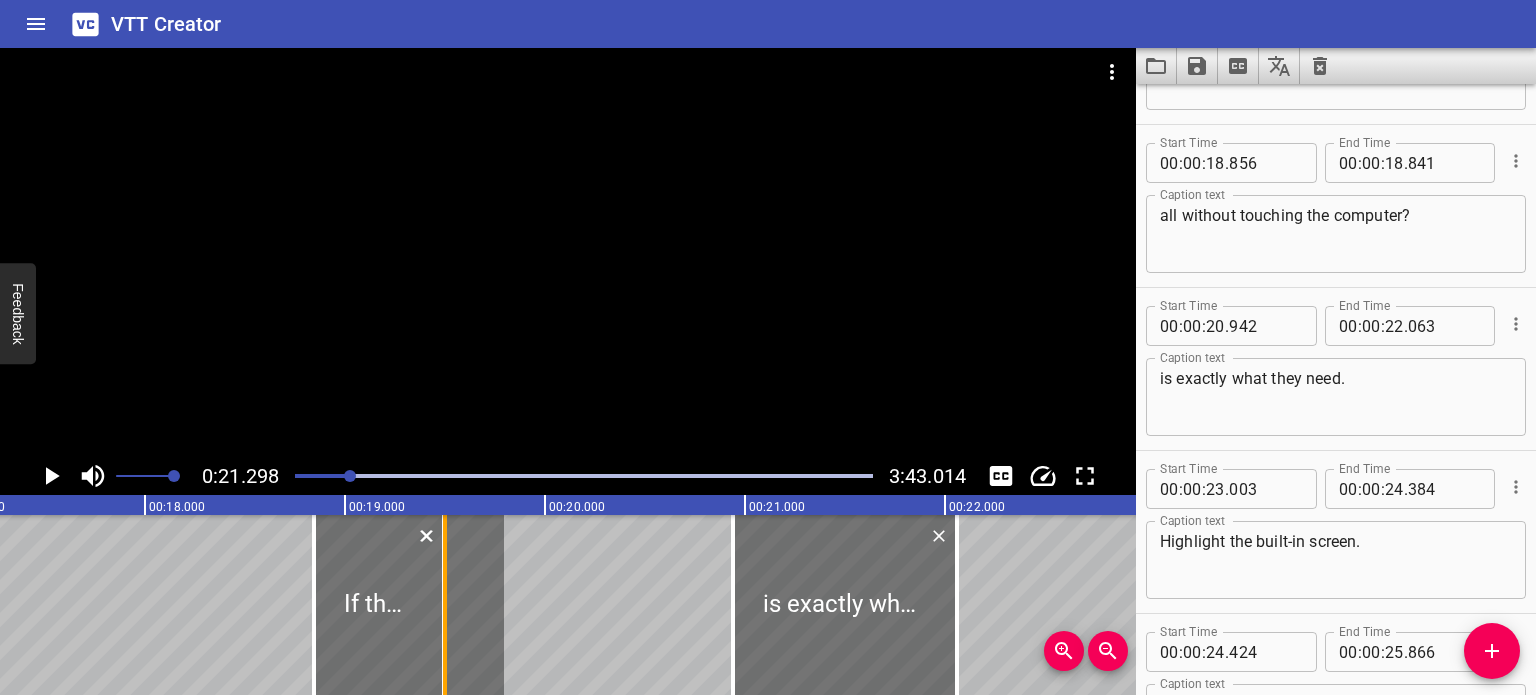 drag, startPoint x: 314, startPoint y: 583, endPoint x: 444, endPoint y: 591, distance: 130.24593 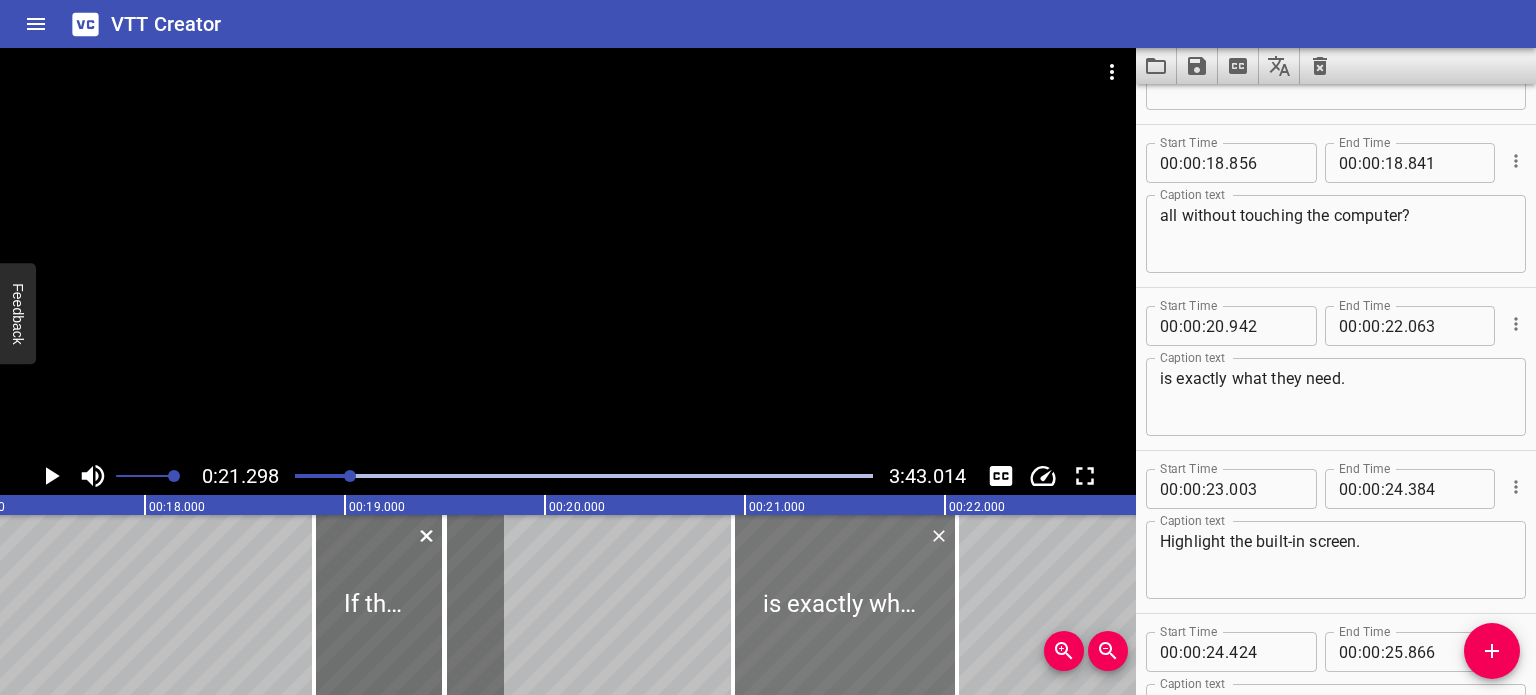 type on "19" 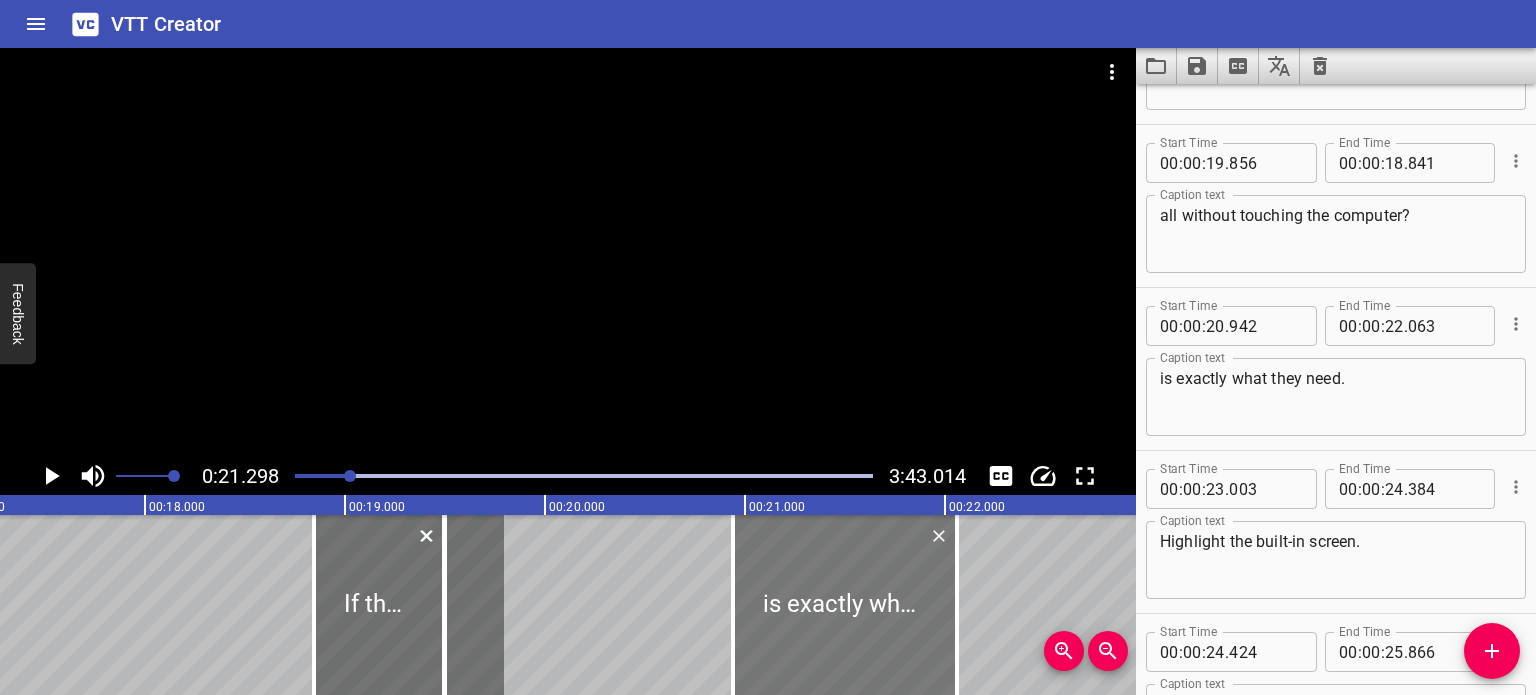 type on "496" 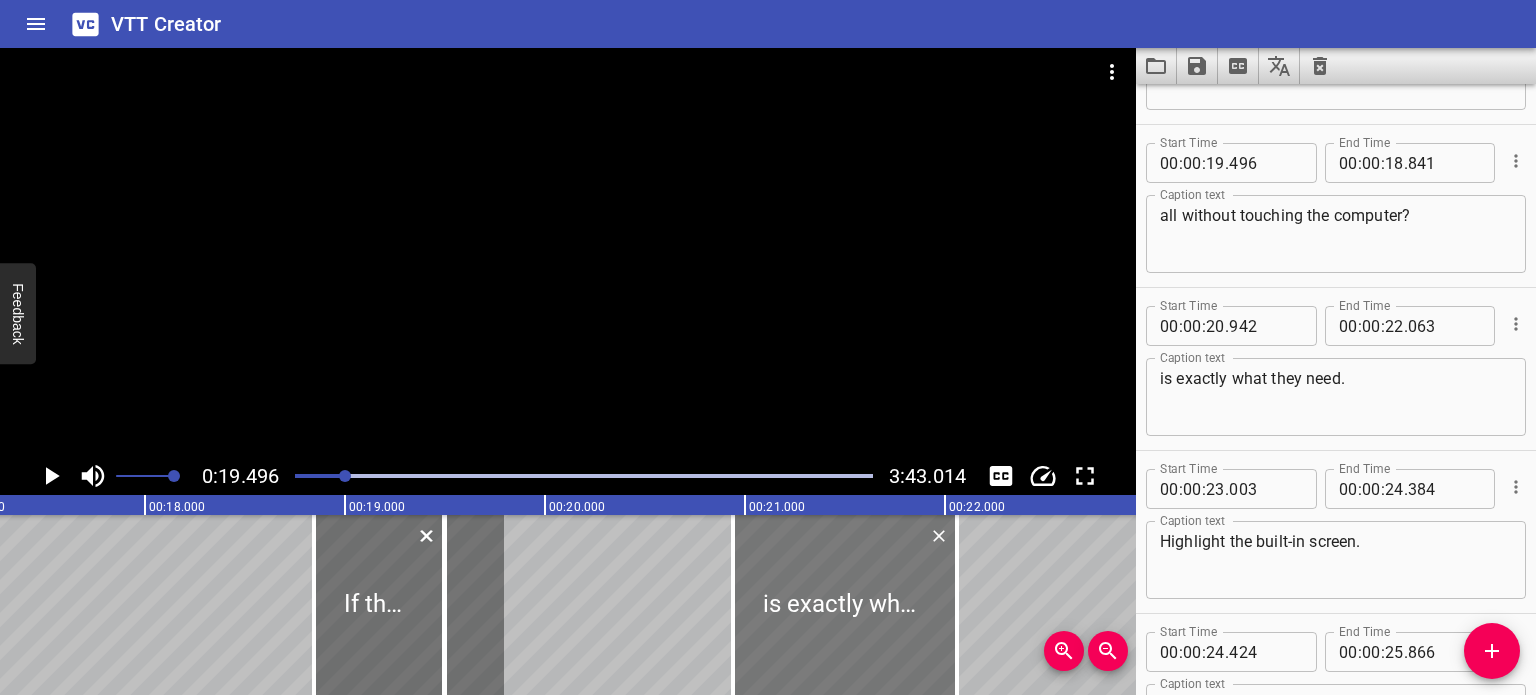scroll, scrollTop: 0, scrollLeft: 3899, axis: horizontal 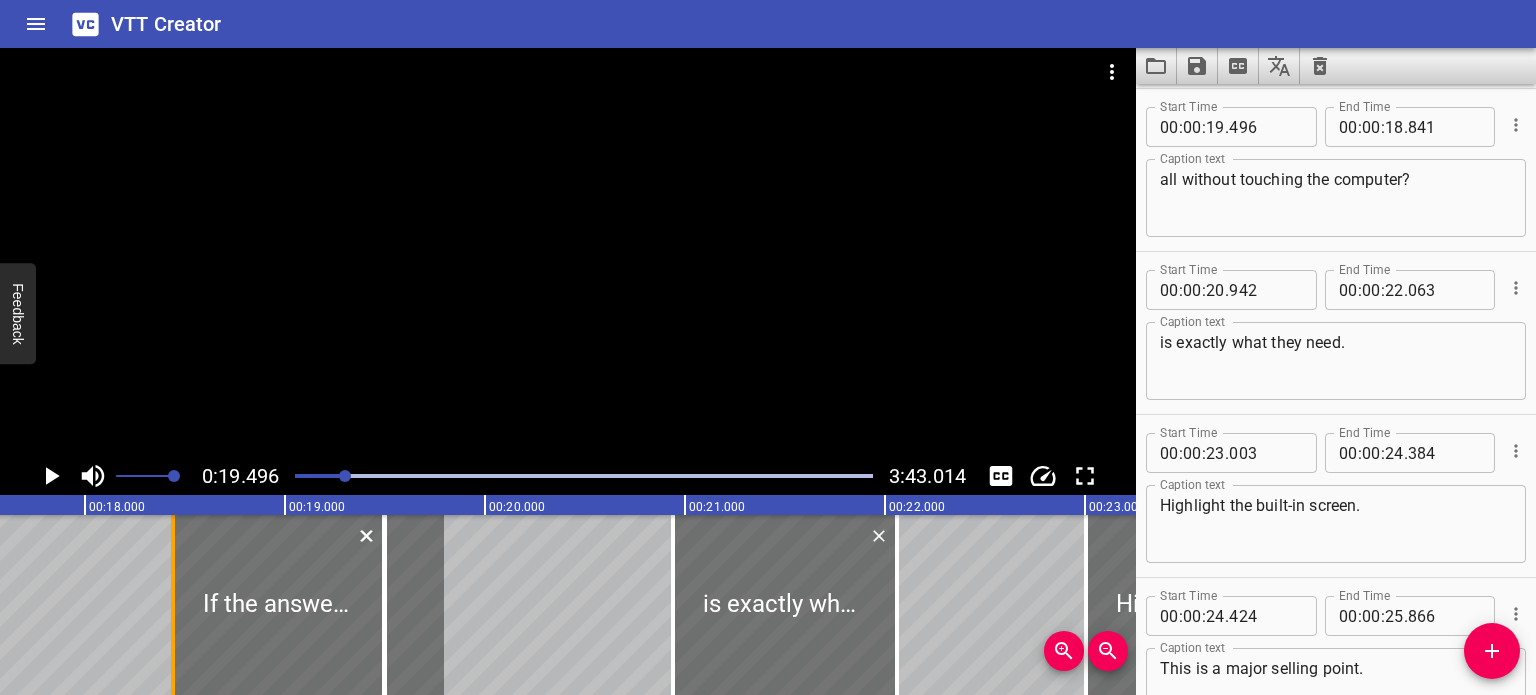drag, startPoint x: 249, startPoint y: 605, endPoint x: 168, endPoint y: 611, distance: 81.22192 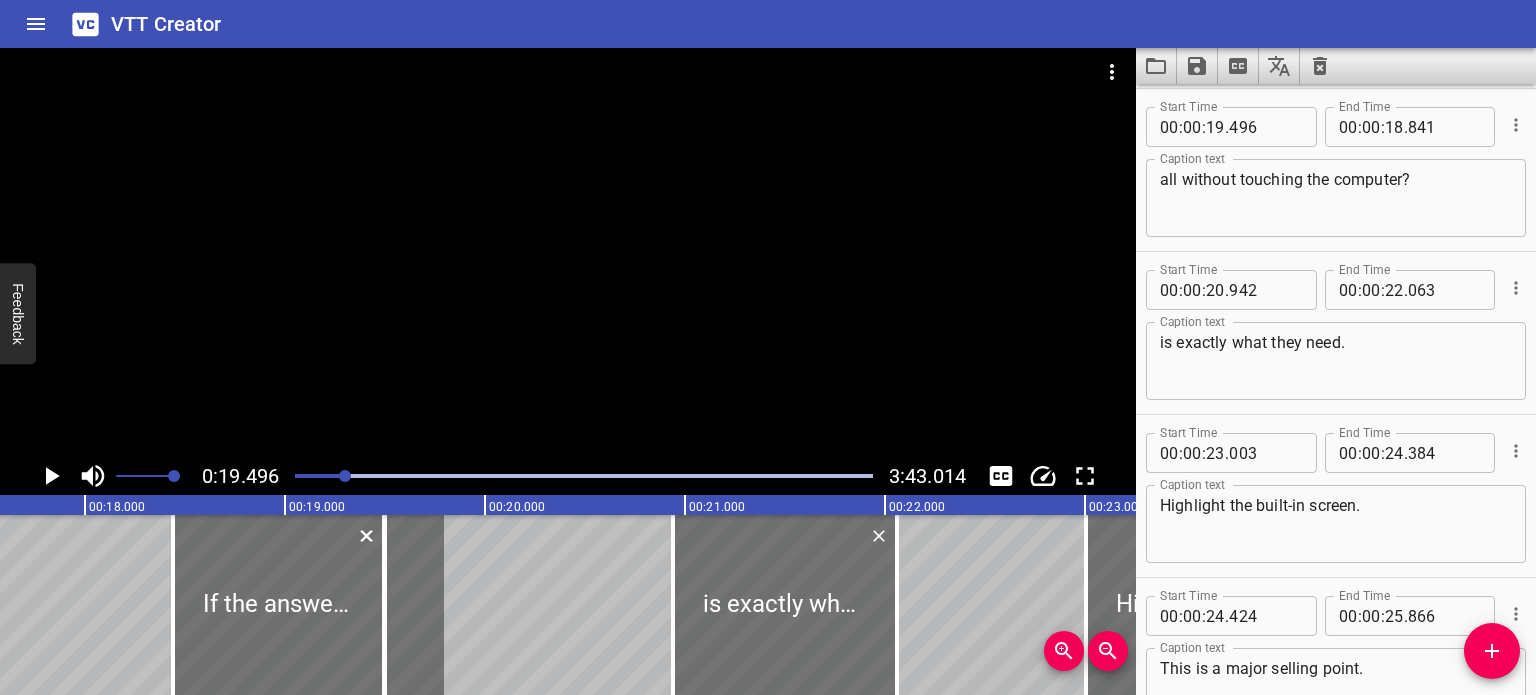 drag, startPoint x: 388, startPoint y: 612, endPoint x: 474, endPoint y: 607, distance: 86.145226 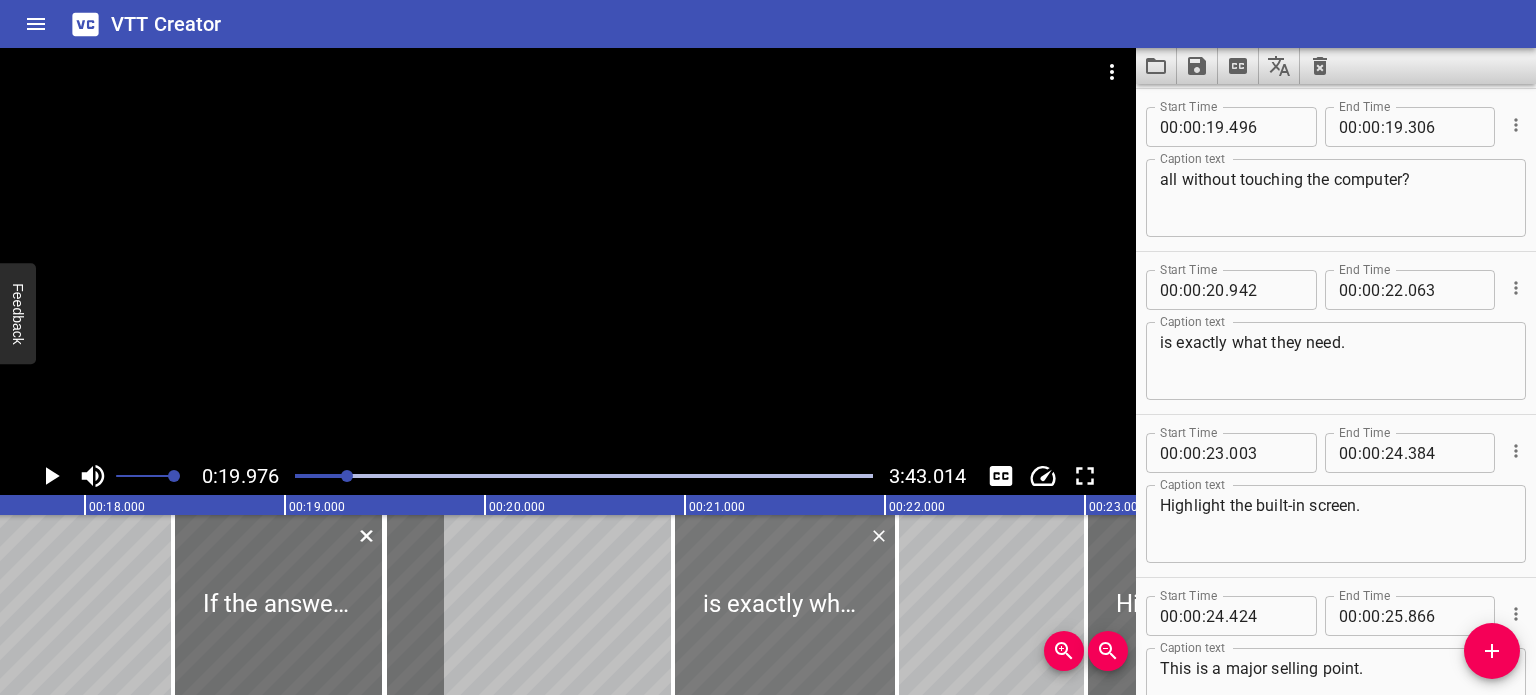 scroll, scrollTop: 0, scrollLeft: 3995, axis: horizontal 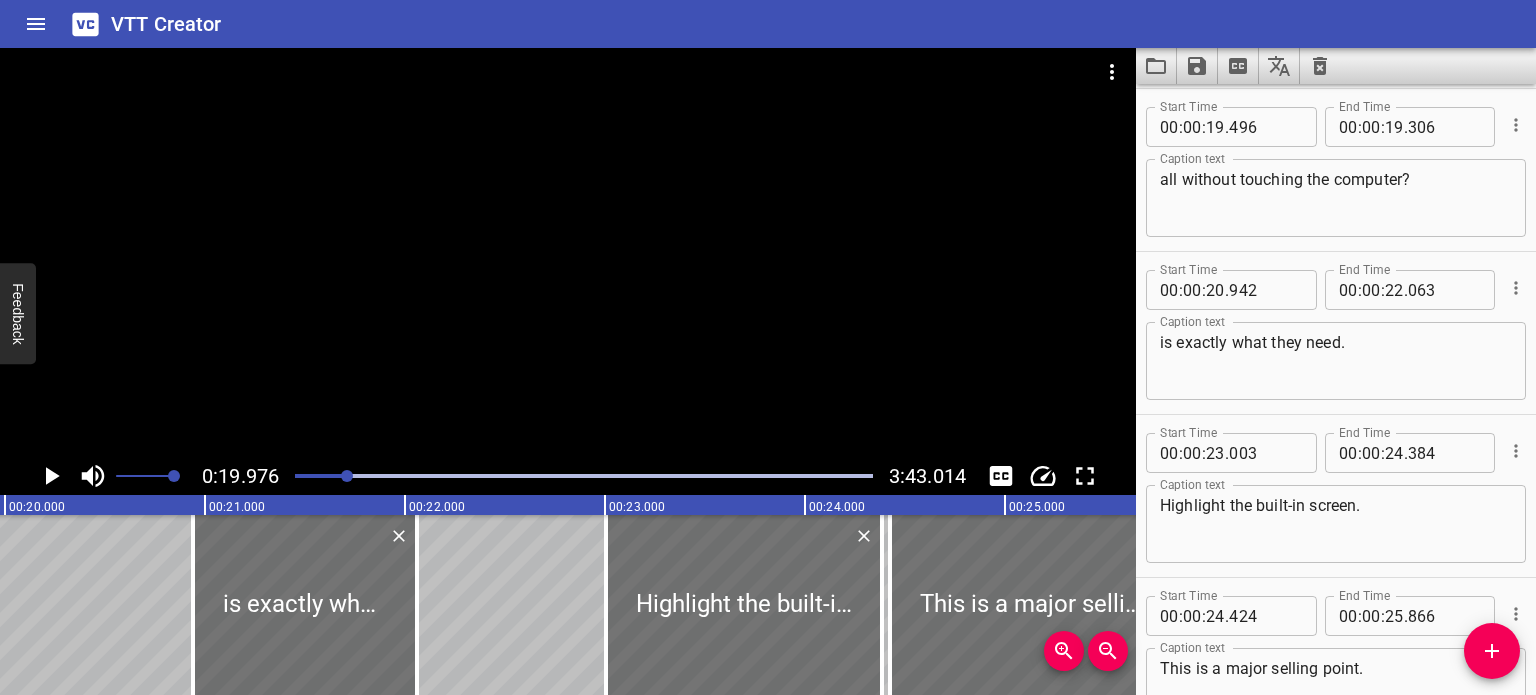 click 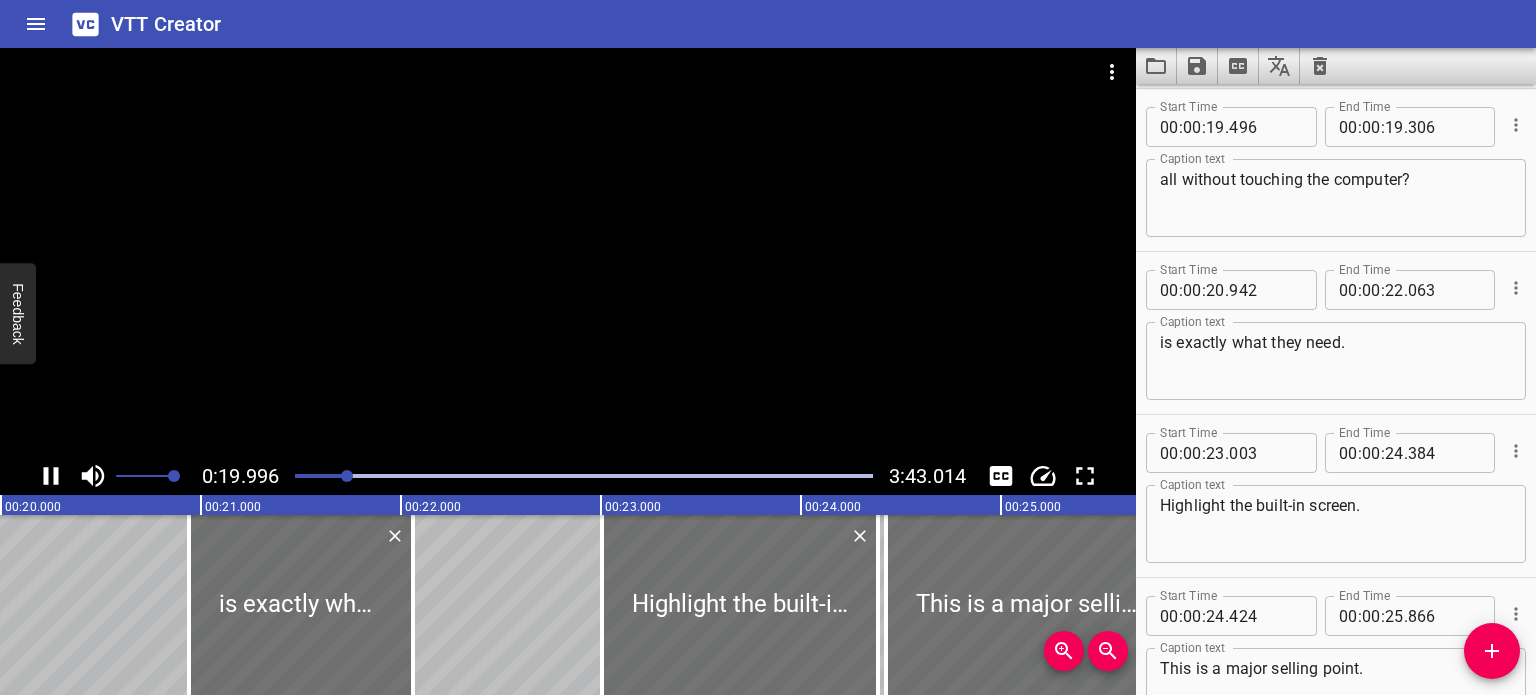 click 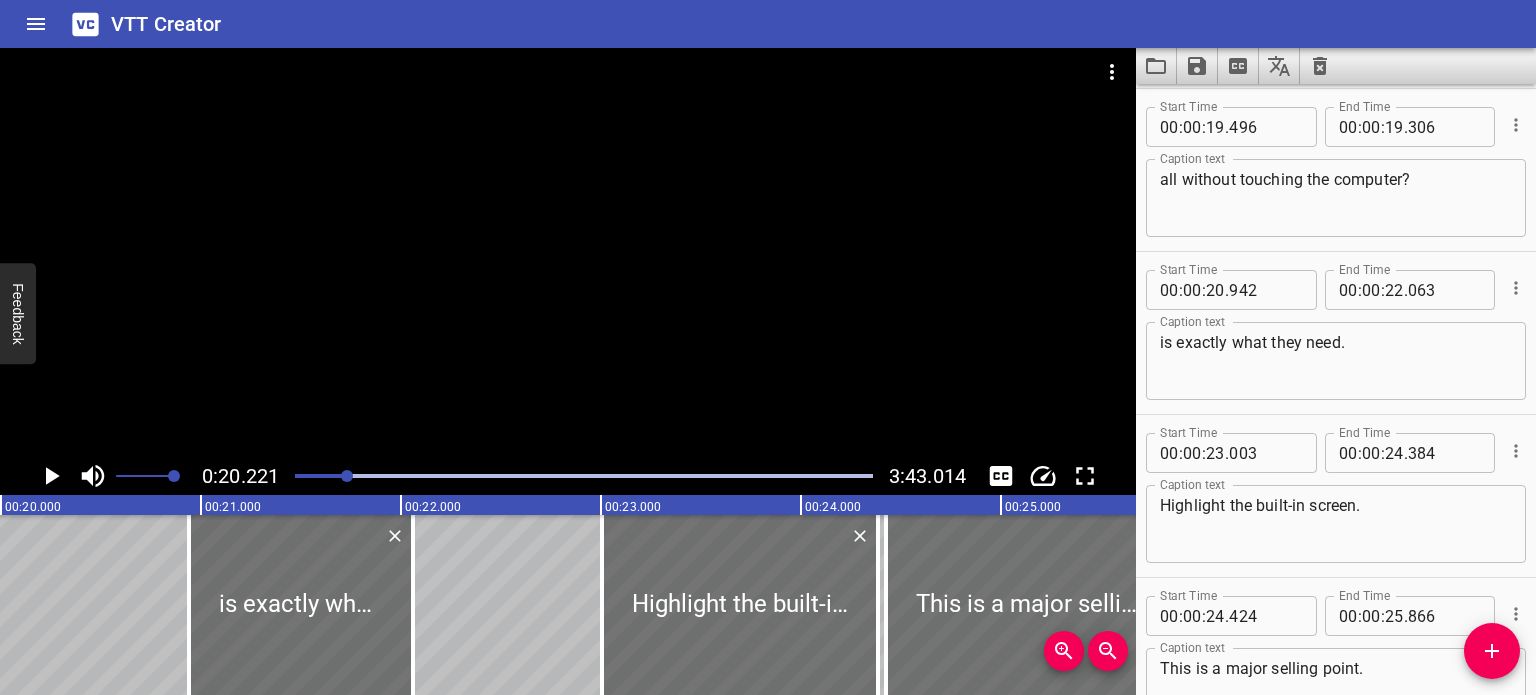scroll, scrollTop: 0, scrollLeft: 4044, axis: horizontal 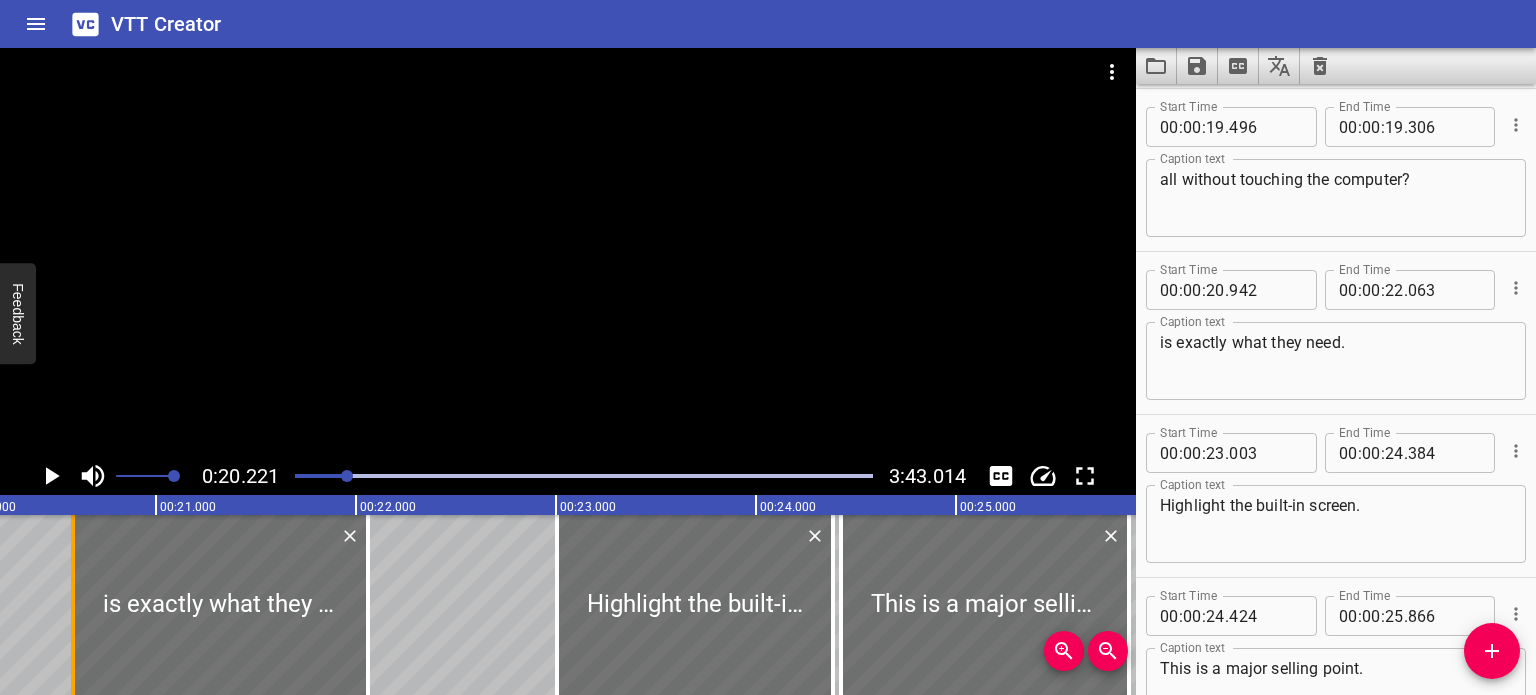 drag, startPoint x: 148, startPoint y: 626, endPoint x: 55, endPoint y: 631, distance: 93.13431 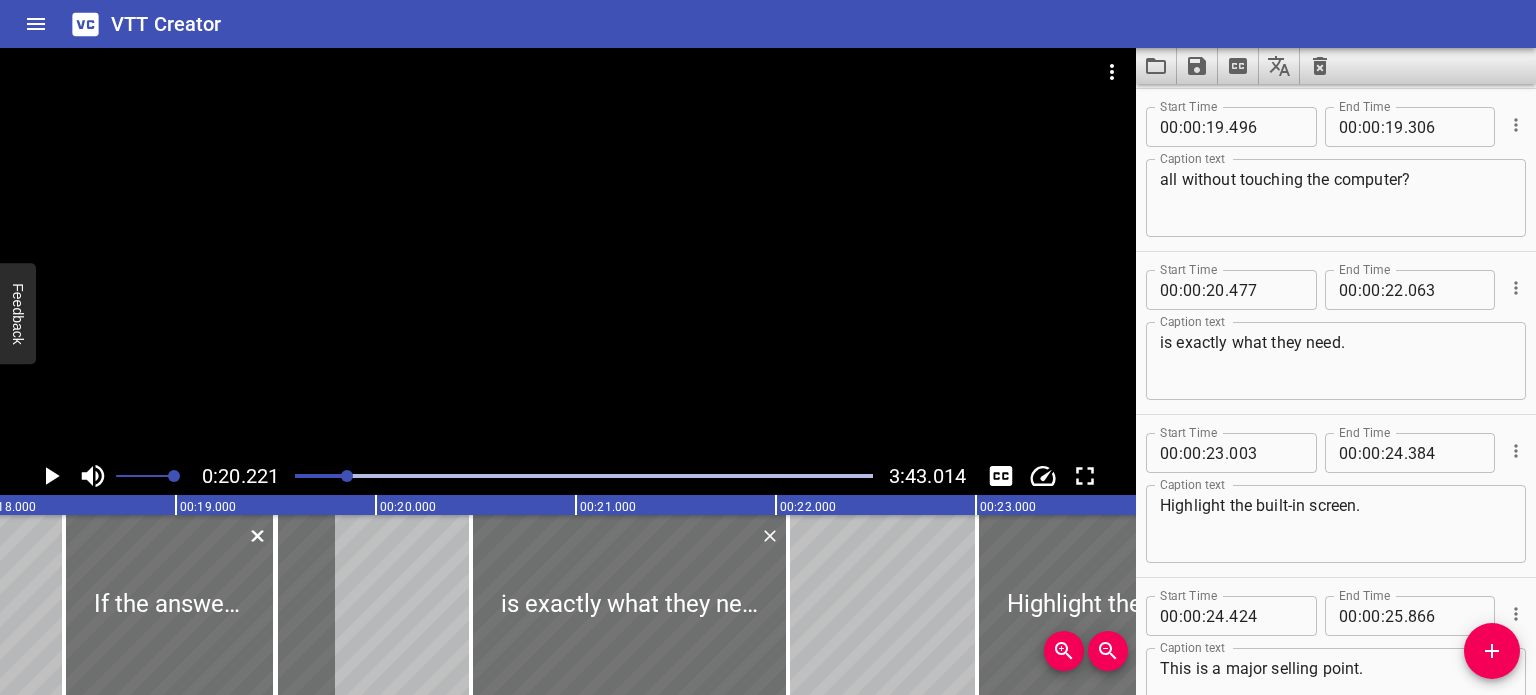 scroll, scrollTop: 0, scrollLeft: 3449, axis: horizontal 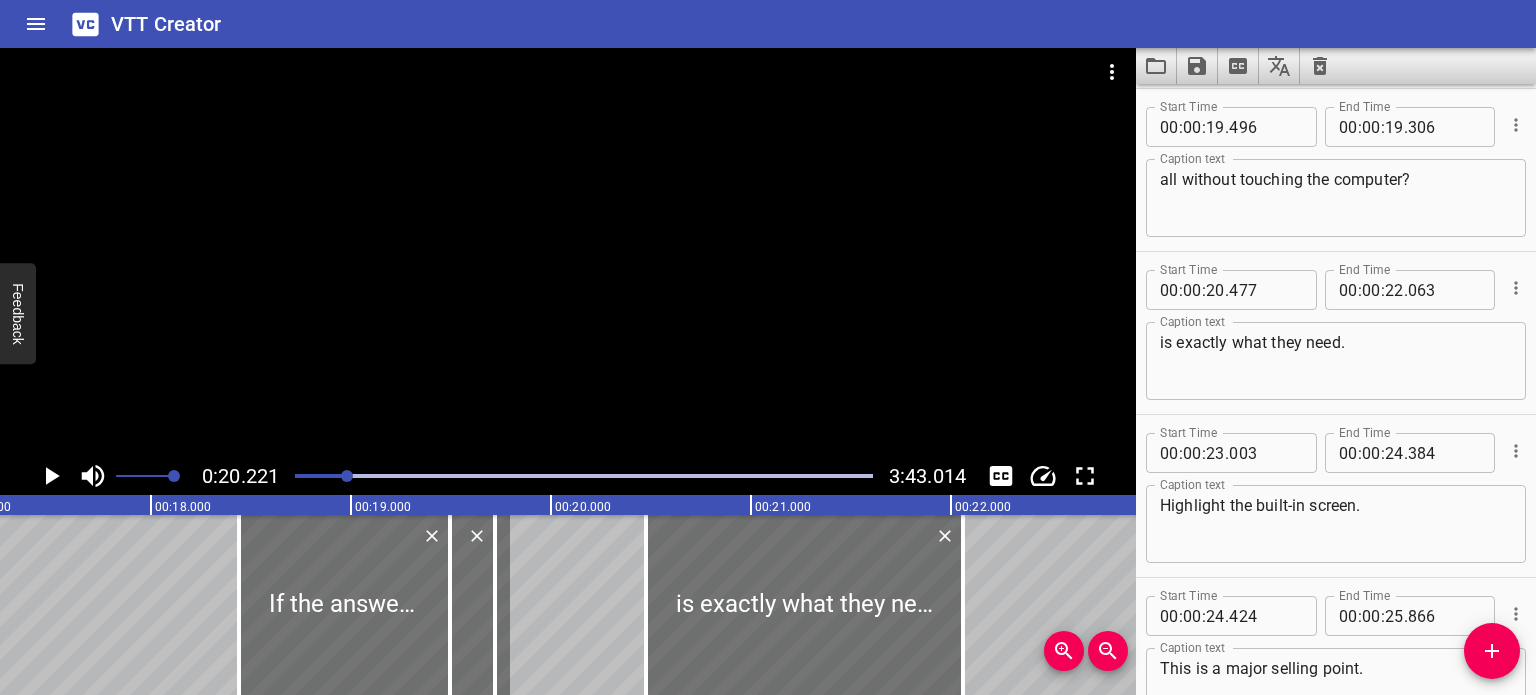 drag, startPoint x: 451, startPoint y: 592, endPoint x: 551, endPoint y: 593, distance: 100.005 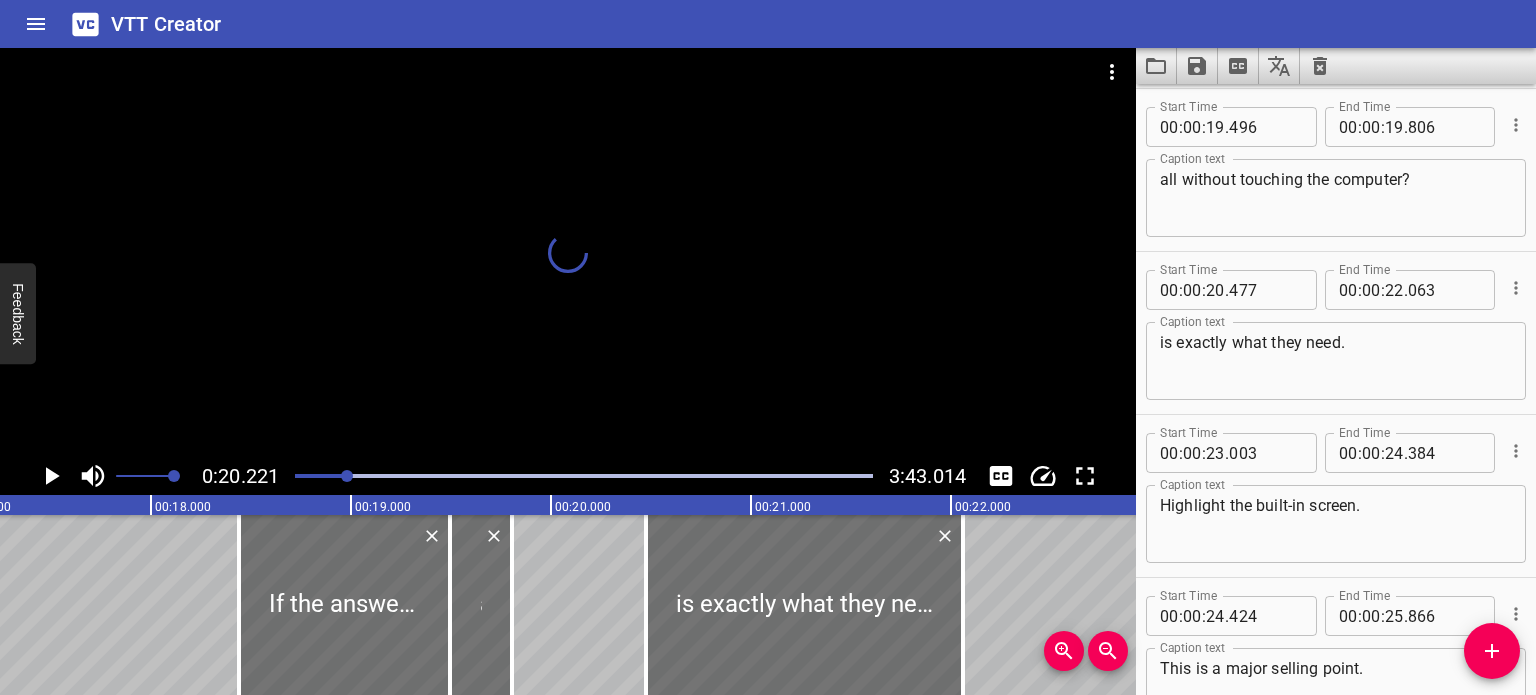 scroll, scrollTop: 0, scrollLeft: 4000, axis: horizontal 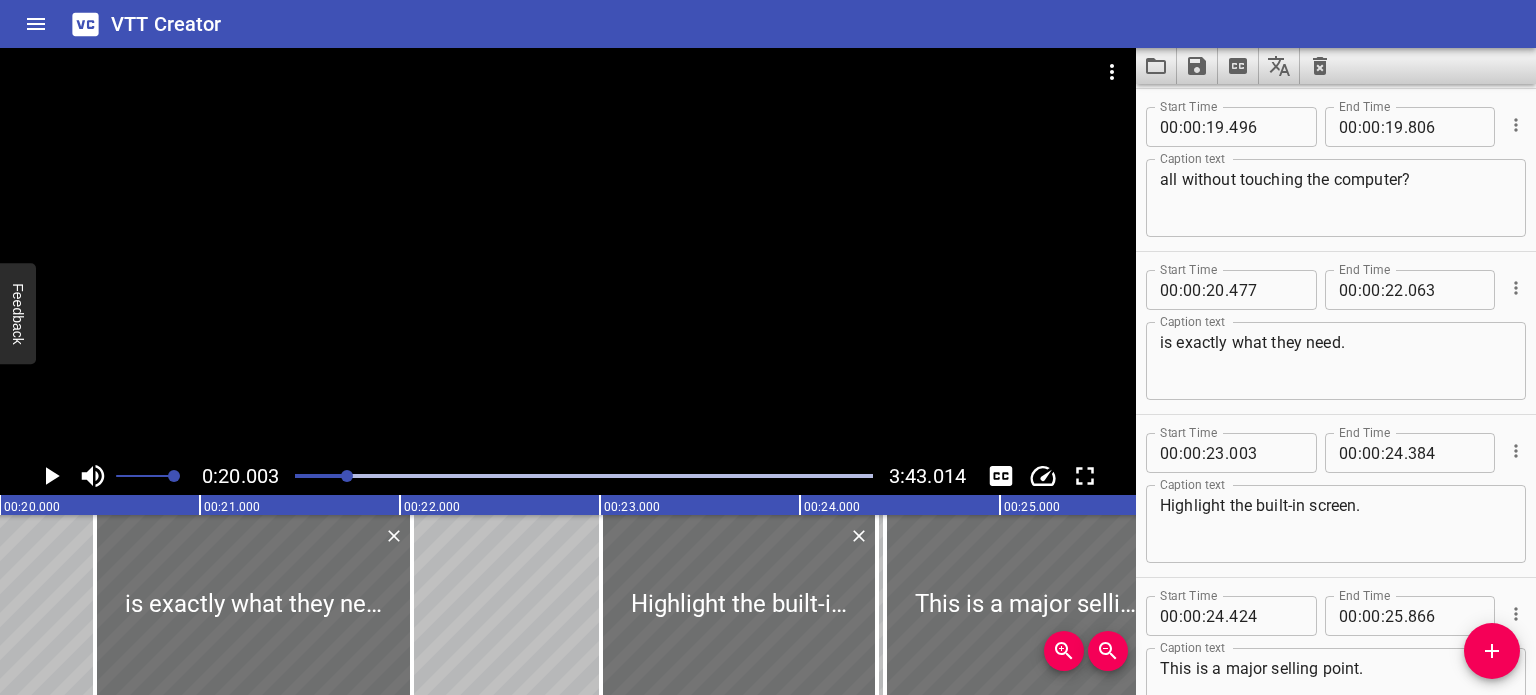 click 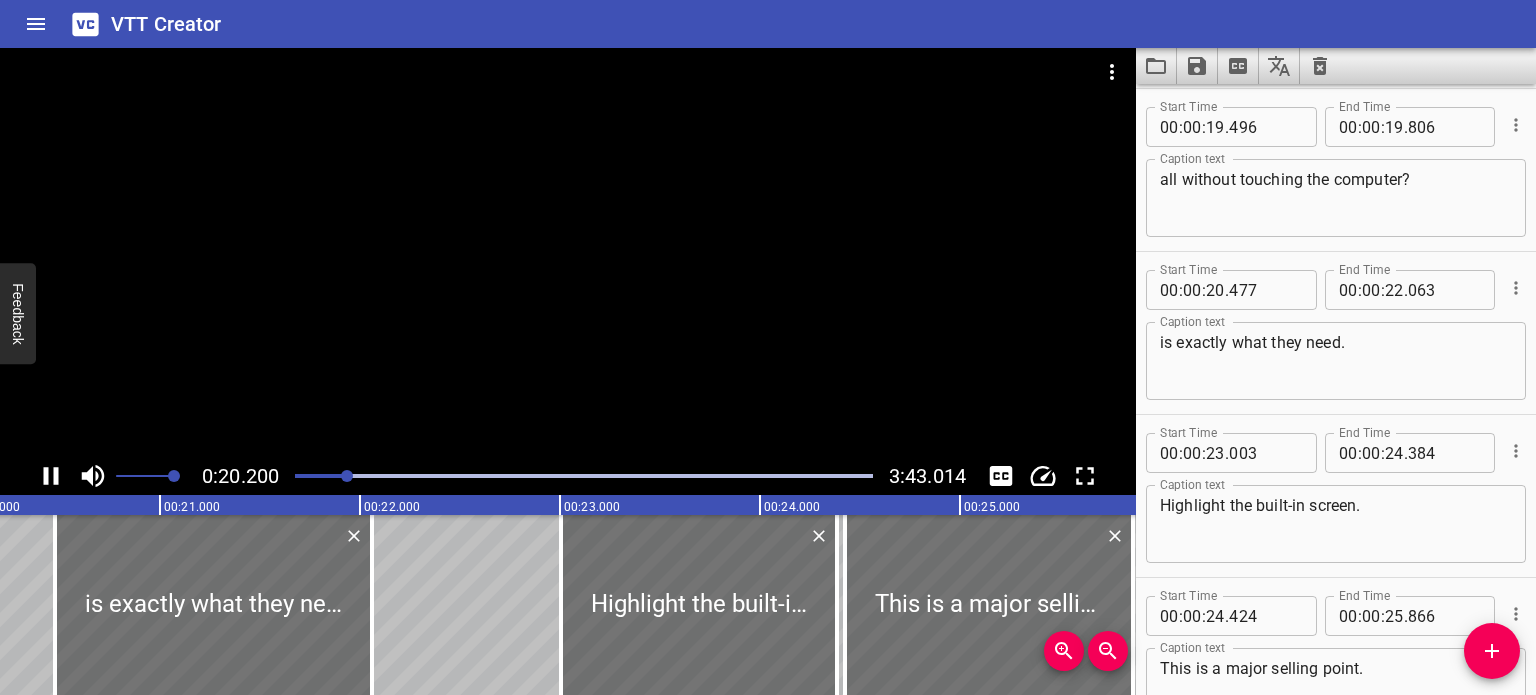 click 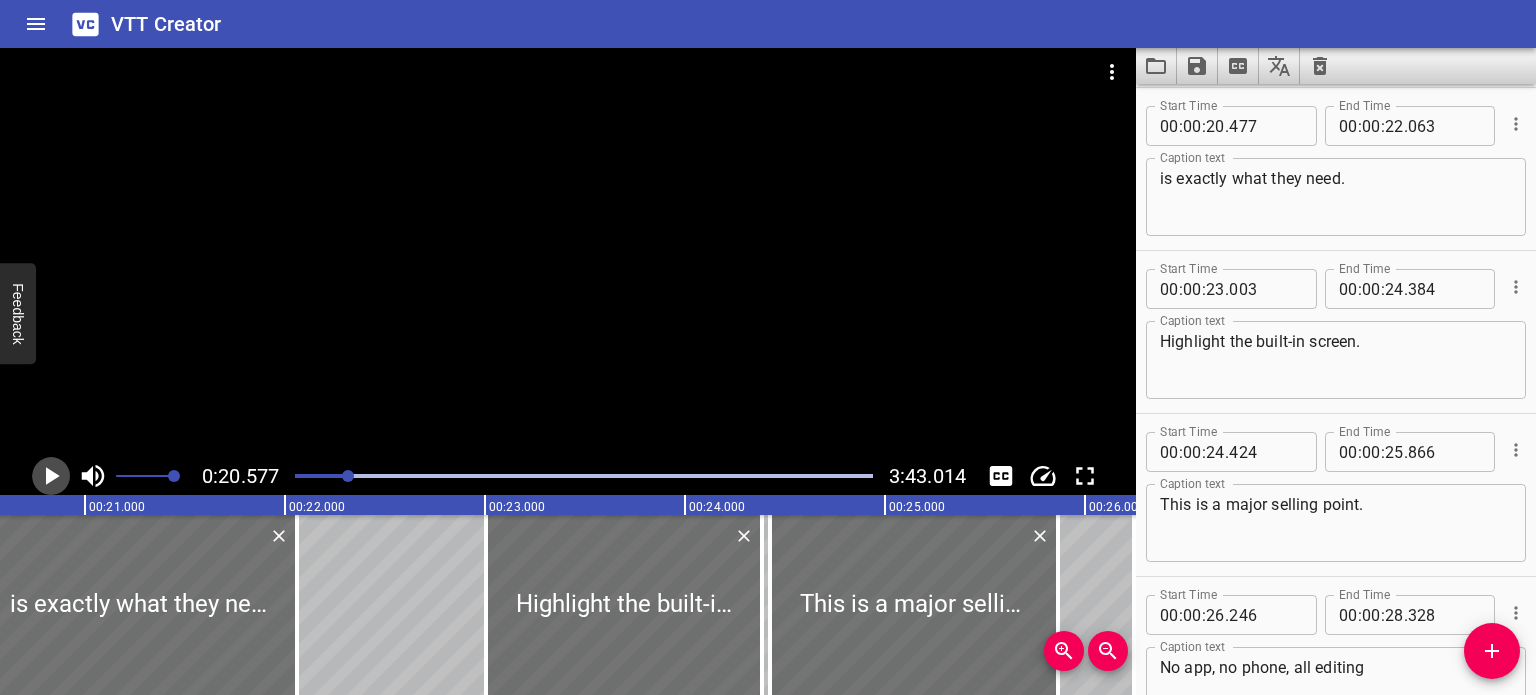 click 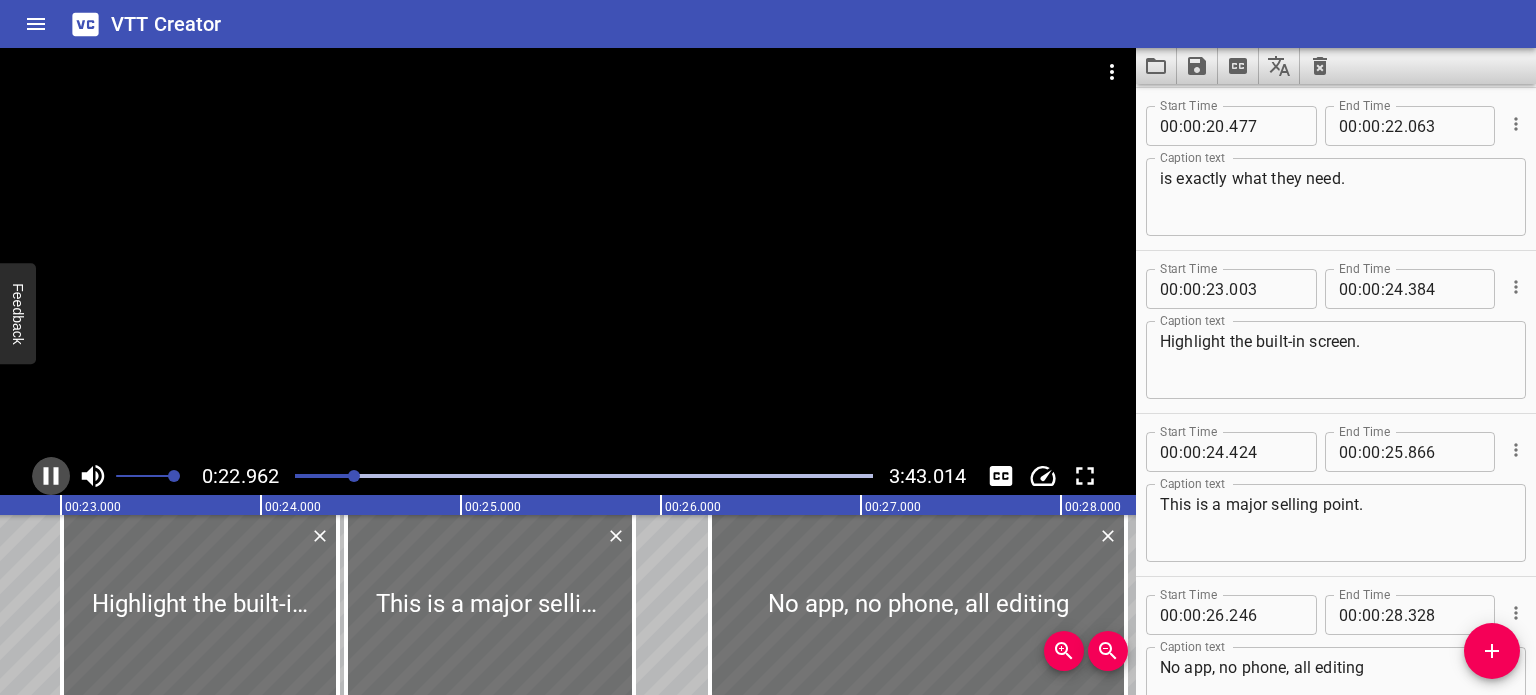 click 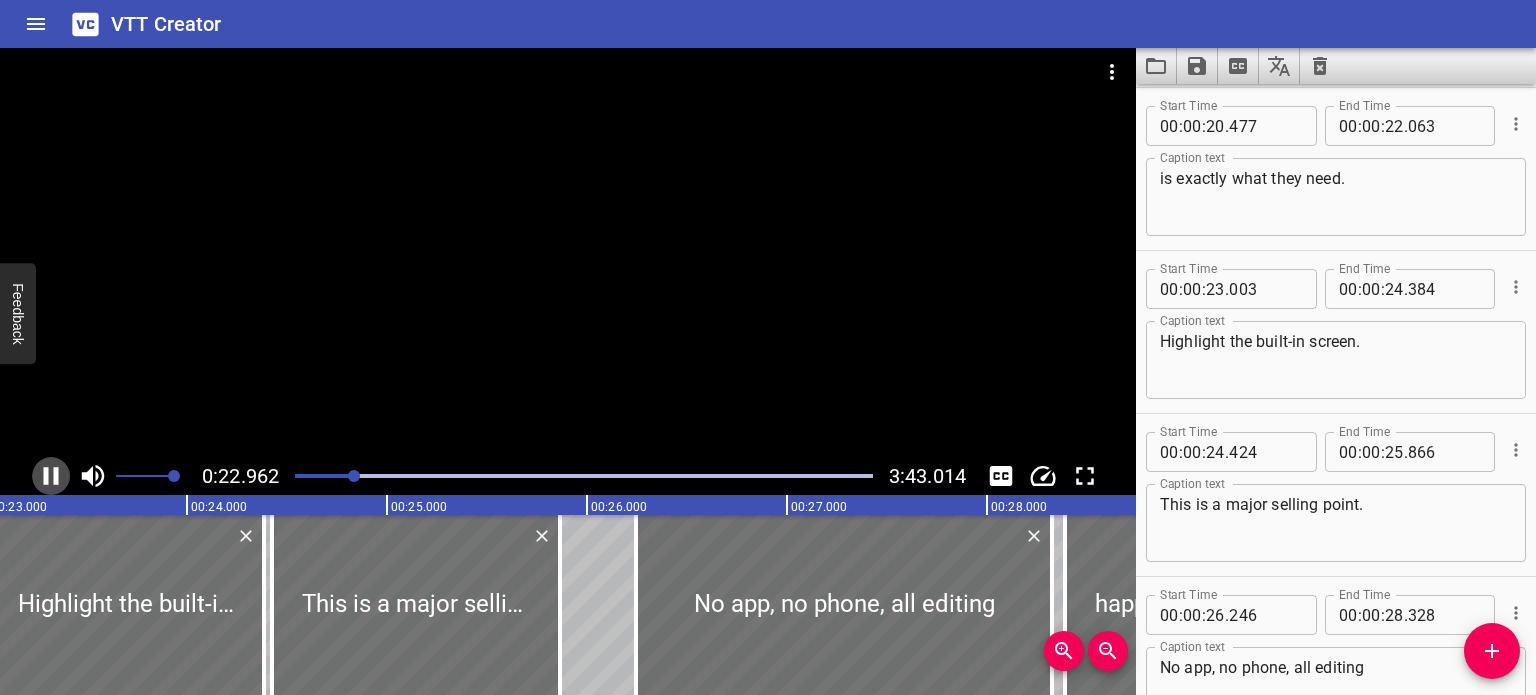 scroll, scrollTop: 2119, scrollLeft: 0, axis: vertical 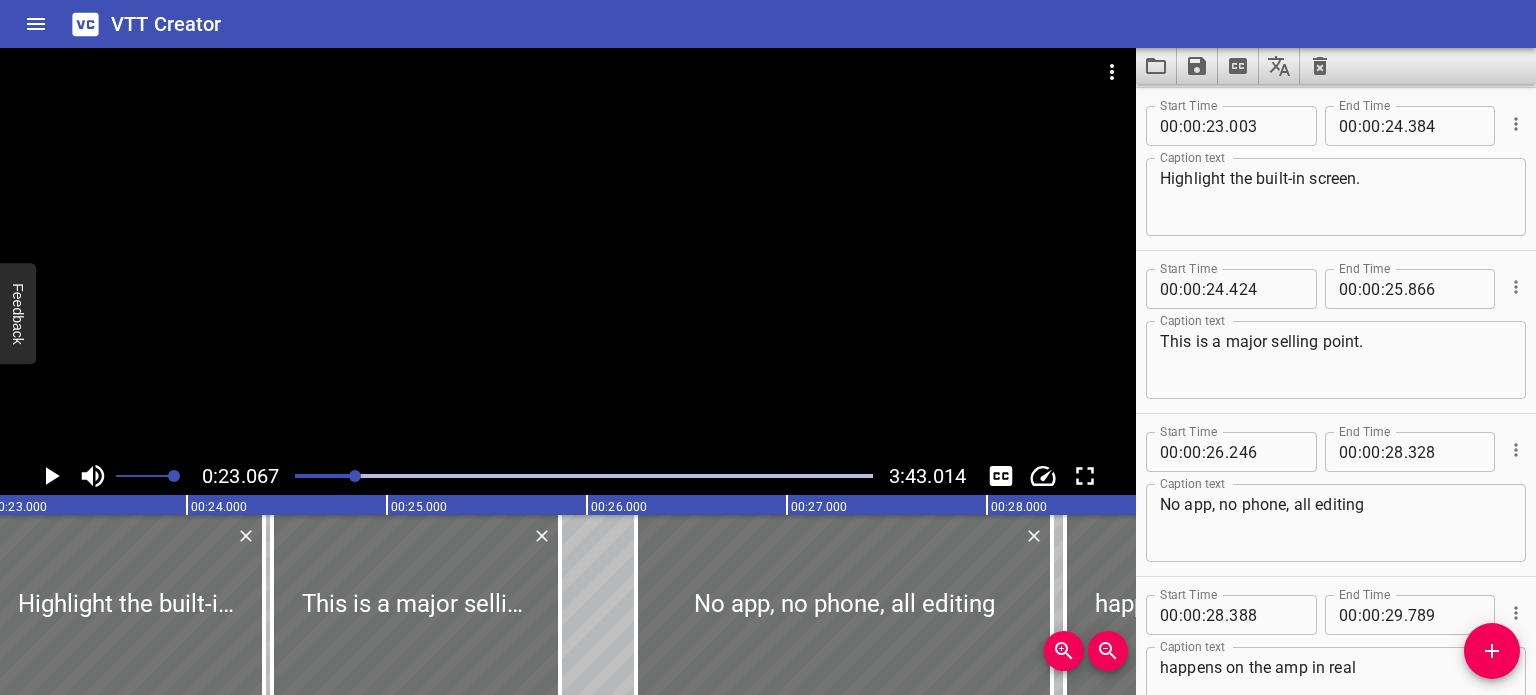 click 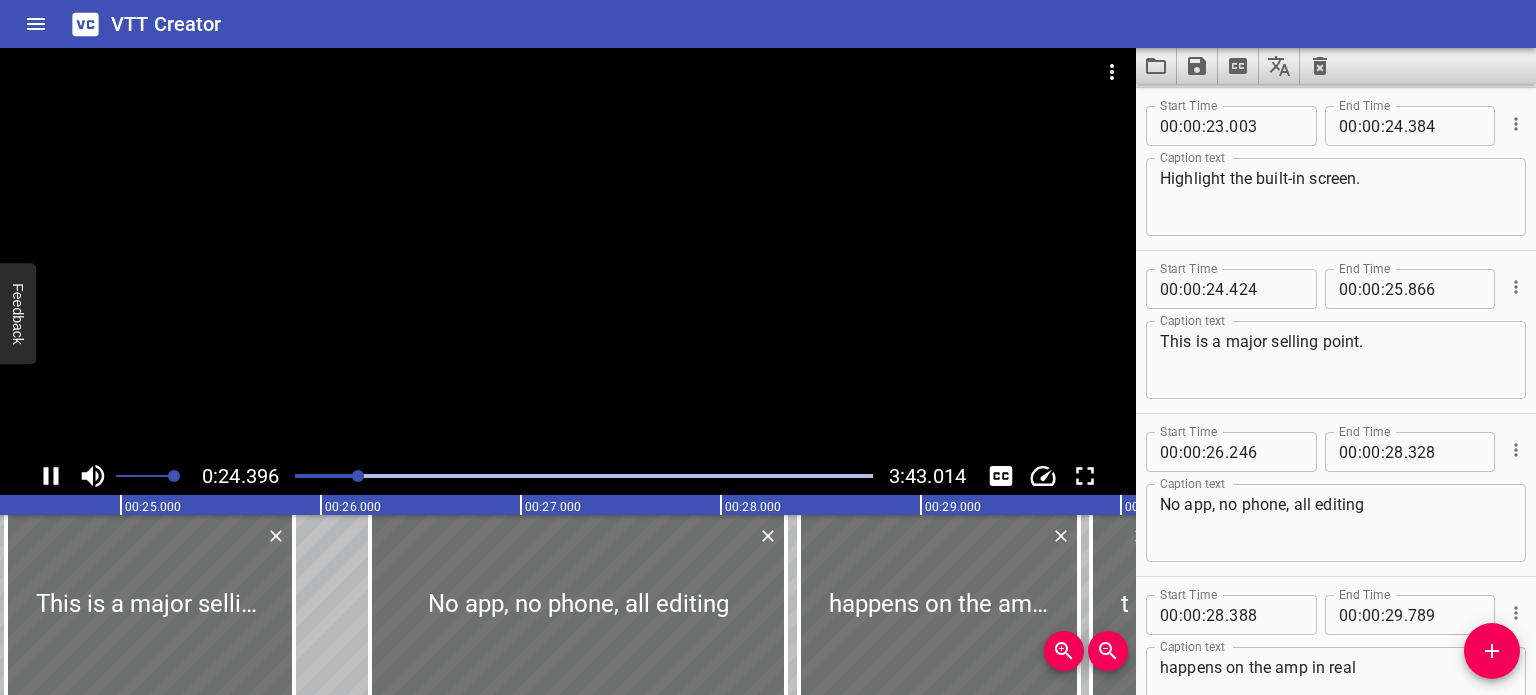 scroll, scrollTop: 0, scrollLeft: 4931, axis: horizontal 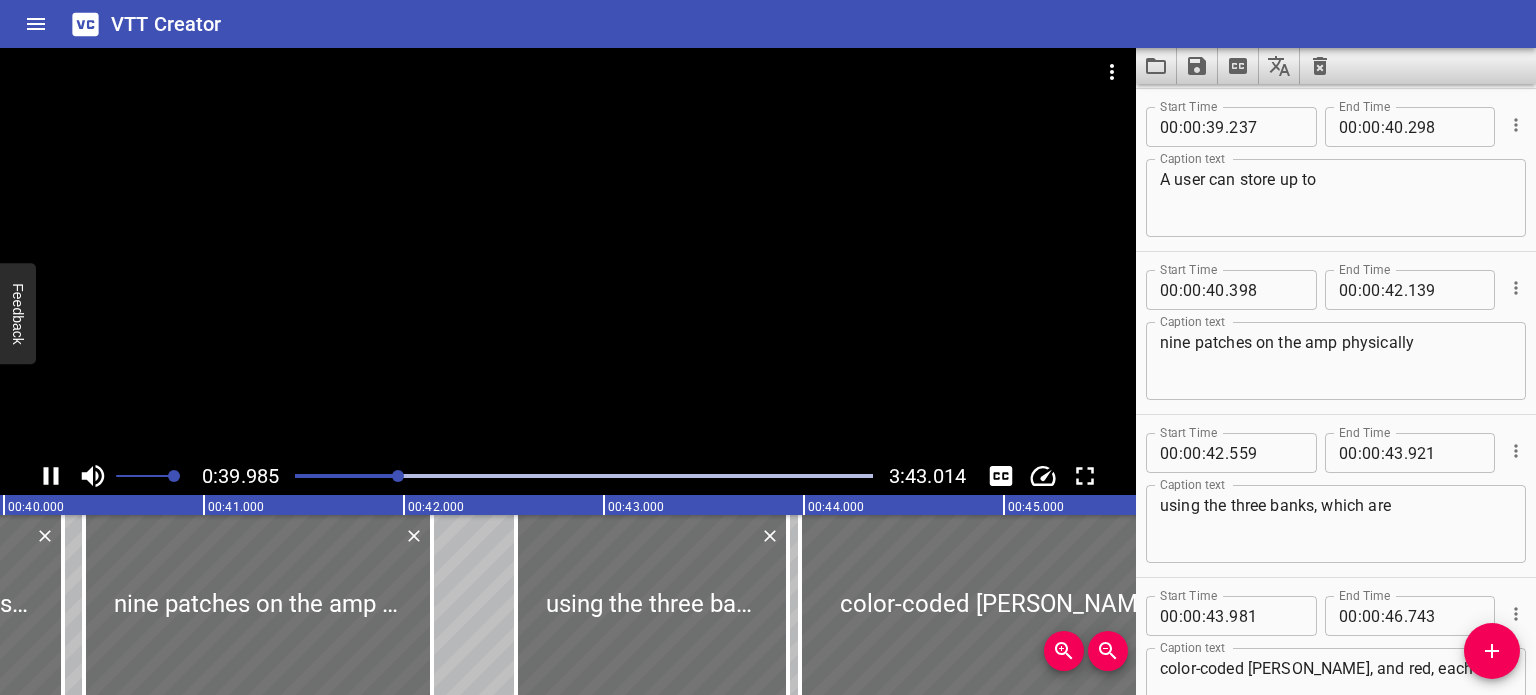 click 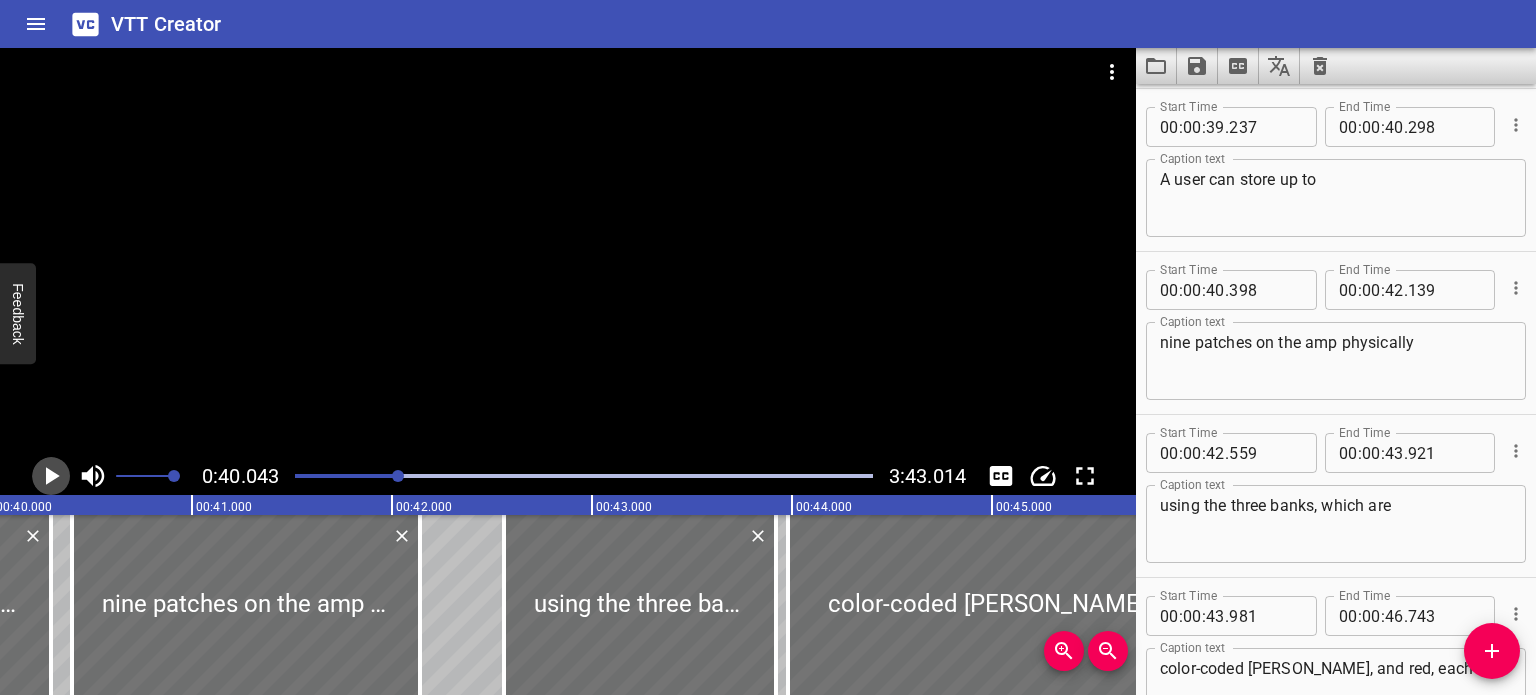 click 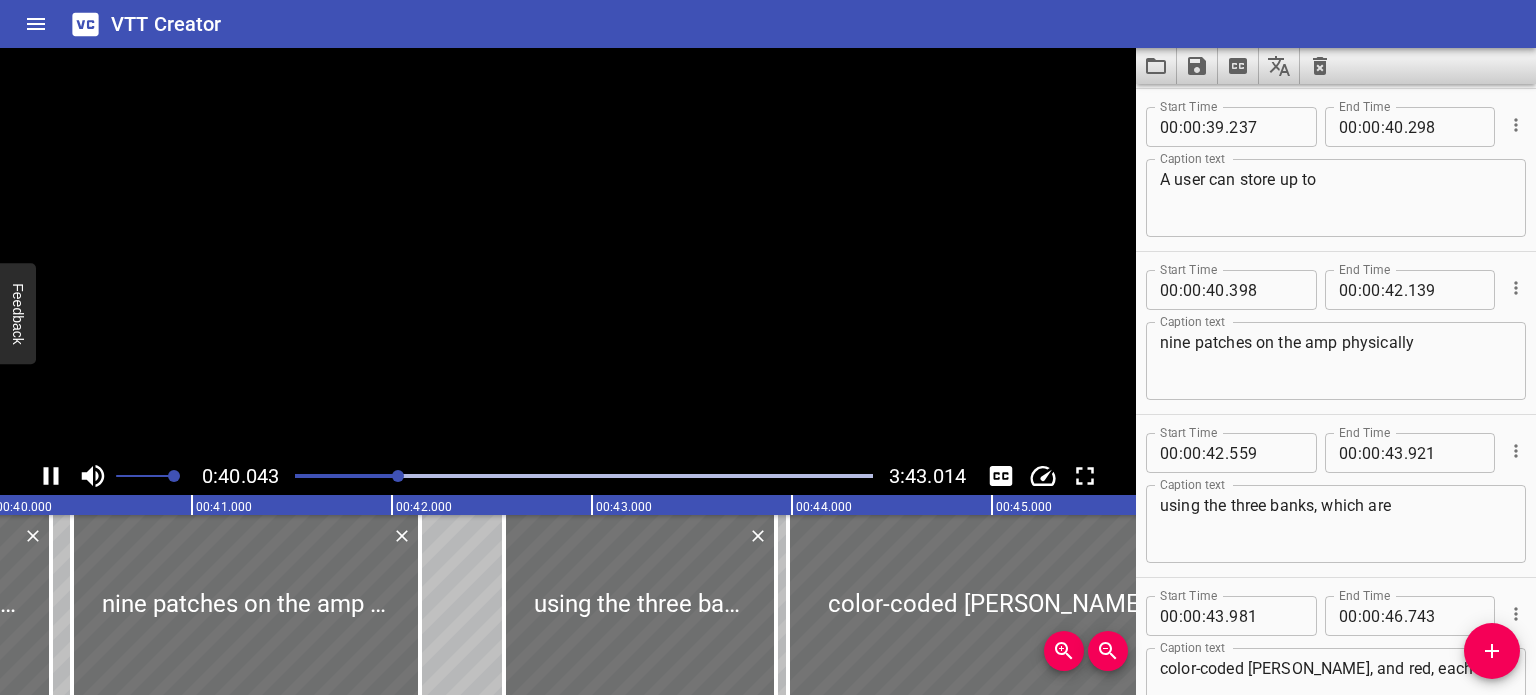 click 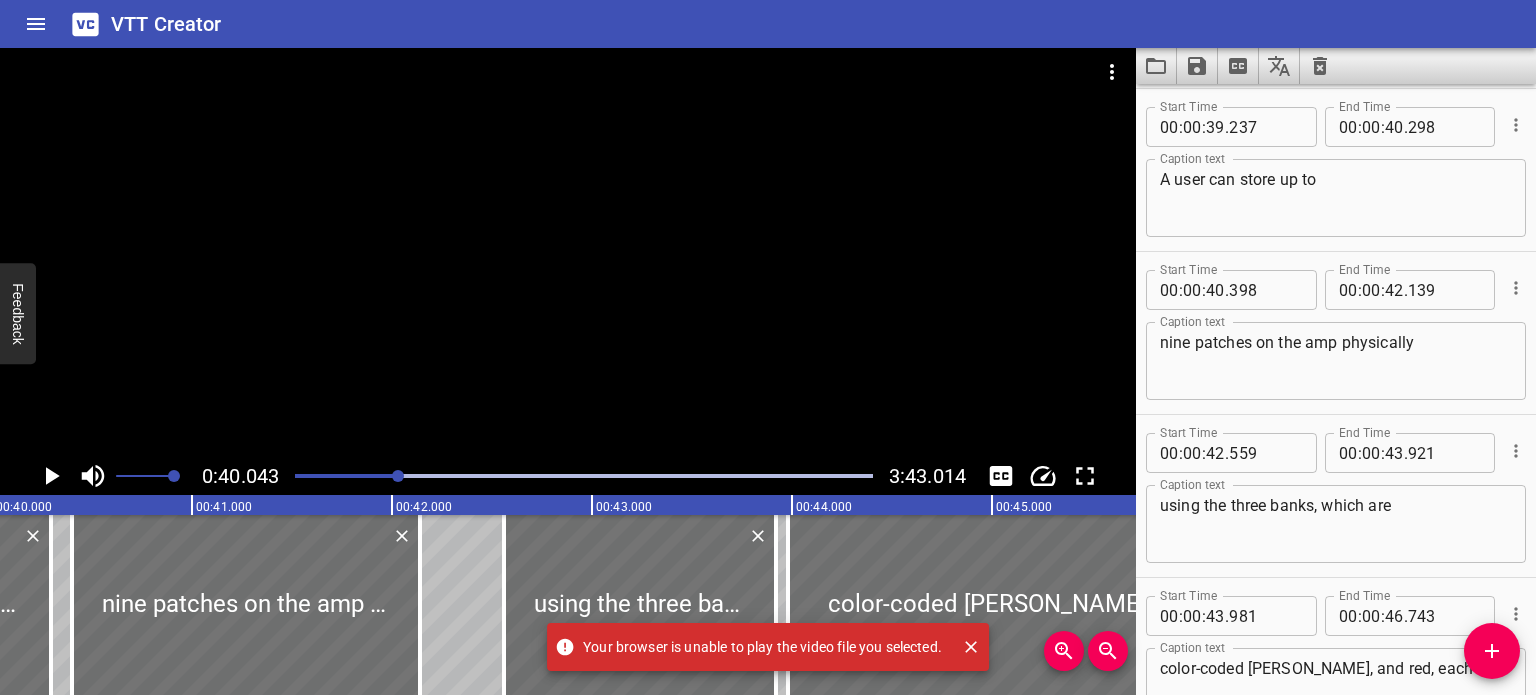 click 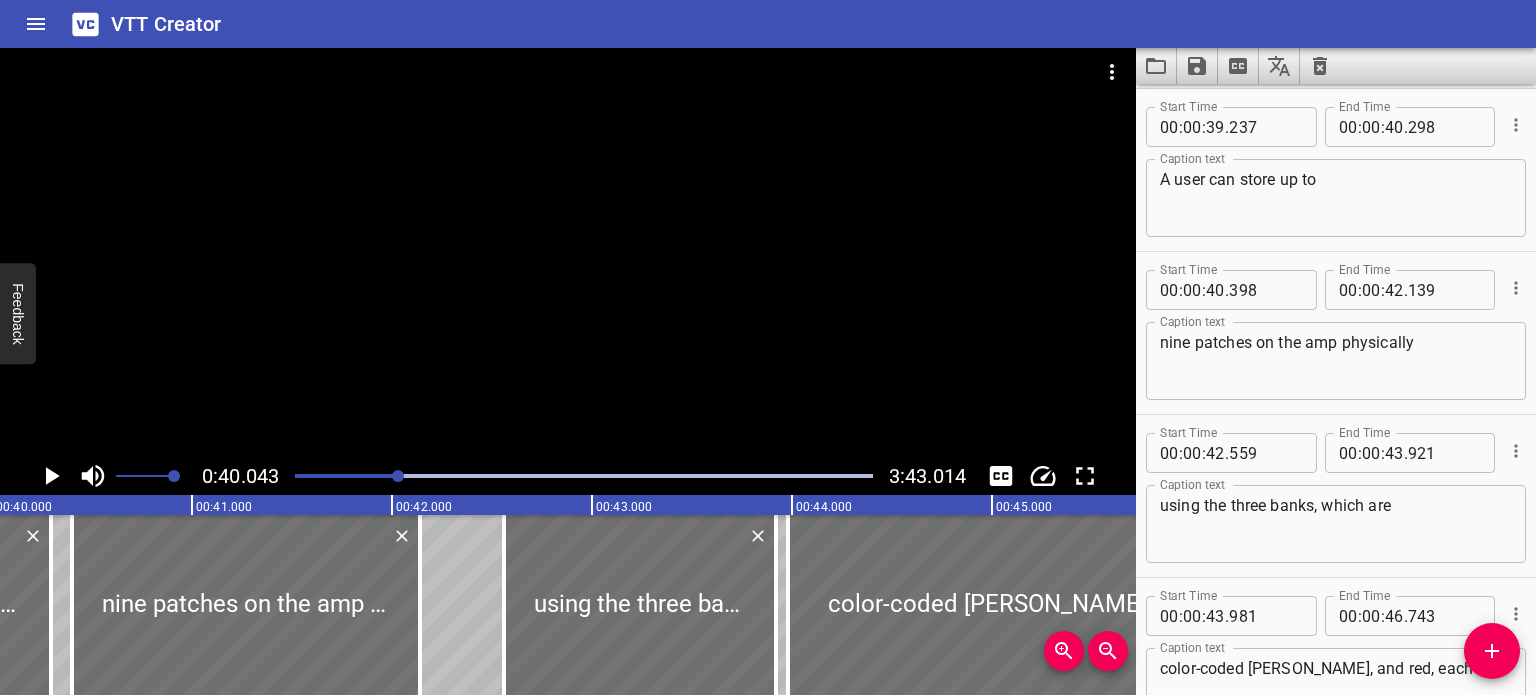 click 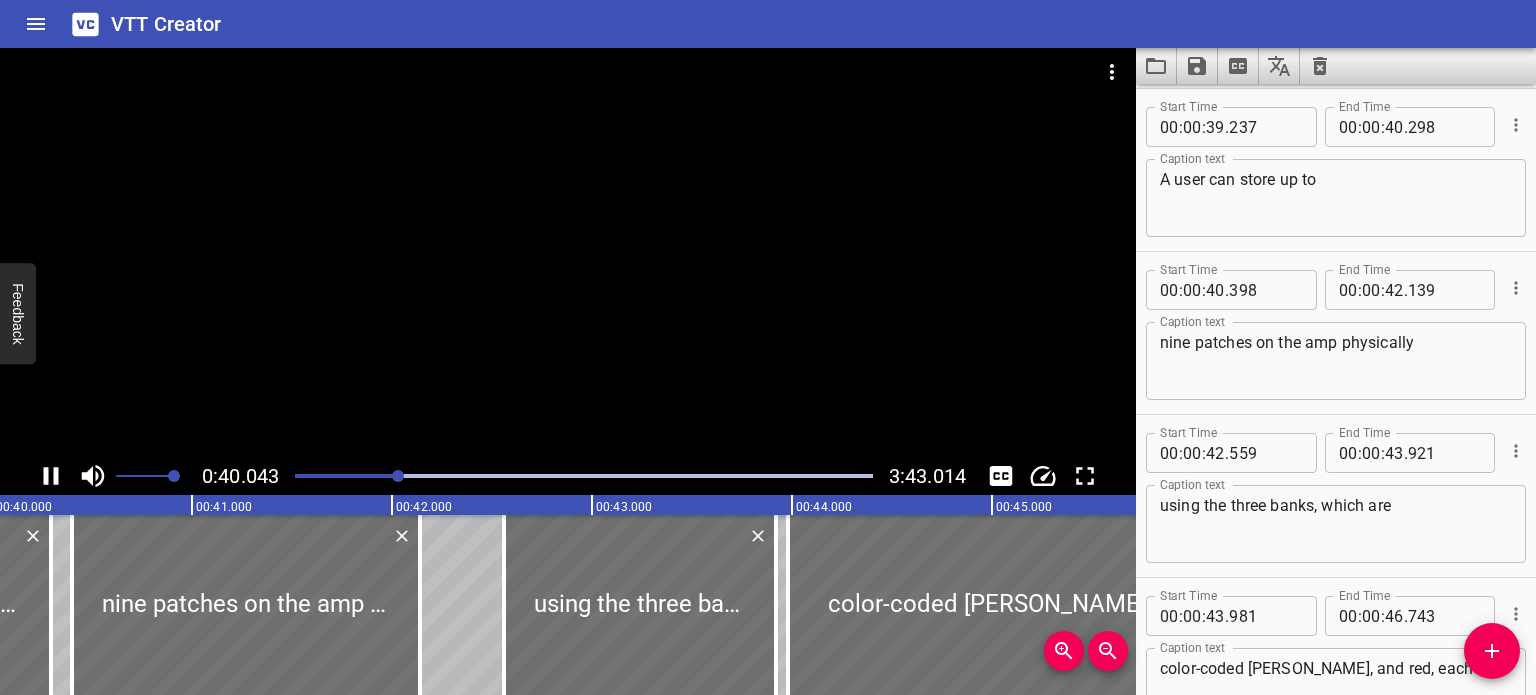 click 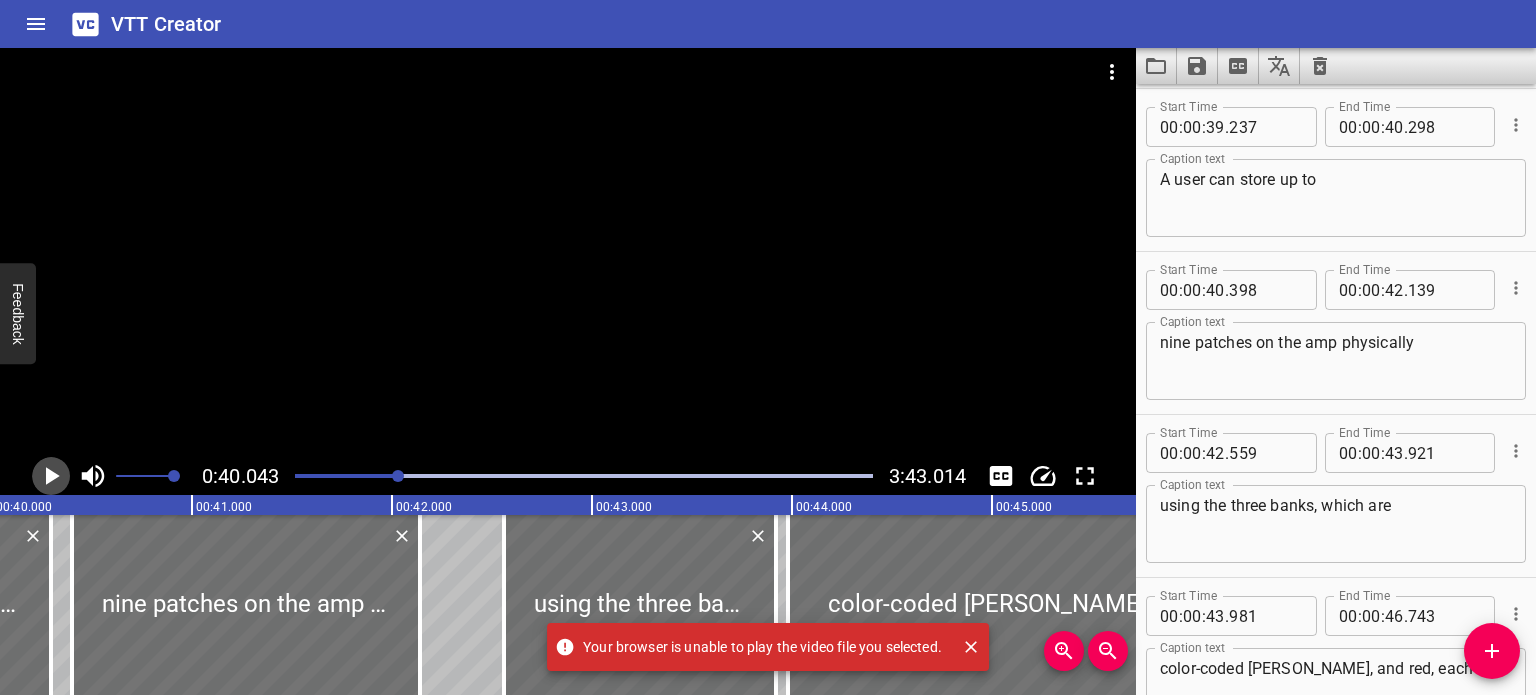 click 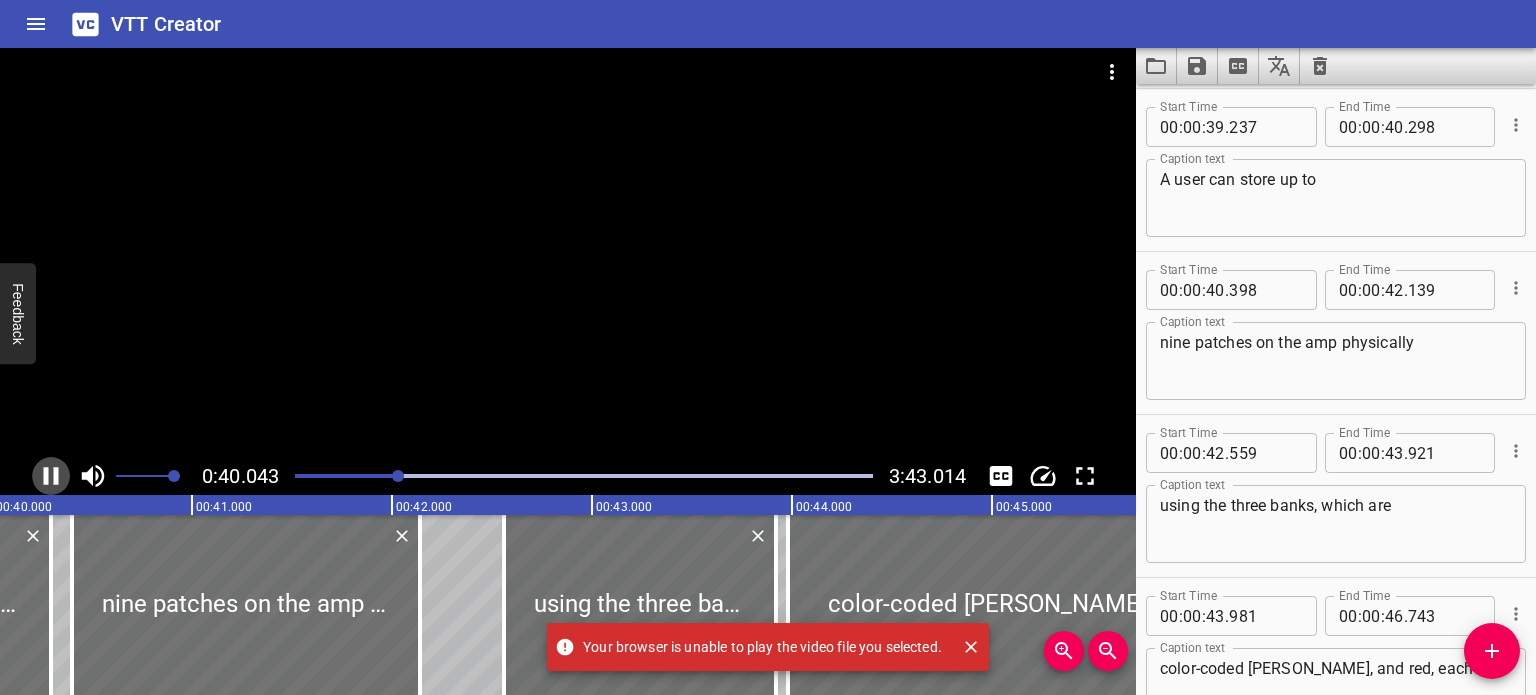 click 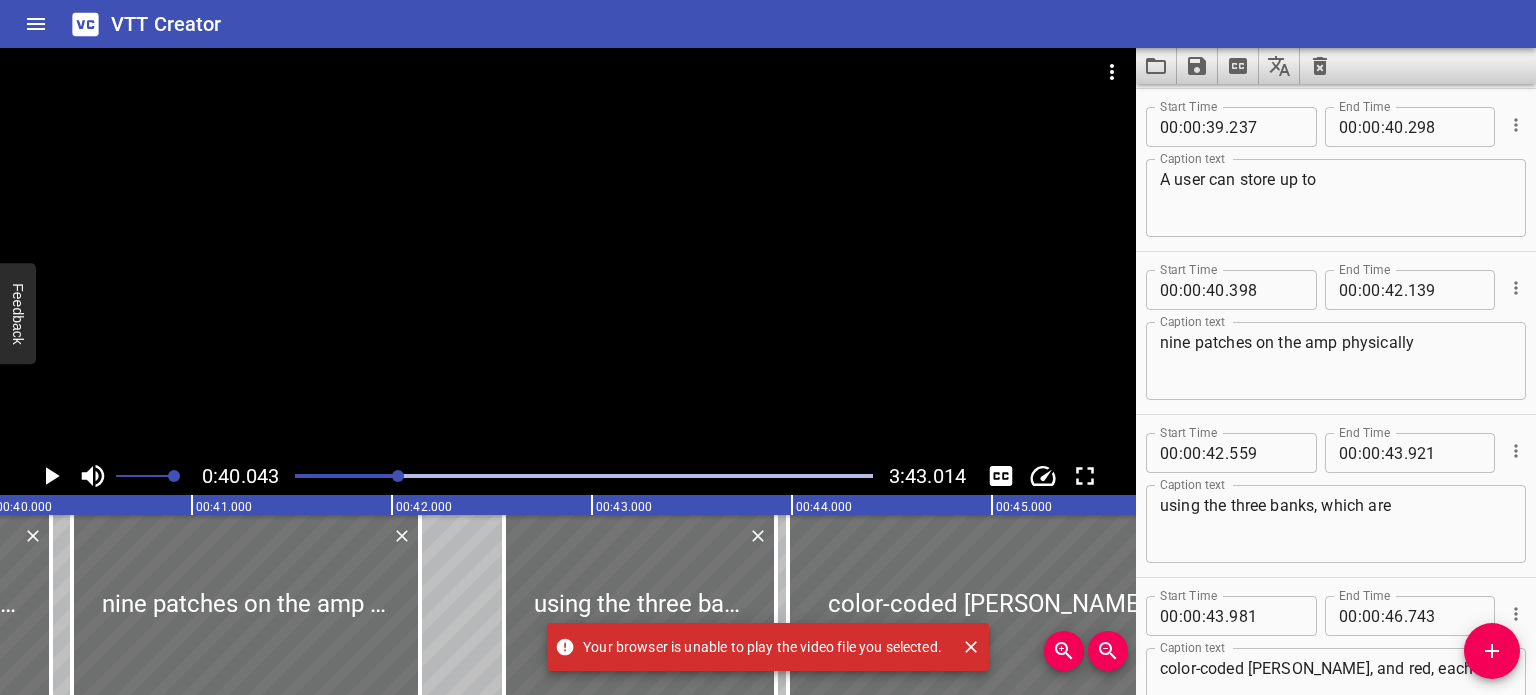 click 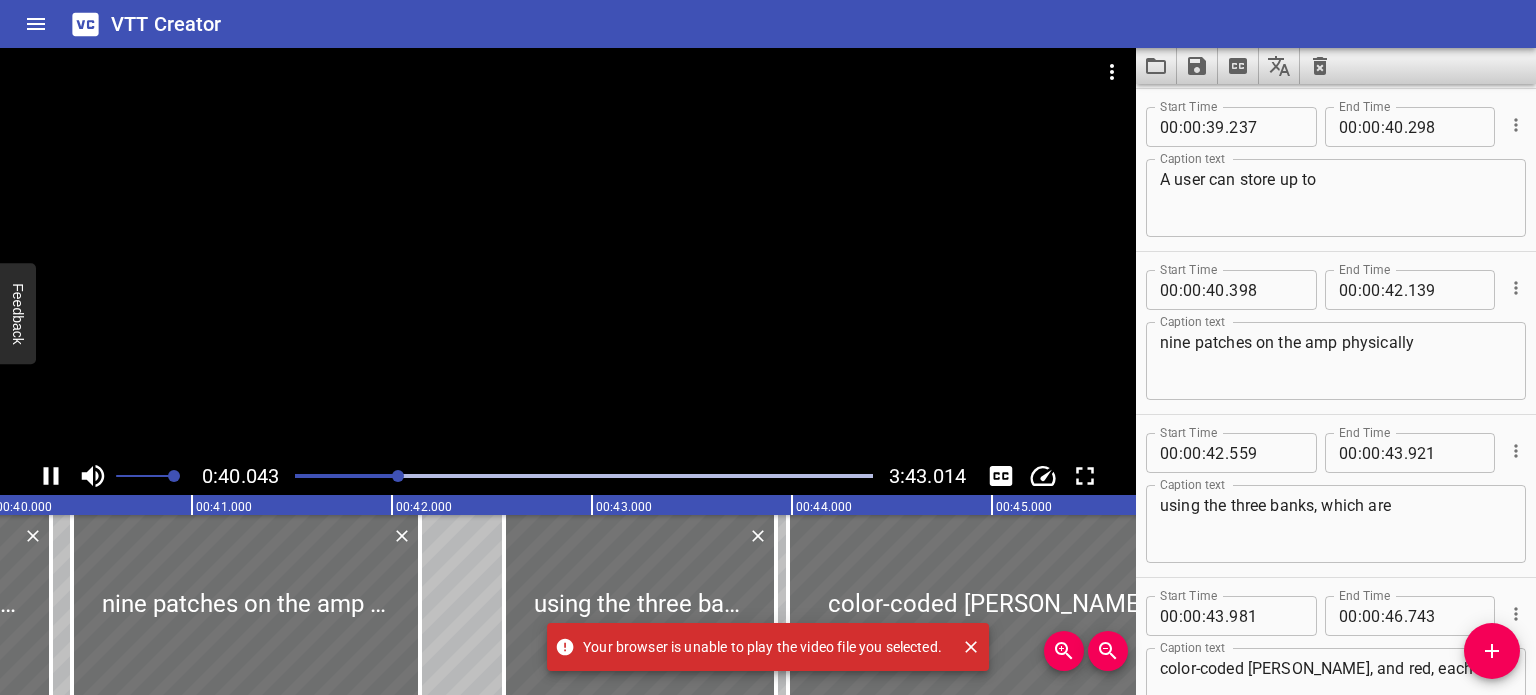 click 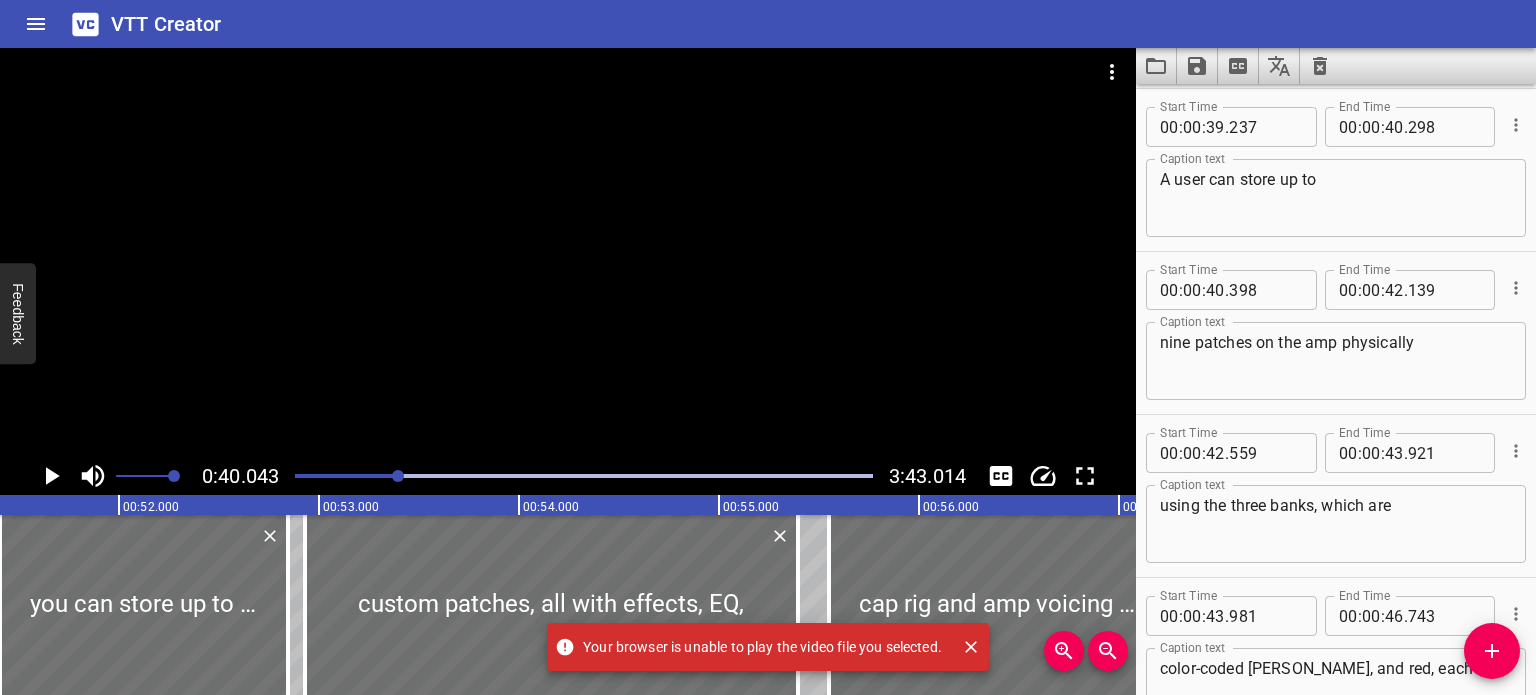 scroll, scrollTop: 0, scrollLeft: 10287, axis: horizontal 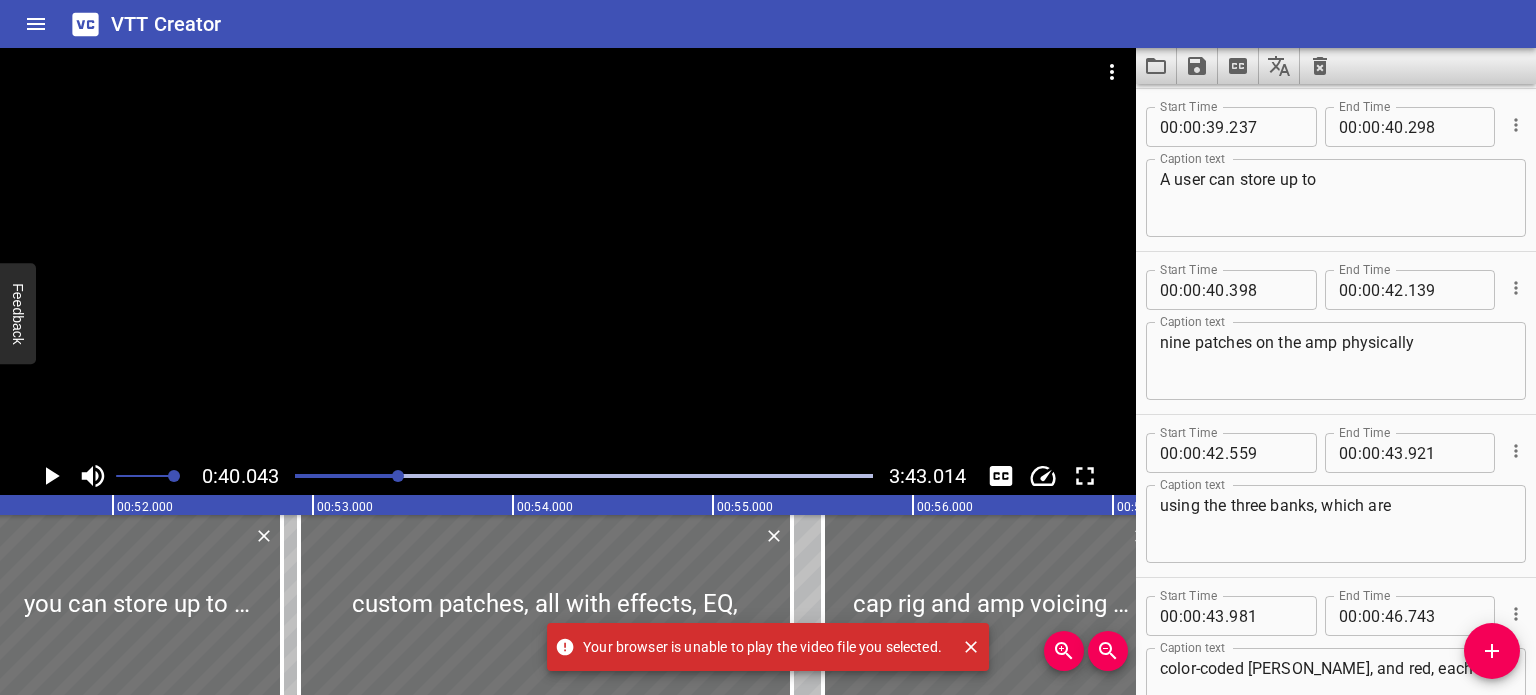 click at bounding box center [568, 252] 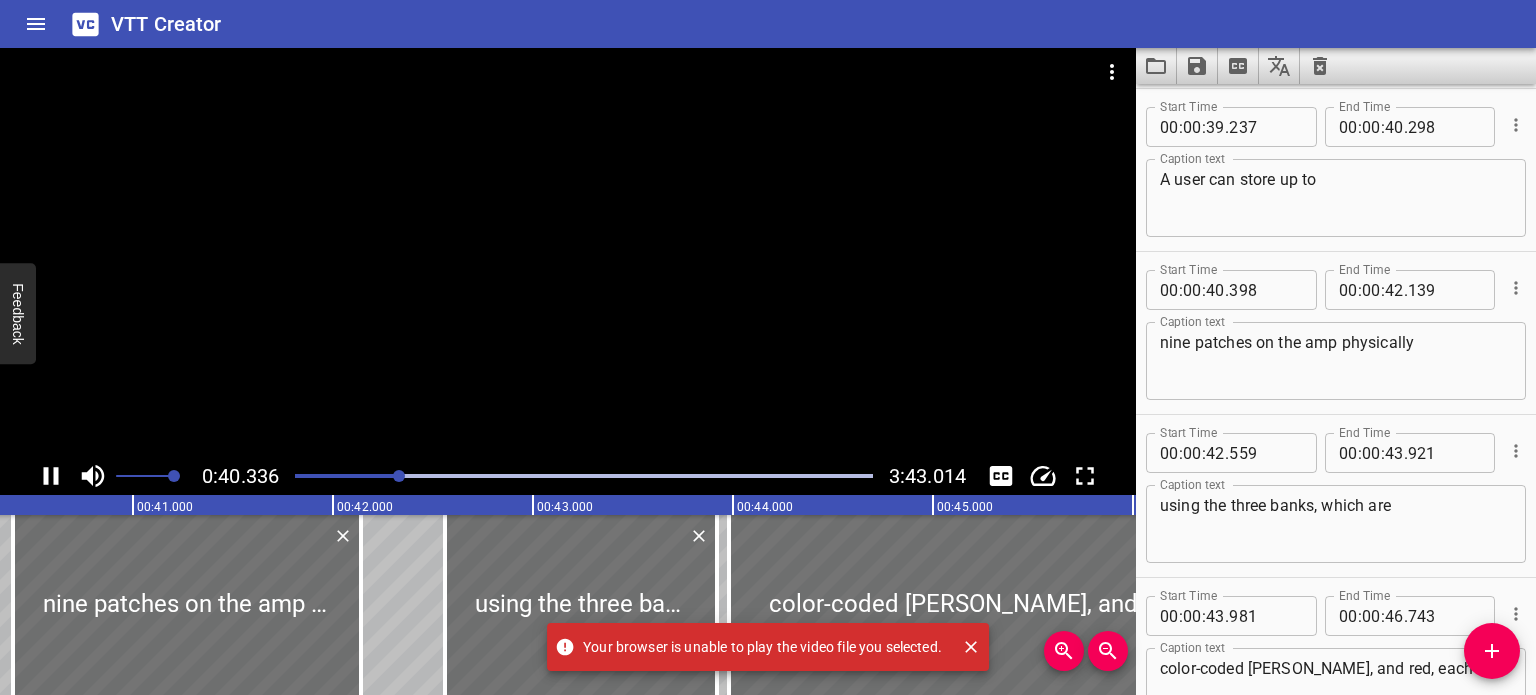 scroll, scrollTop: 0, scrollLeft: 8120, axis: horizontal 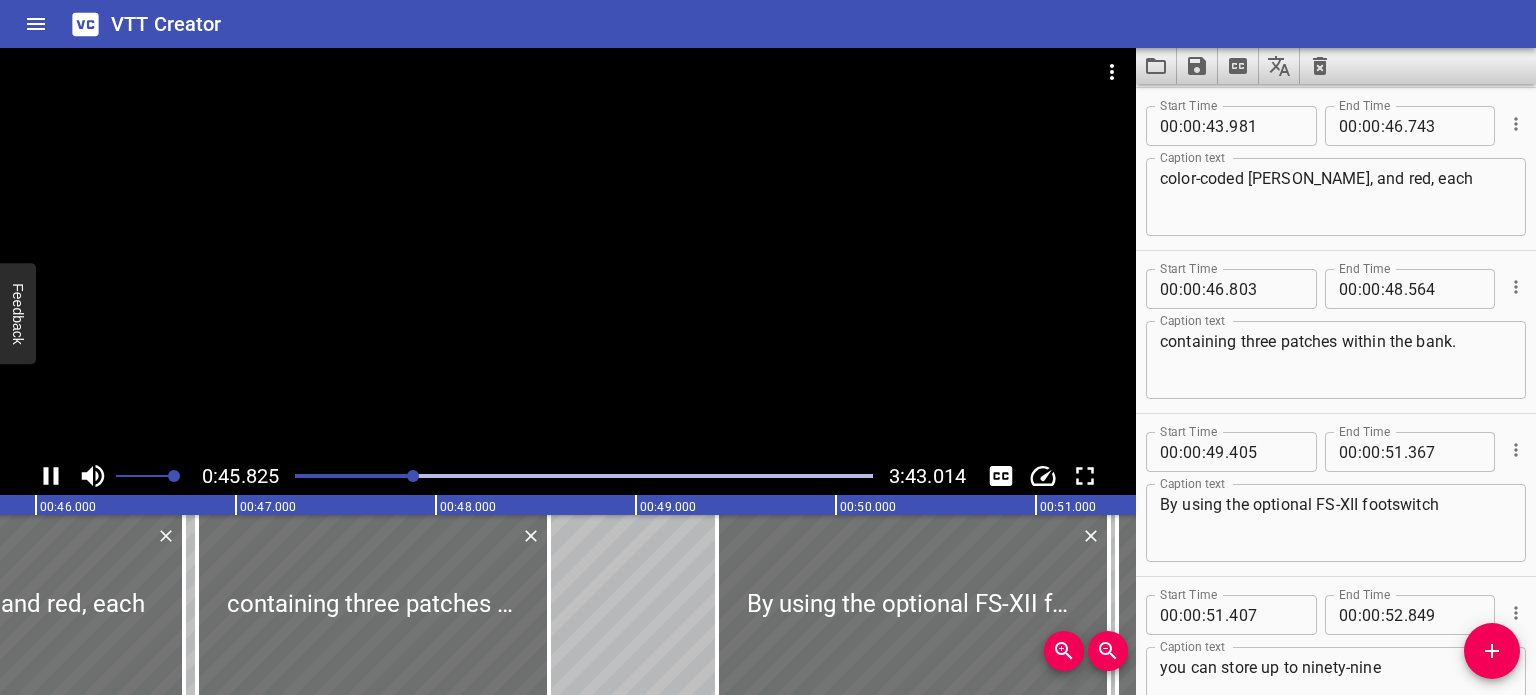 click at bounding box center (568, 252) 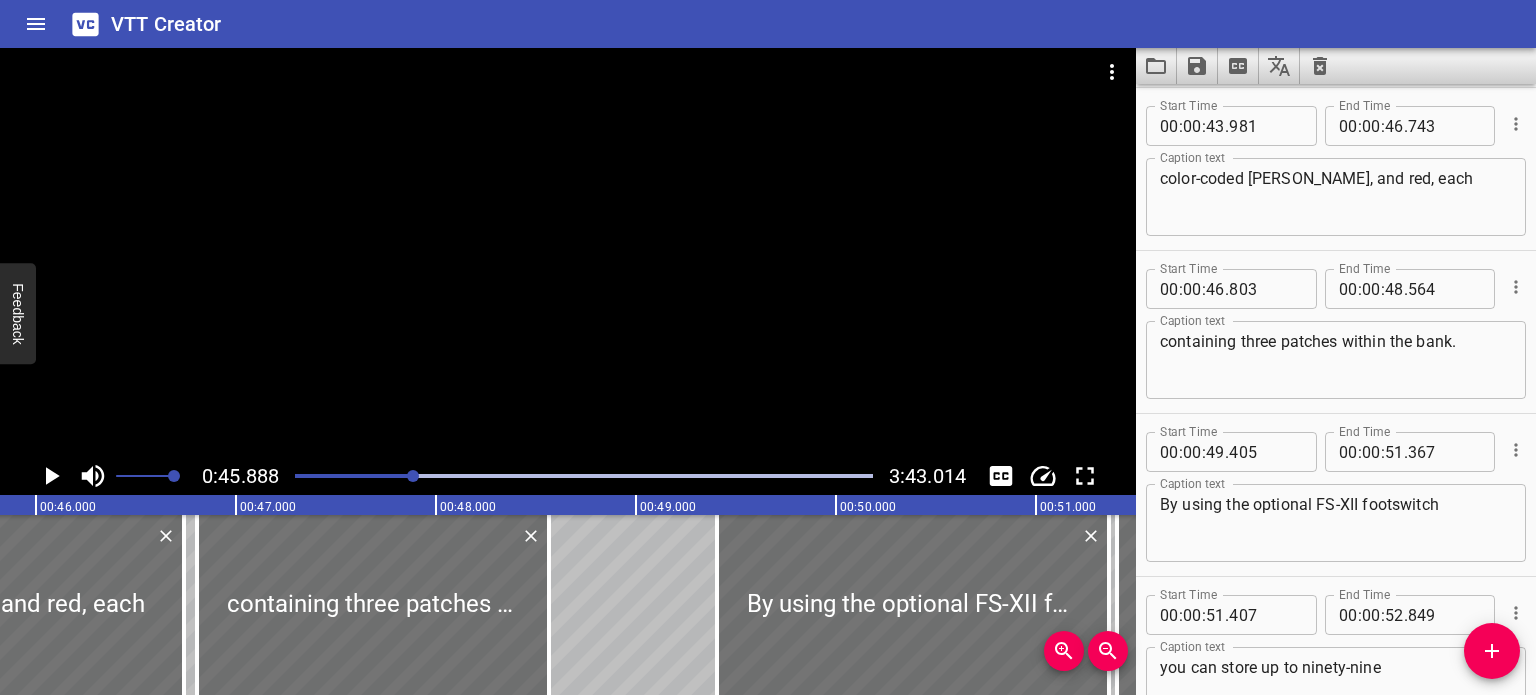 scroll, scrollTop: 0, scrollLeft: 9177, axis: horizontal 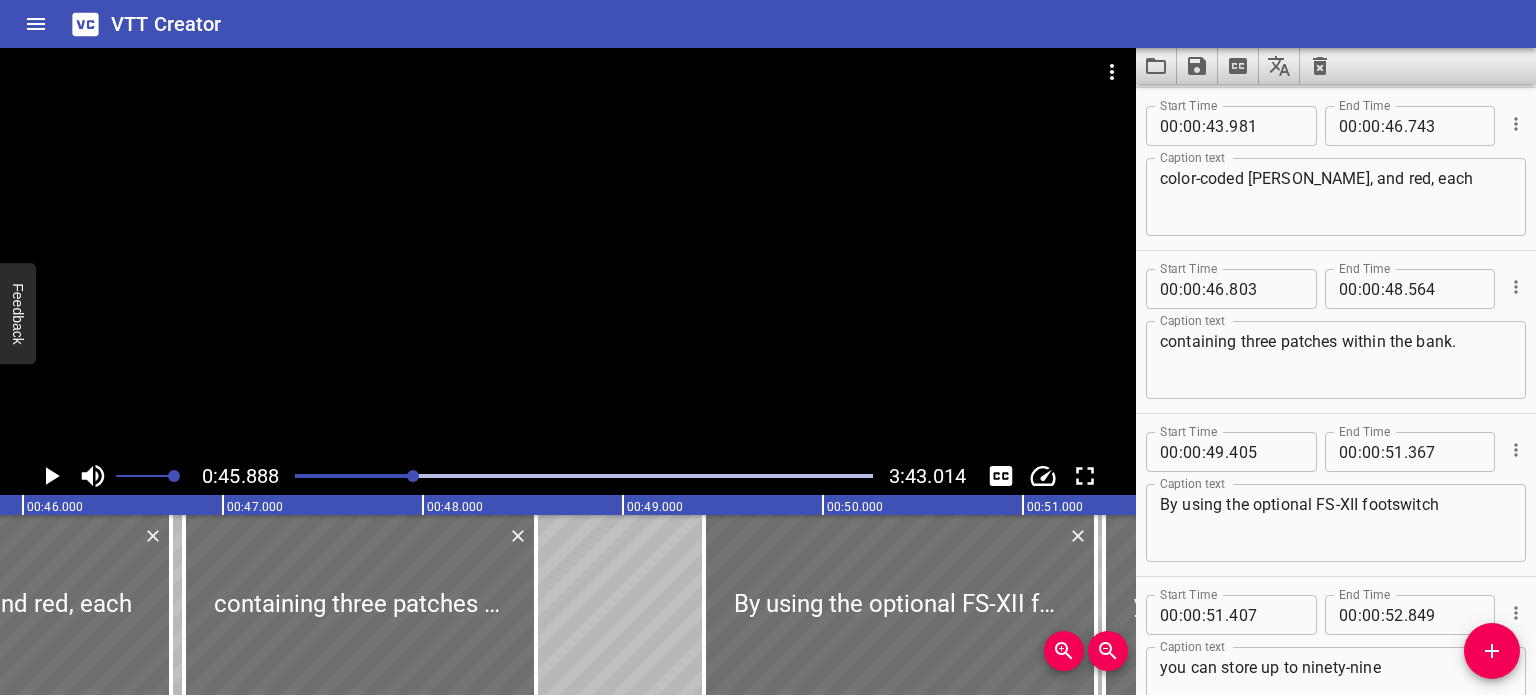 click at bounding box center [568, 252] 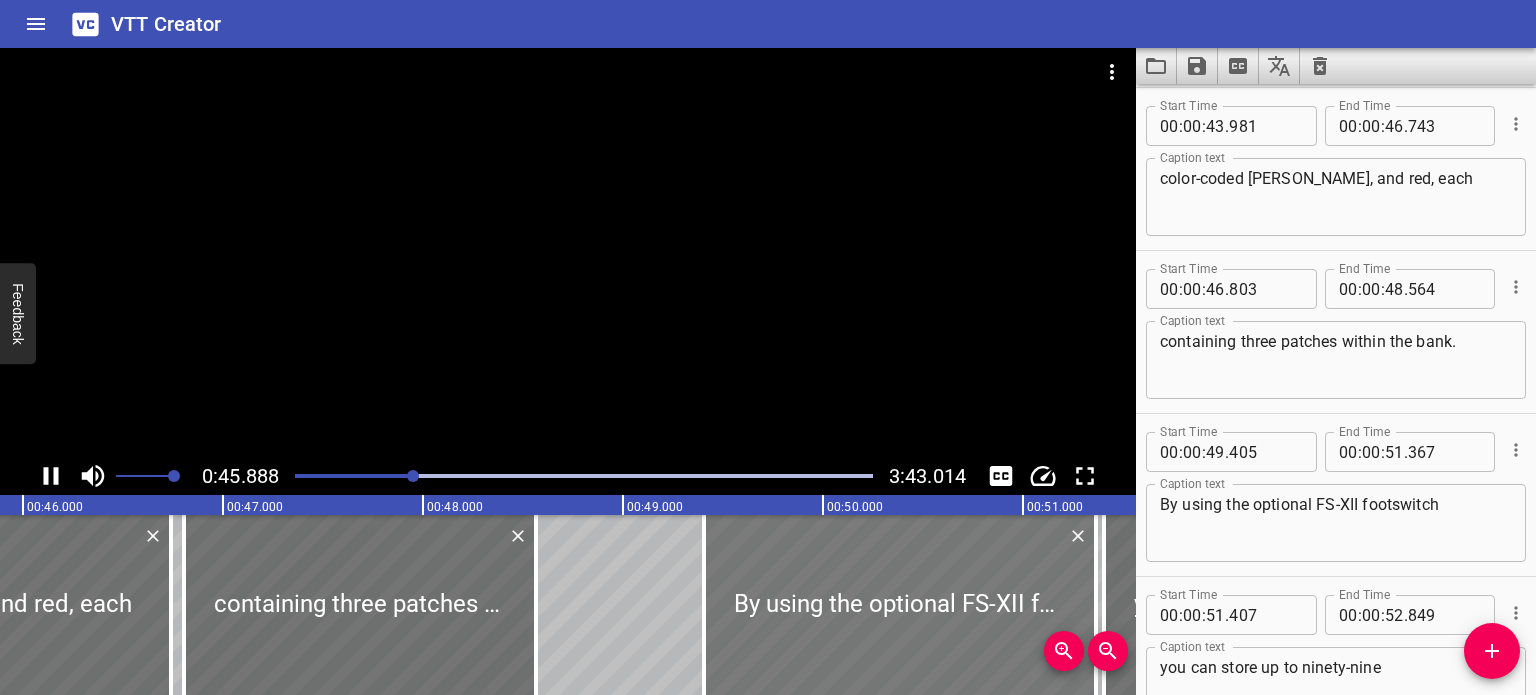 click at bounding box center (900, 605) 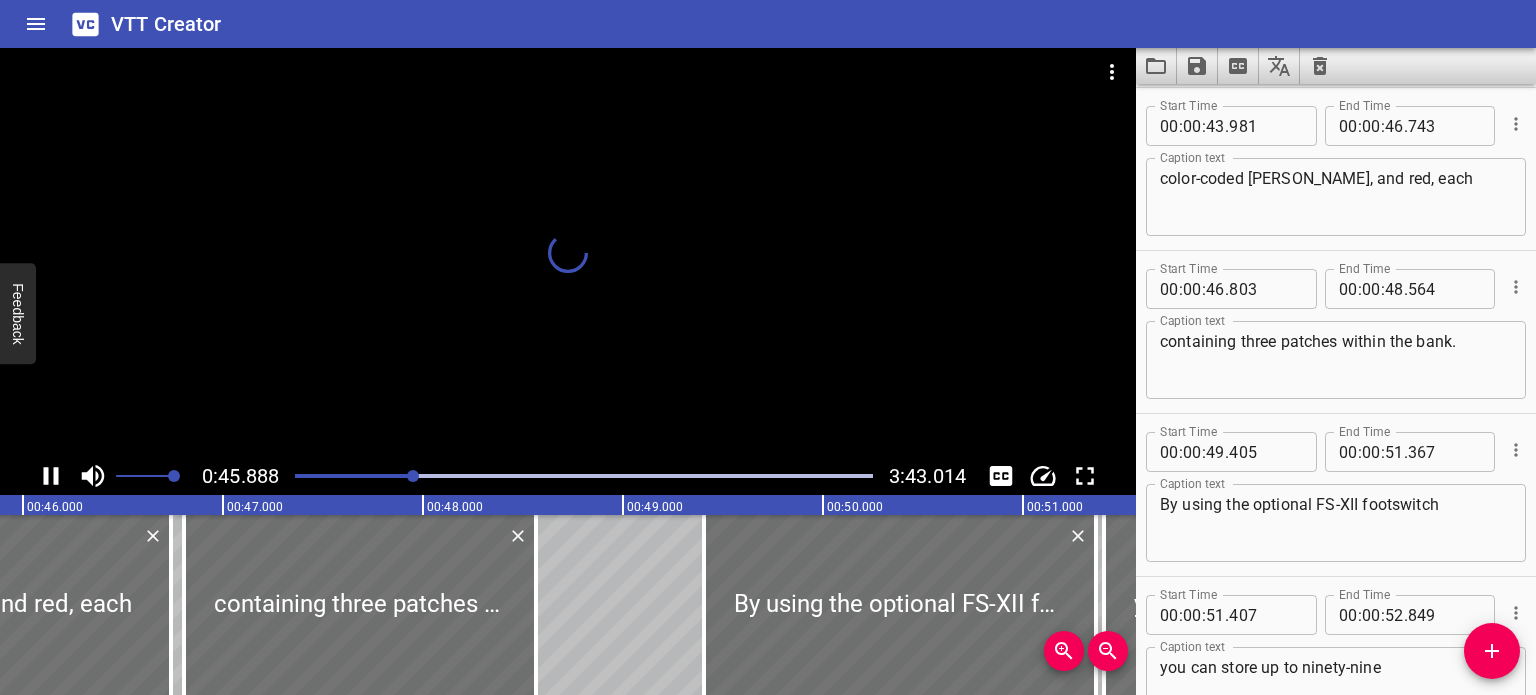 click at bounding box center [568, 252] 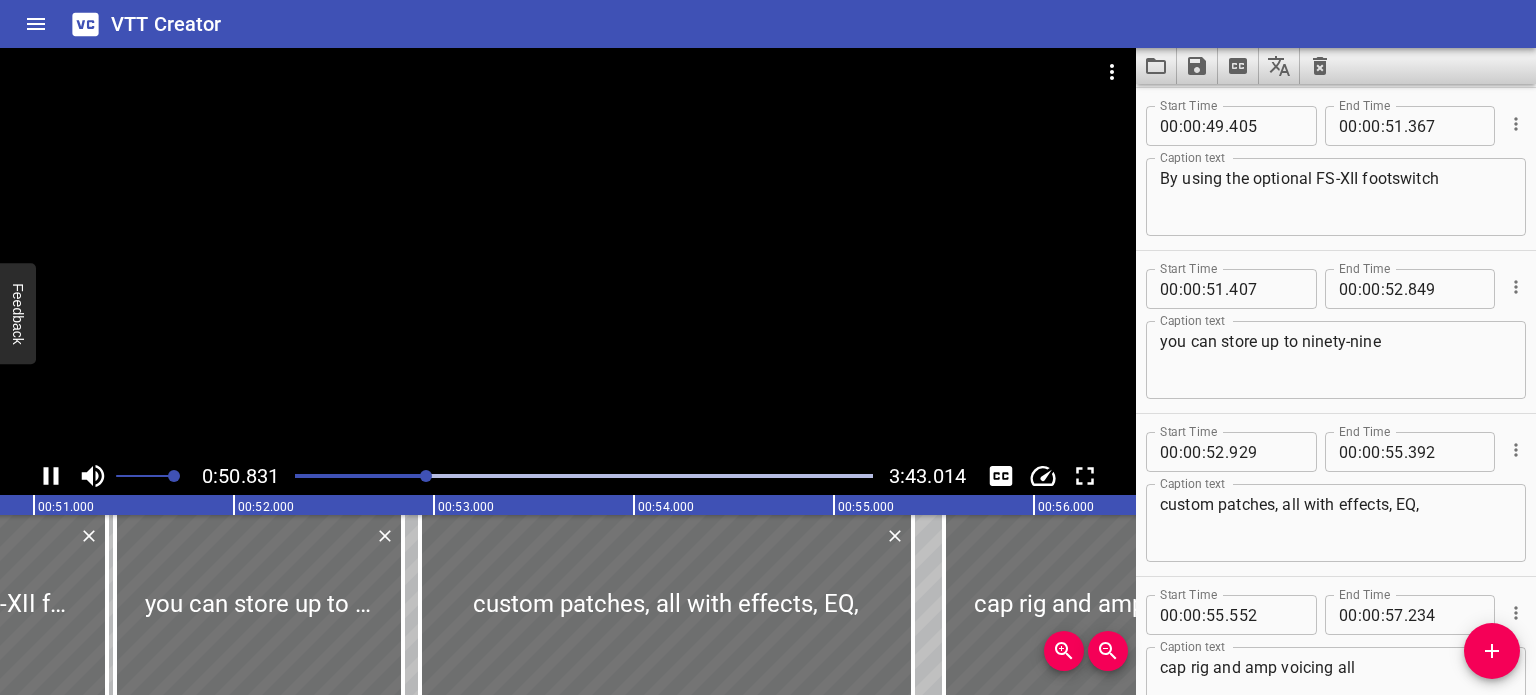 click at bounding box center [568, 98] 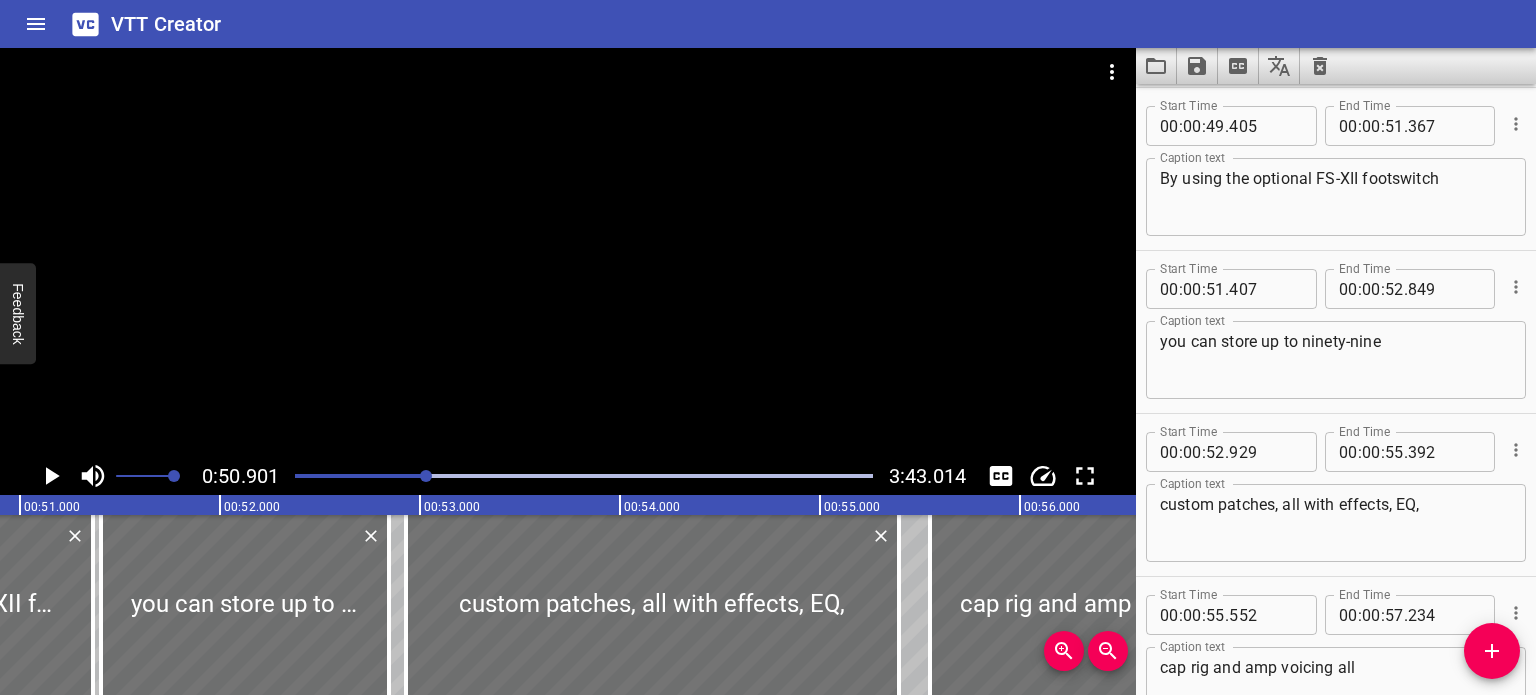 click at bounding box center (568, 252) 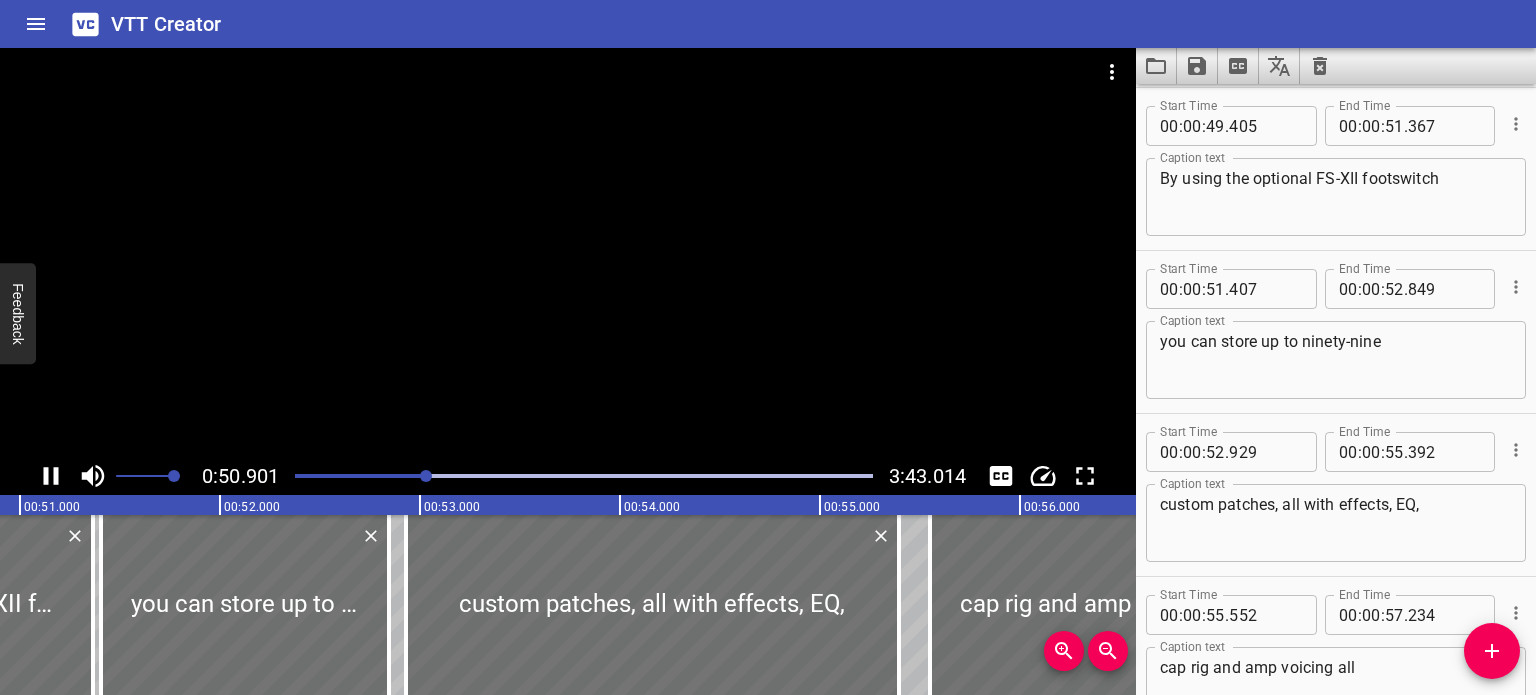 click 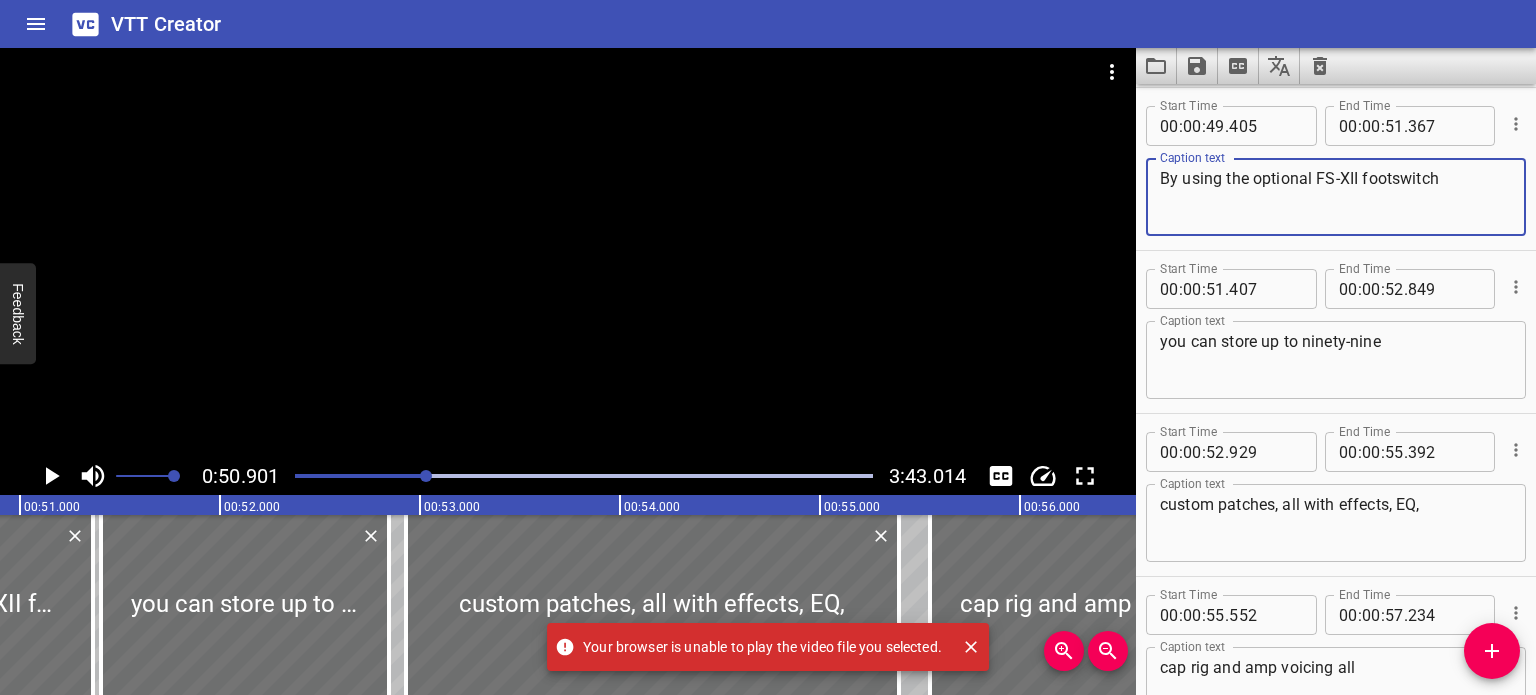 click on "By using the optional FS-XII footswitch" at bounding box center [1336, 197] 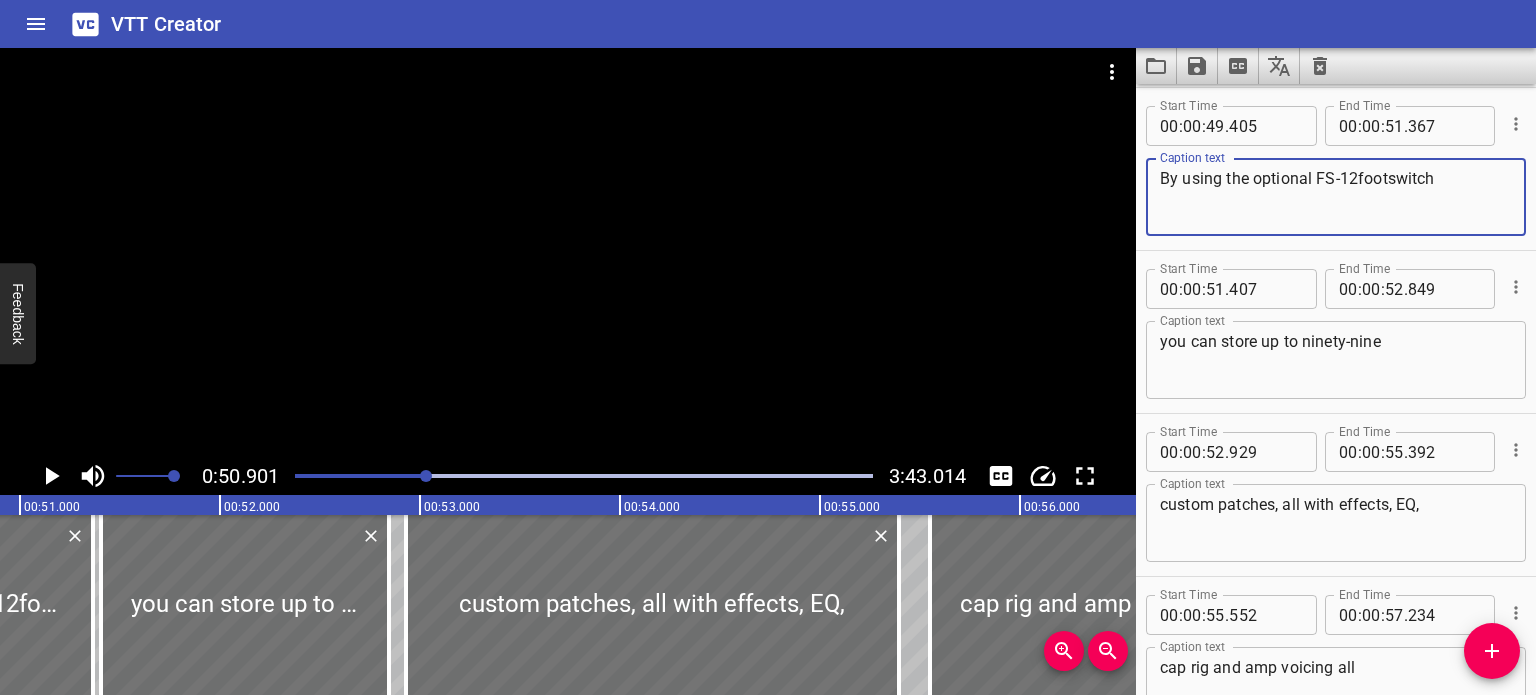 click at bounding box center (568, 252) 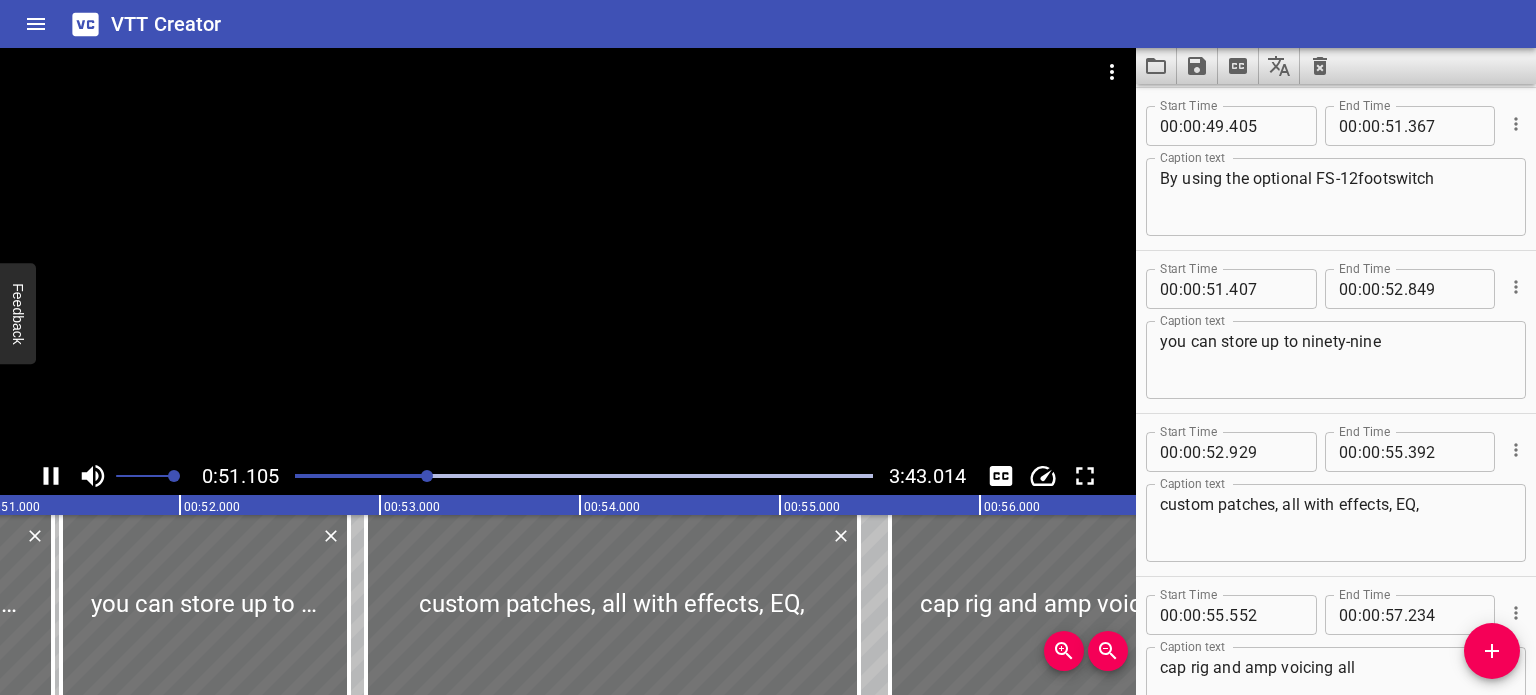 scroll, scrollTop: 0, scrollLeft: 10248, axis: horizontal 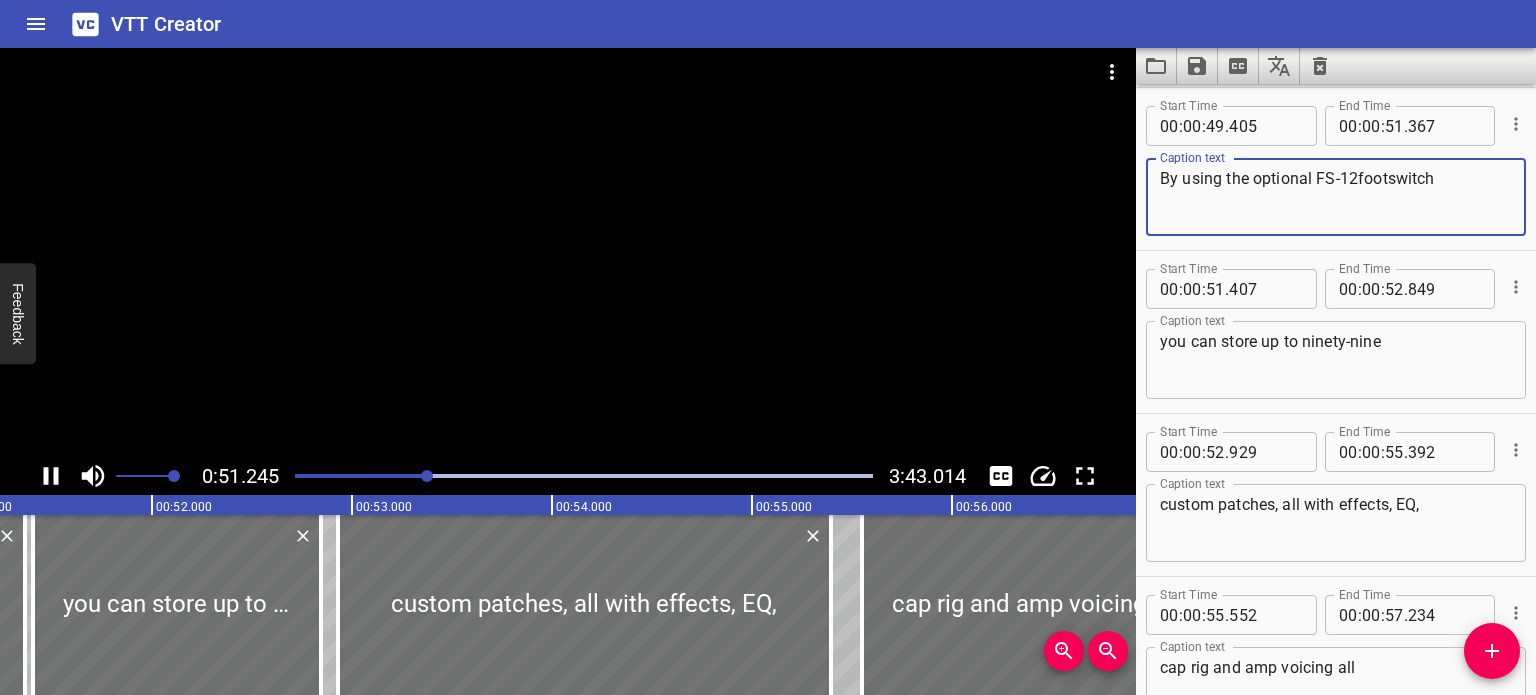 click on "By using the optional FS-12footswitch" at bounding box center [1336, 197] 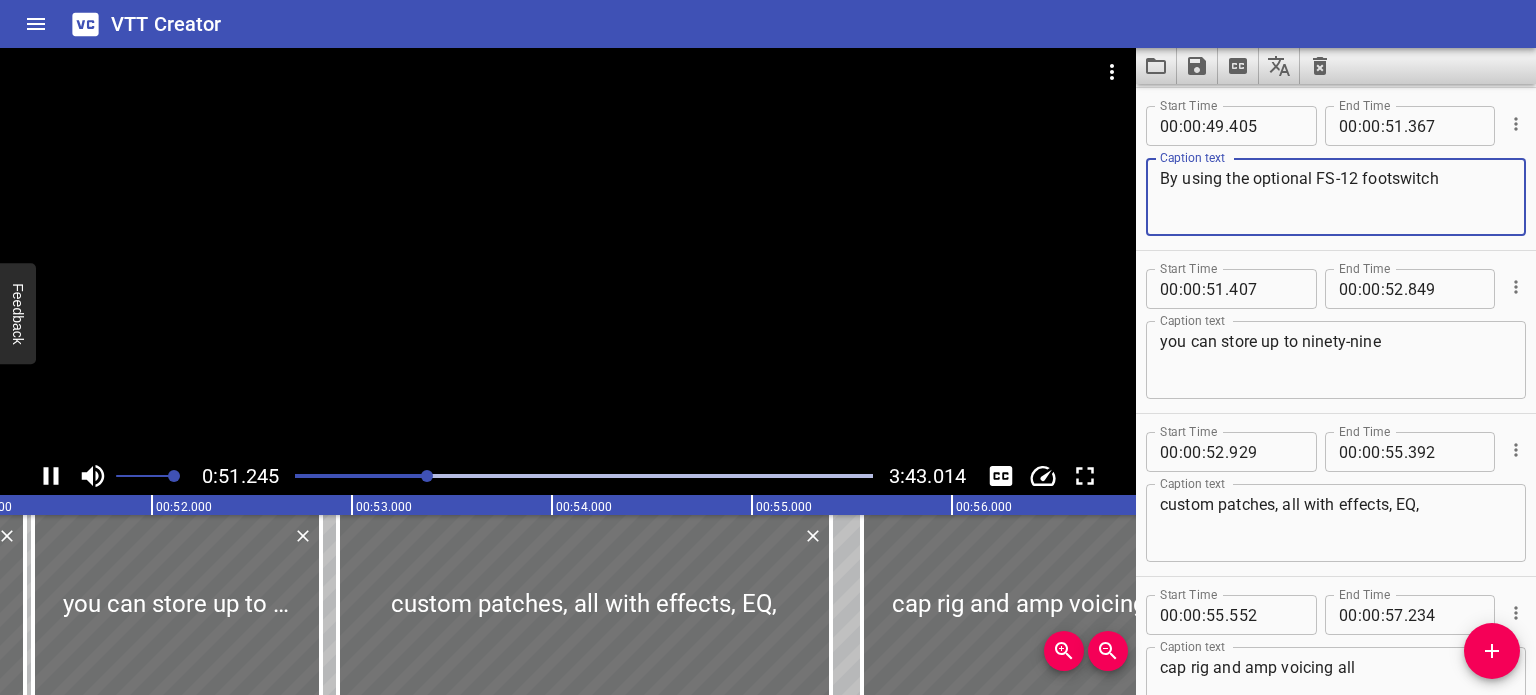 click on "By using the optional FS-12 footswitch" at bounding box center (1336, 197) 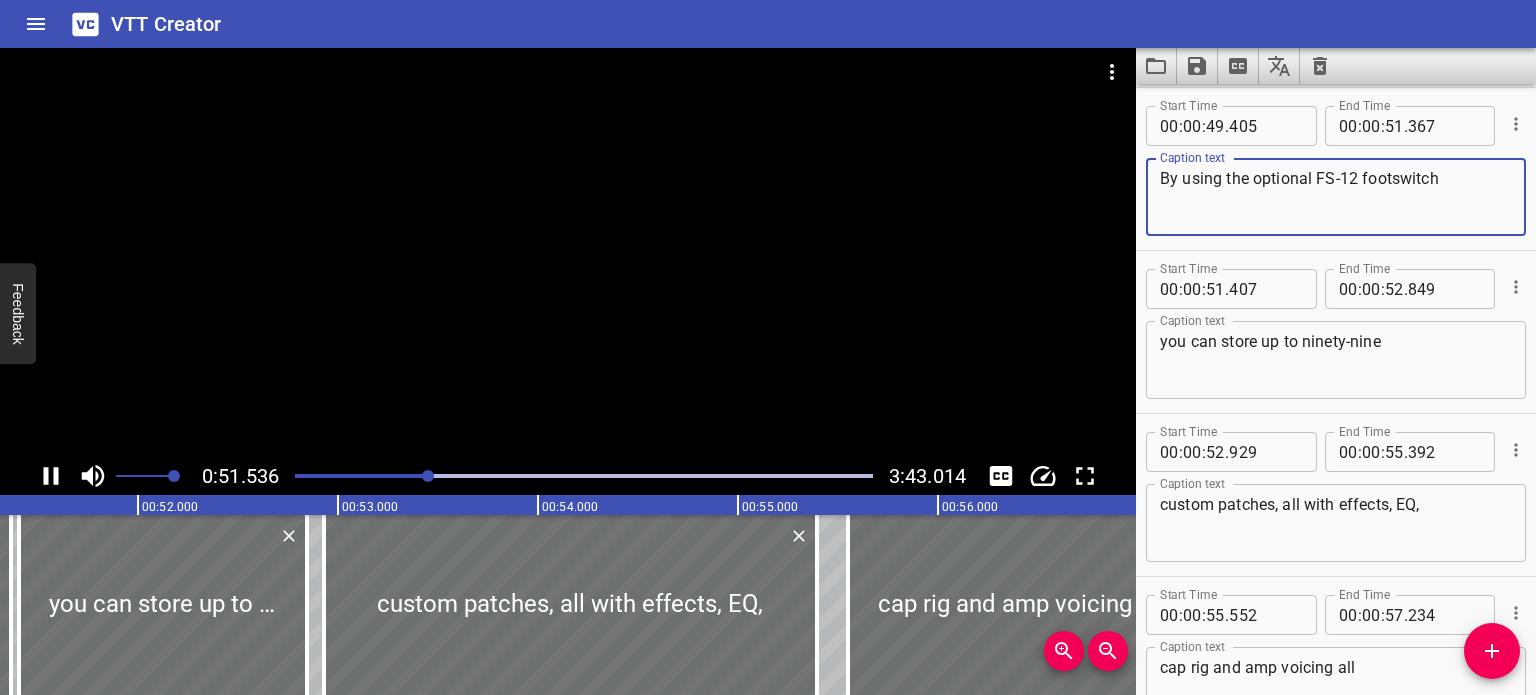 scroll, scrollTop: 0, scrollLeft: 10307, axis: horizontal 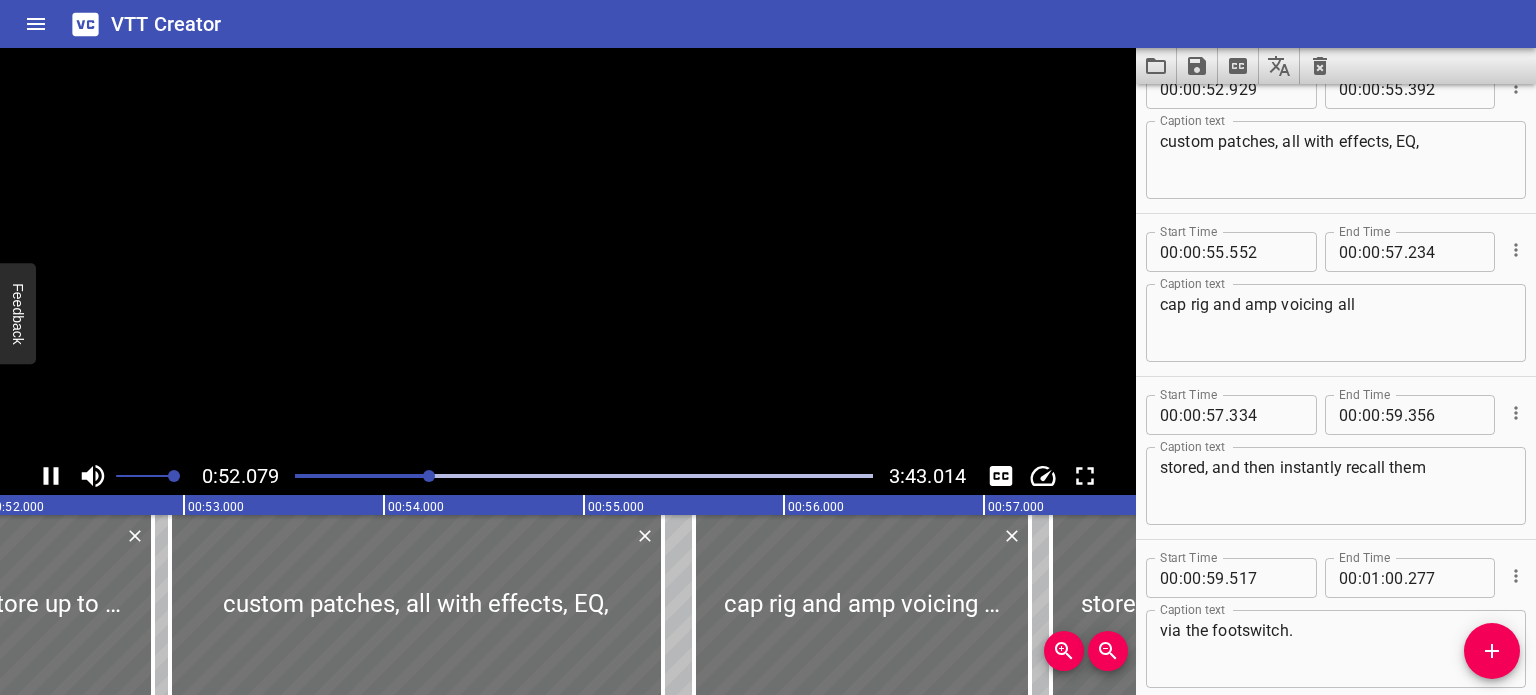 type on "By using the optional FS-12 footswitch" 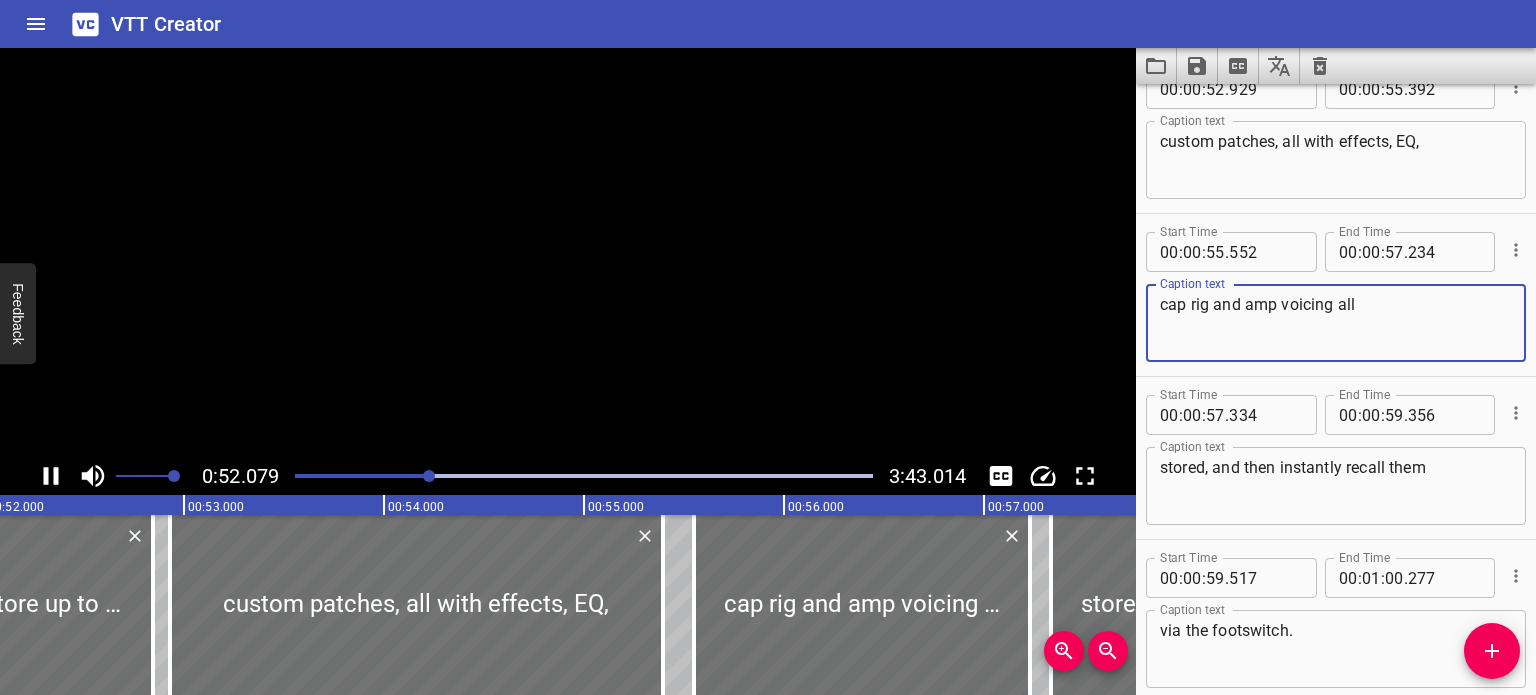 click on "cap rig and amp voicing all" at bounding box center [1336, 323] 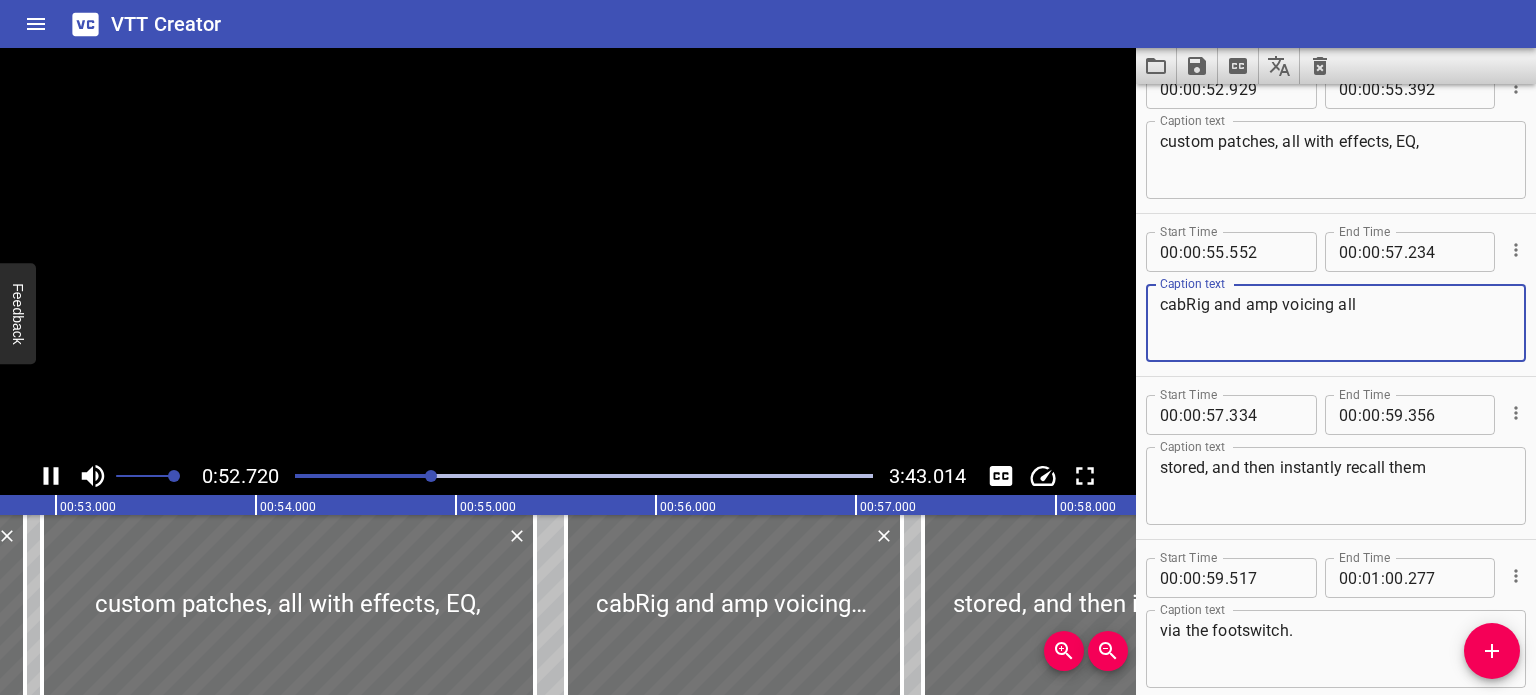 scroll, scrollTop: 0, scrollLeft: 10597, axis: horizontal 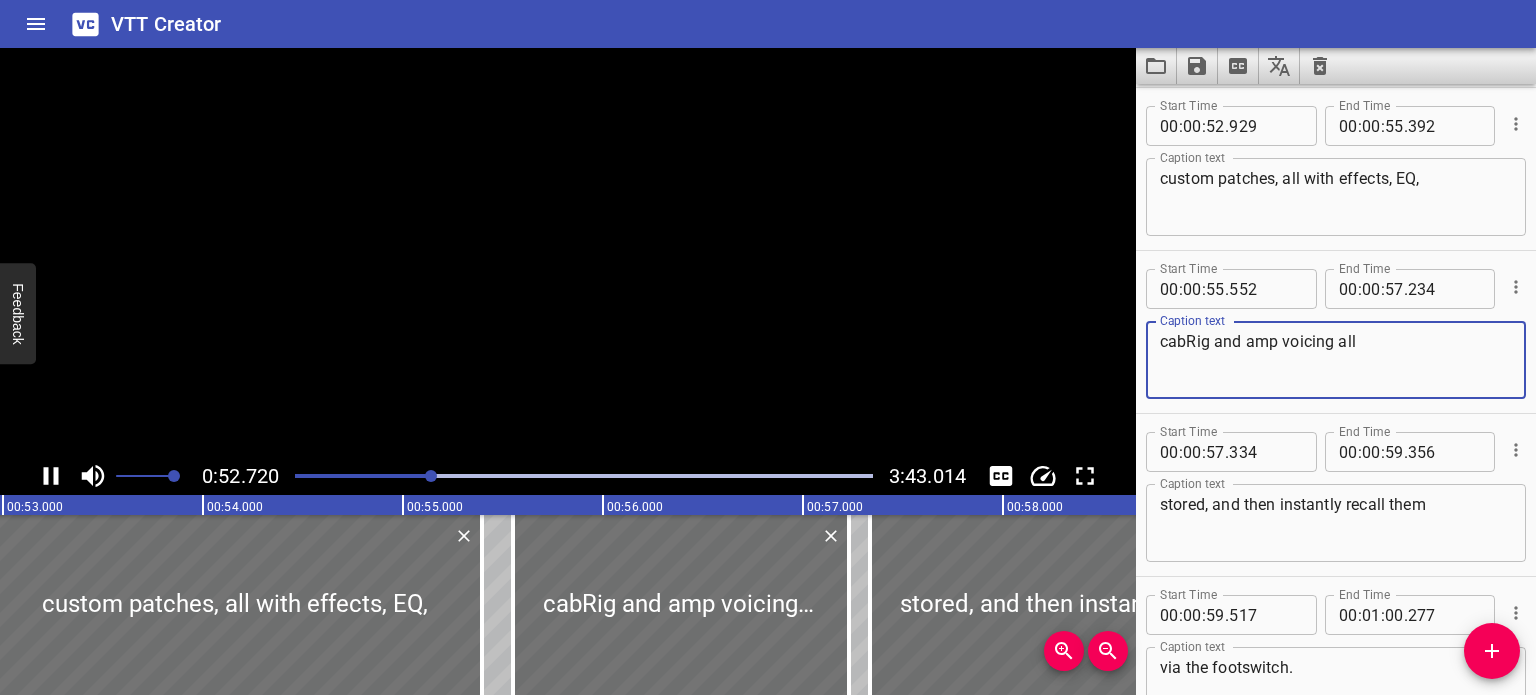 type on "cabRig and amp voicing all" 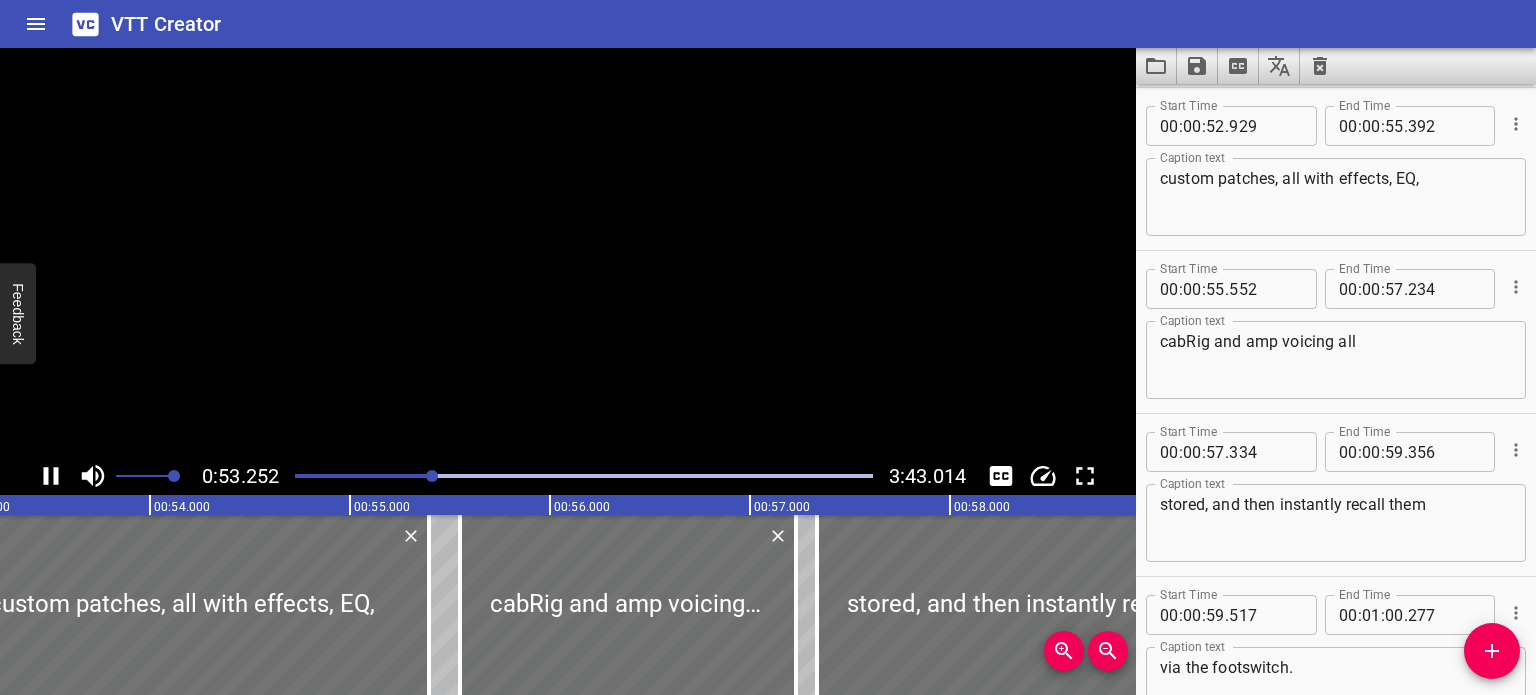 click on "cabRig and amp voicing all" at bounding box center [1336, 360] 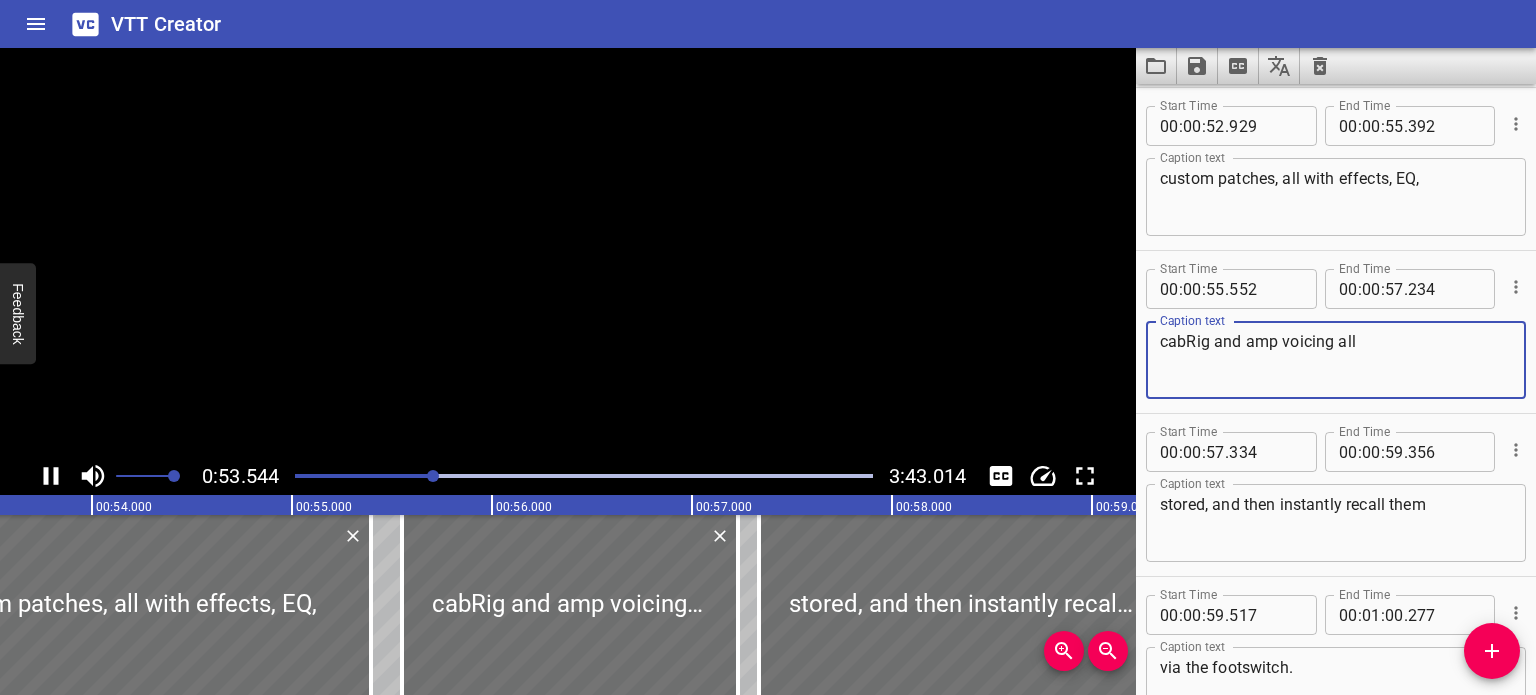scroll, scrollTop: 0, scrollLeft: 10752, axis: horizontal 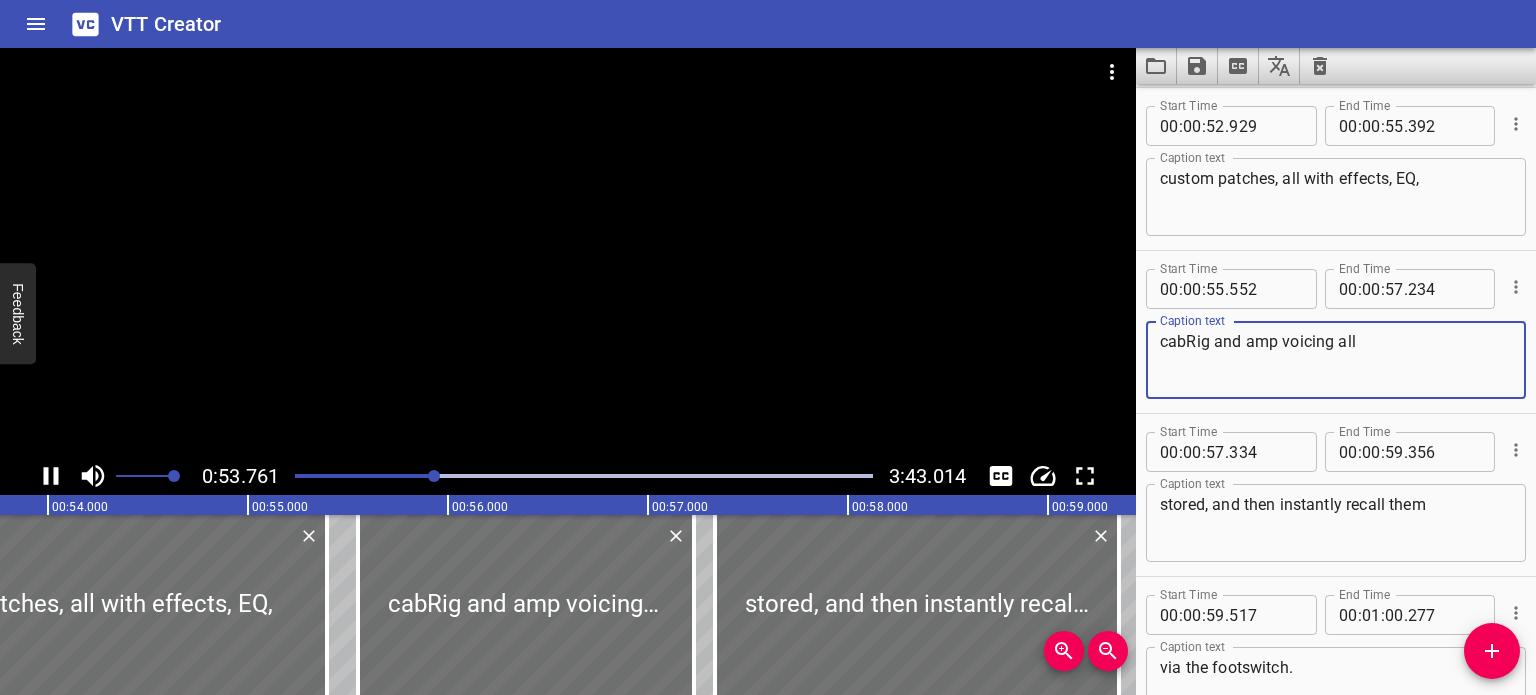 click 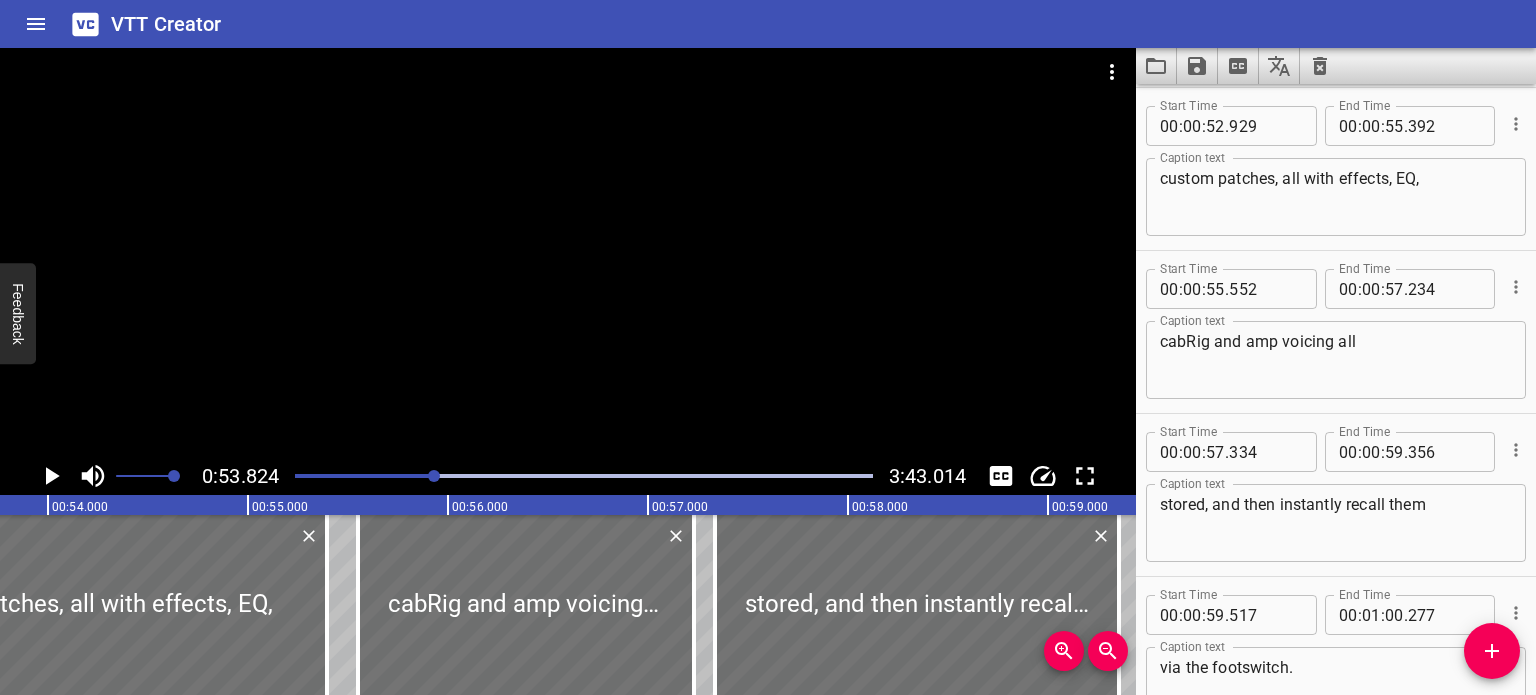 scroll, scrollTop: 0, scrollLeft: 10764, axis: horizontal 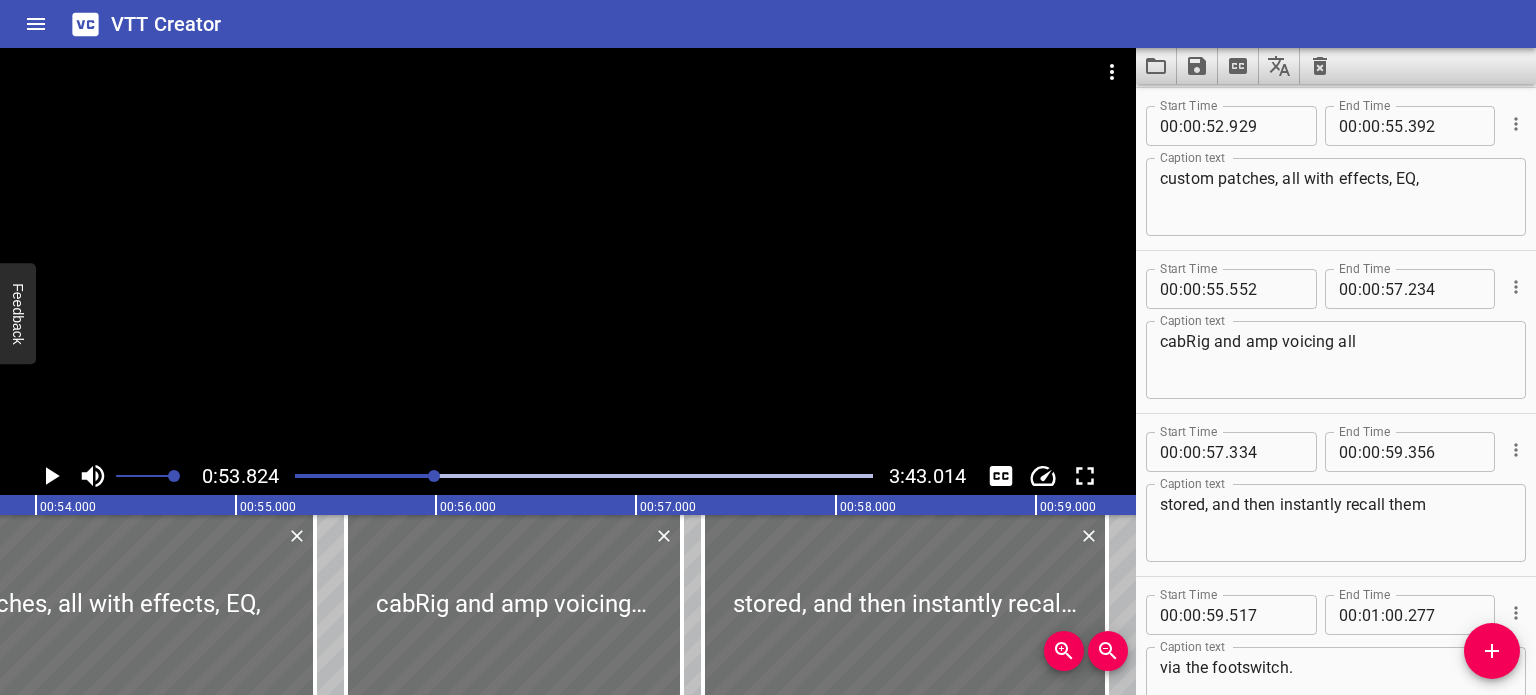 click 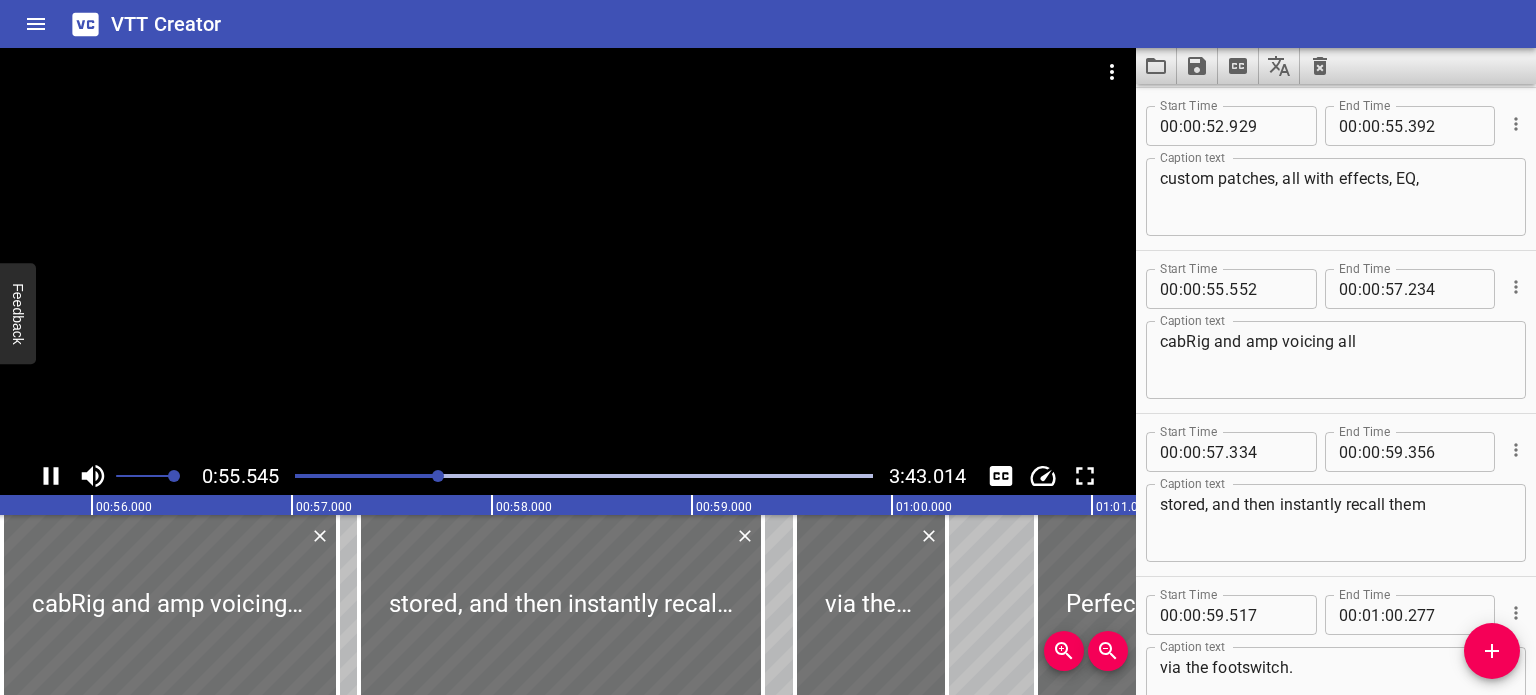 scroll, scrollTop: 0, scrollLeft: 11161, axis: horizontal 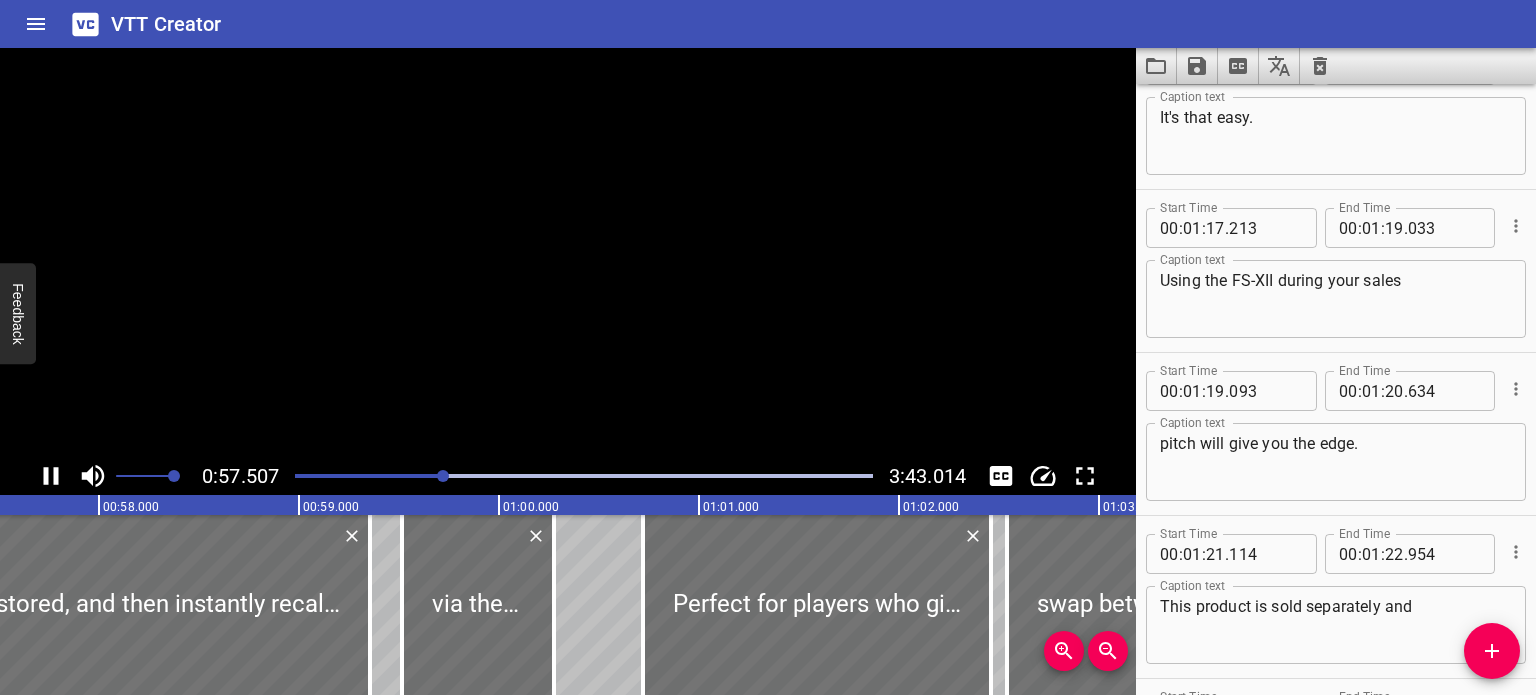 click on "Using the FS-XII during your sales" at bounding box center (1336, 299) 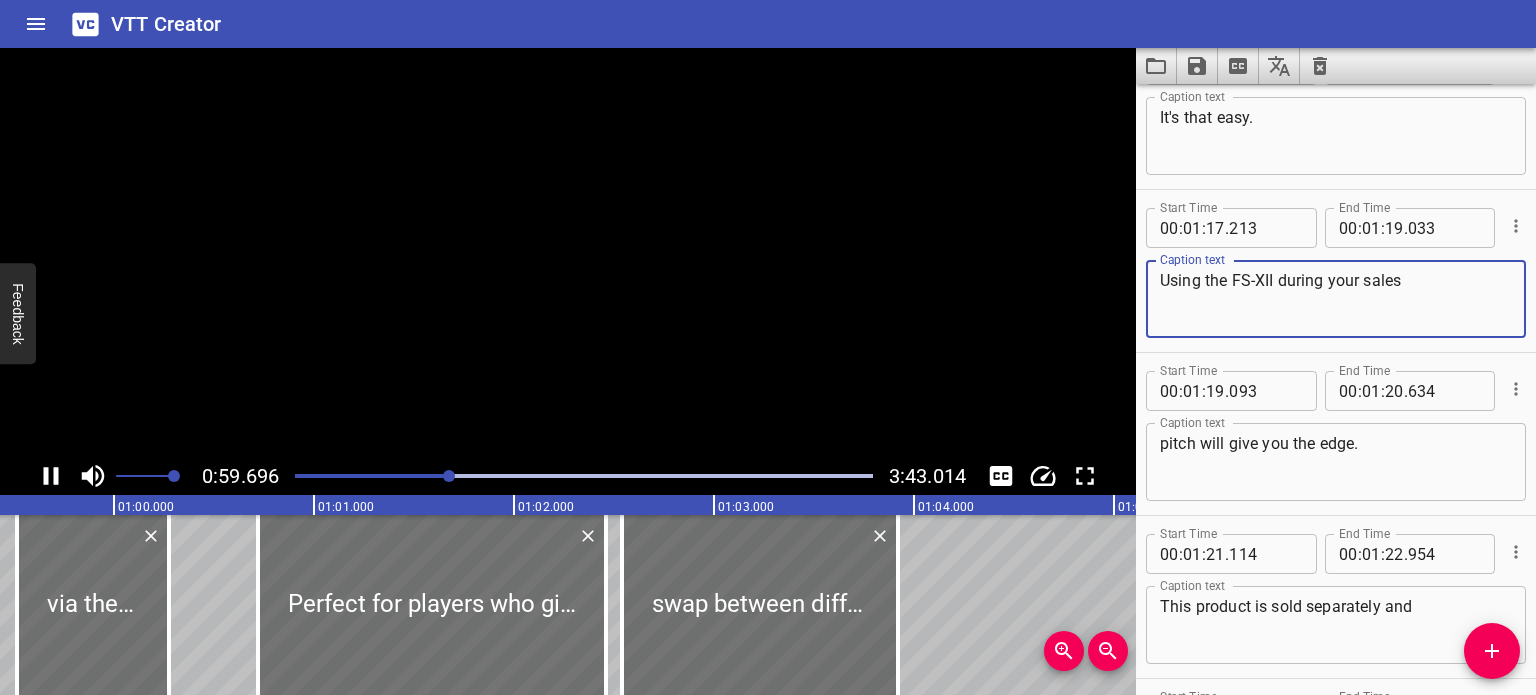 scroll, scrollTop: 0, scrollLeft: 11939, axis: horizontal 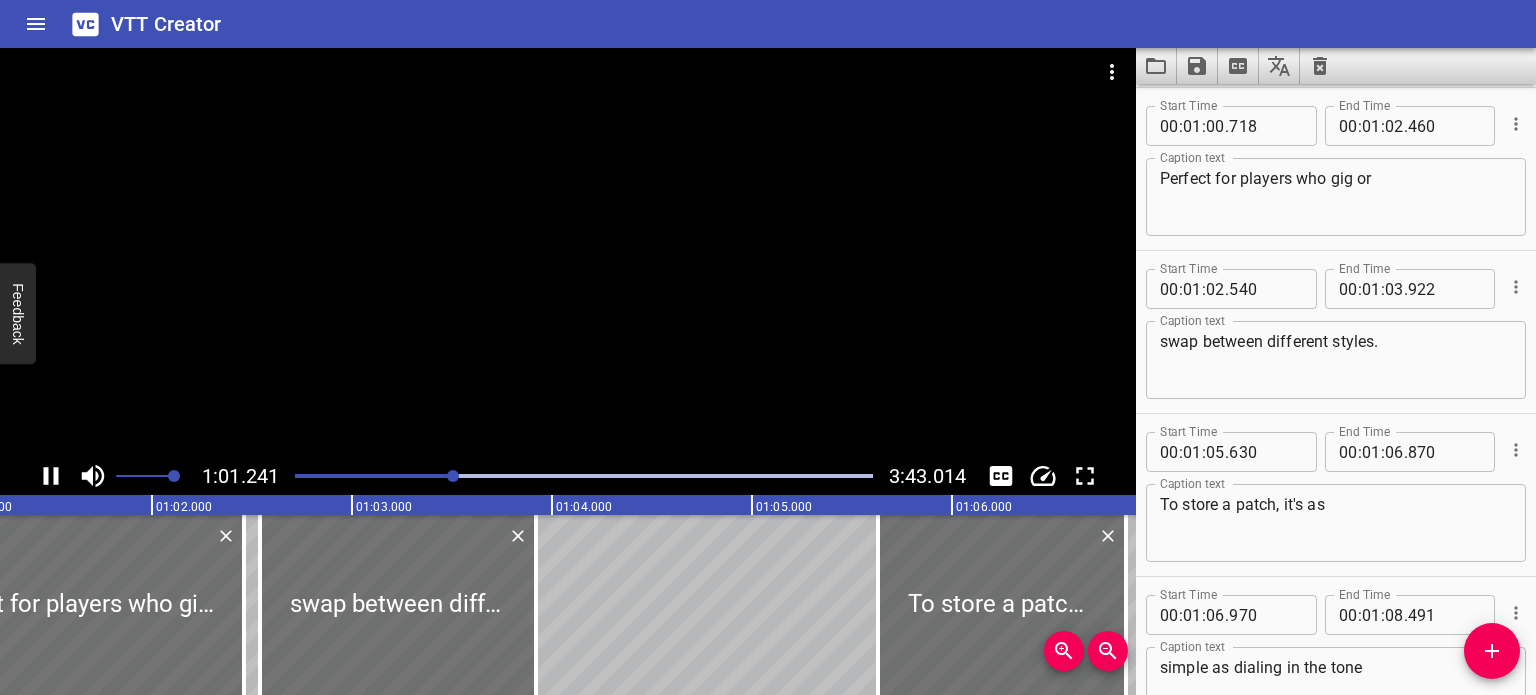 click on "1:01.241 3:43.014" at bounding box center (568, 476) 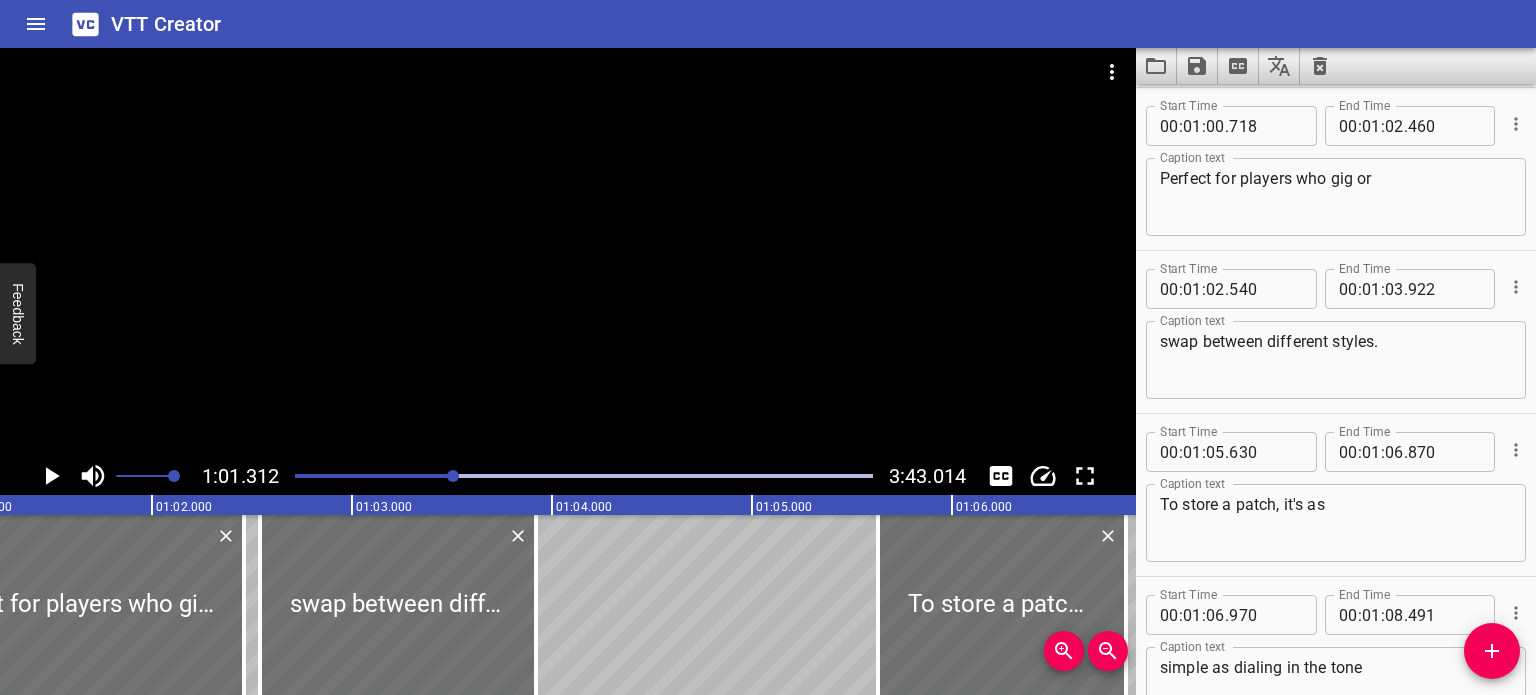 scroll, scrollTop: 0, scrollLeft: 12262, axis: horizontal 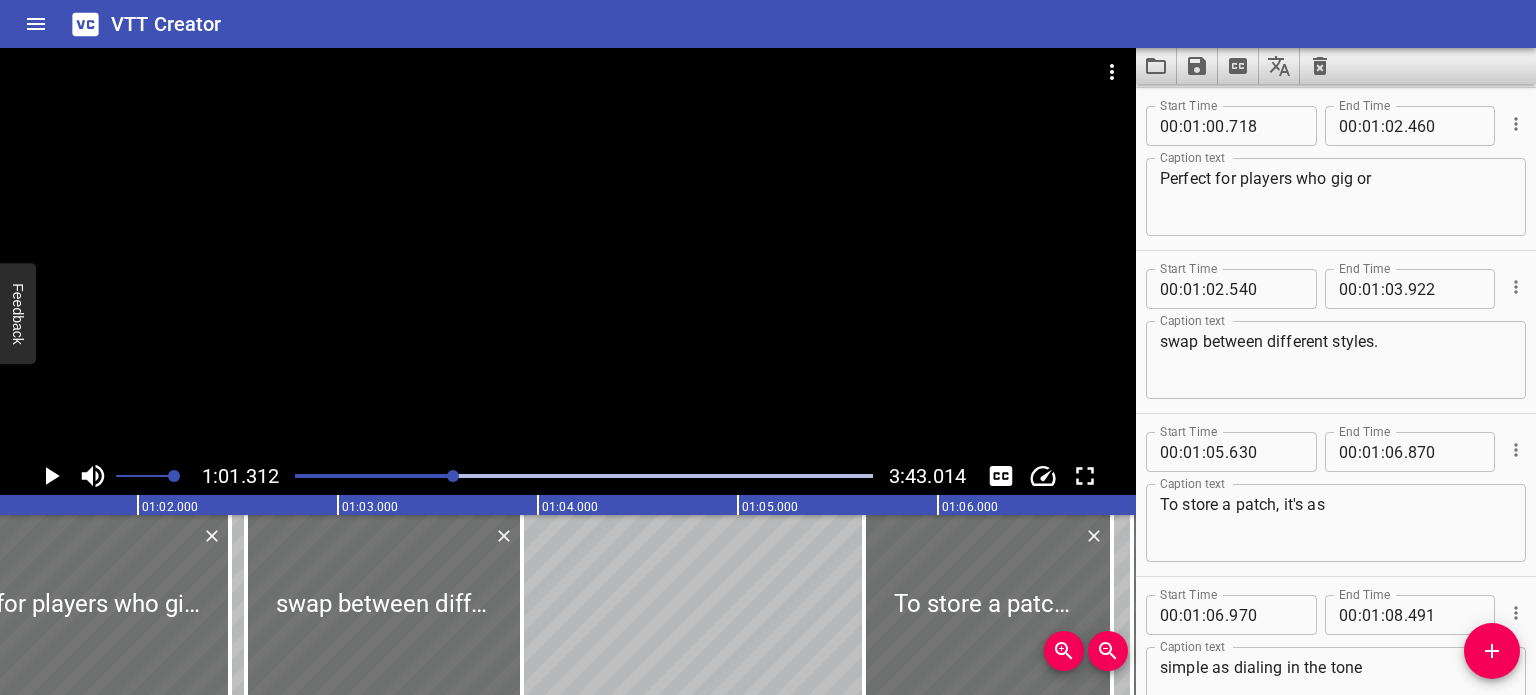 click at bounding box center [568, 252] 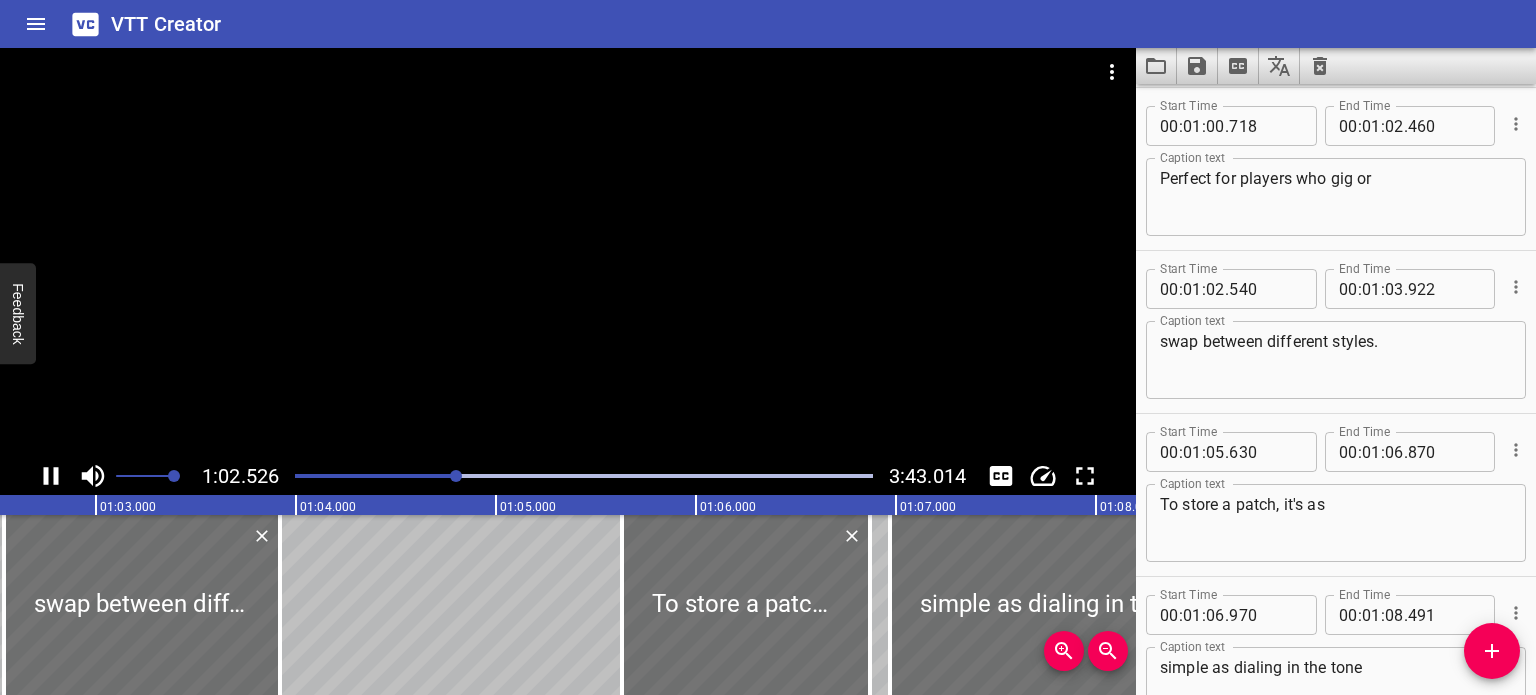 scroll, scrollTop: 0, scrollLeft: 12559, axis: horizontal 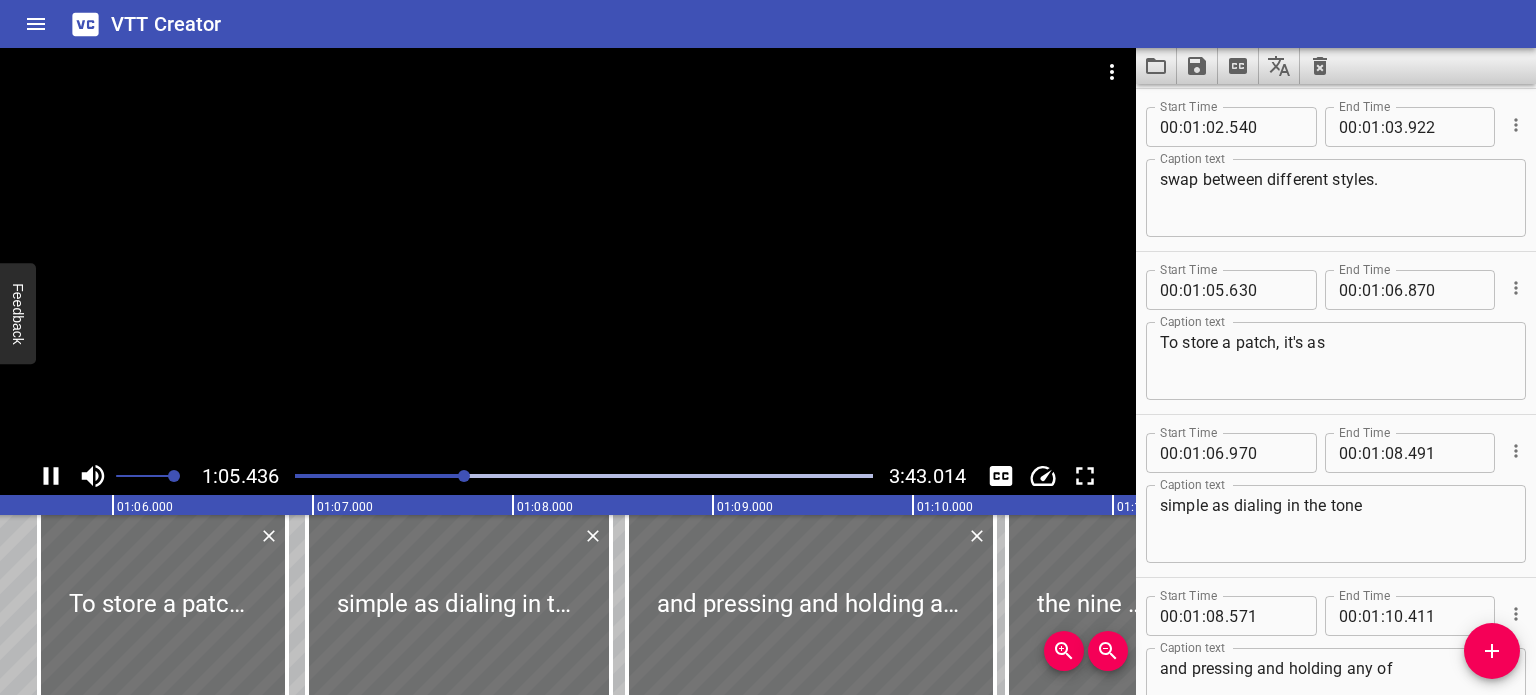 click 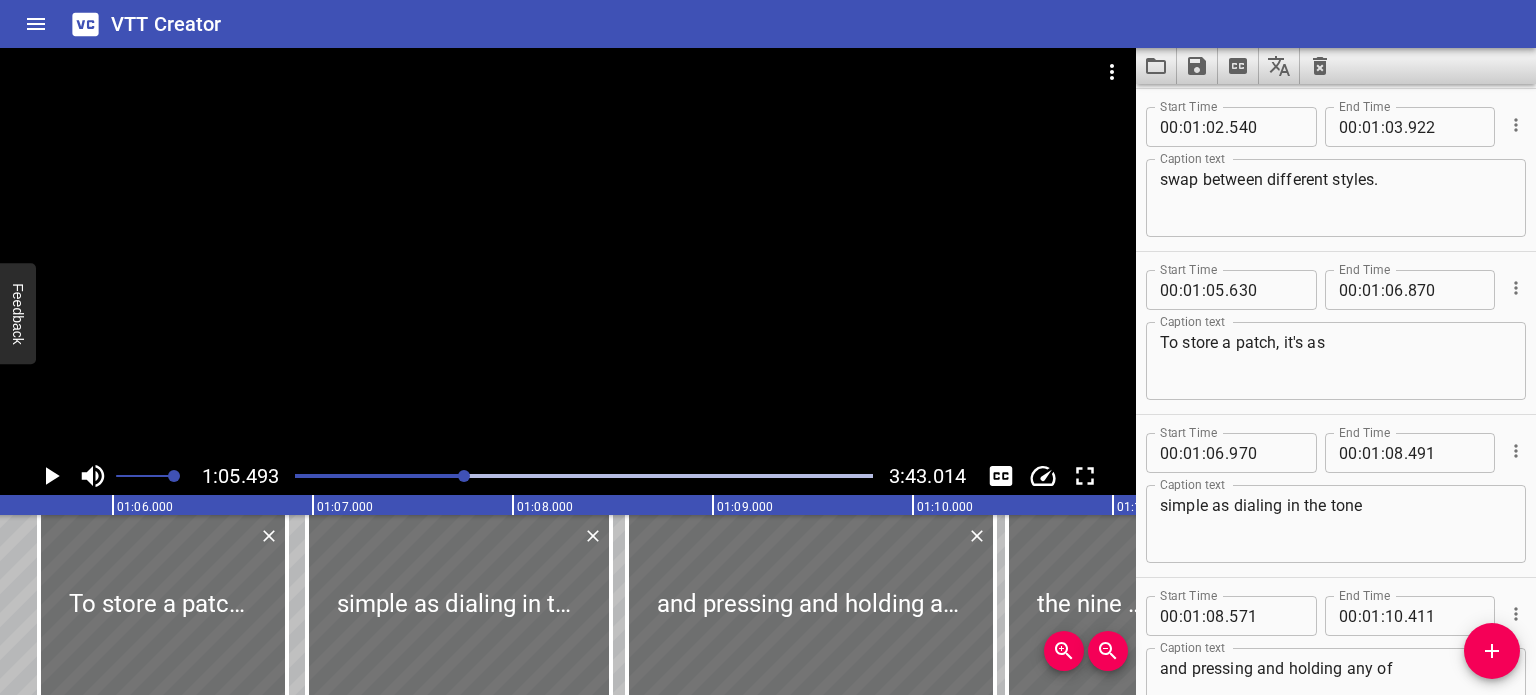 scroll, scrollTop: 0, scrollLeft: 13098, axis: horizontal 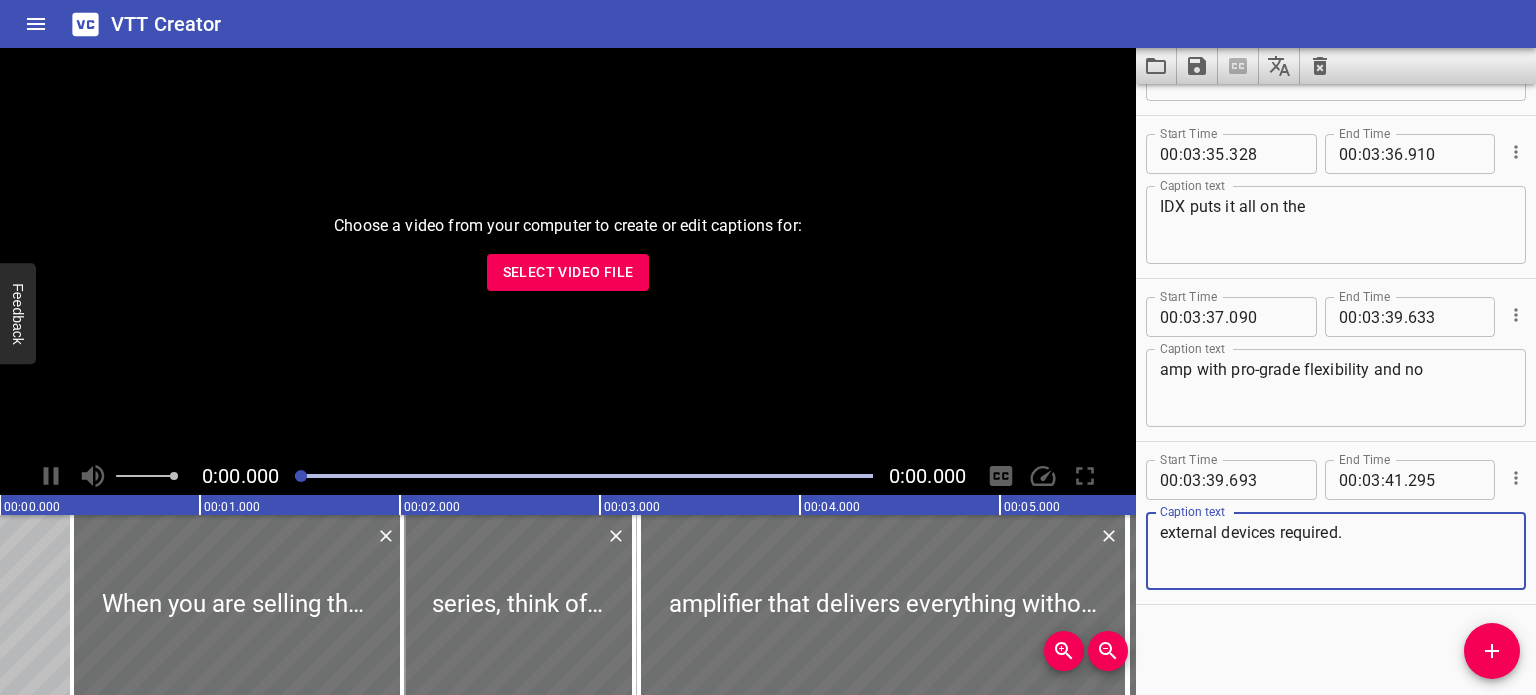 click on "Select Video File" at bounding box center [568, 272] 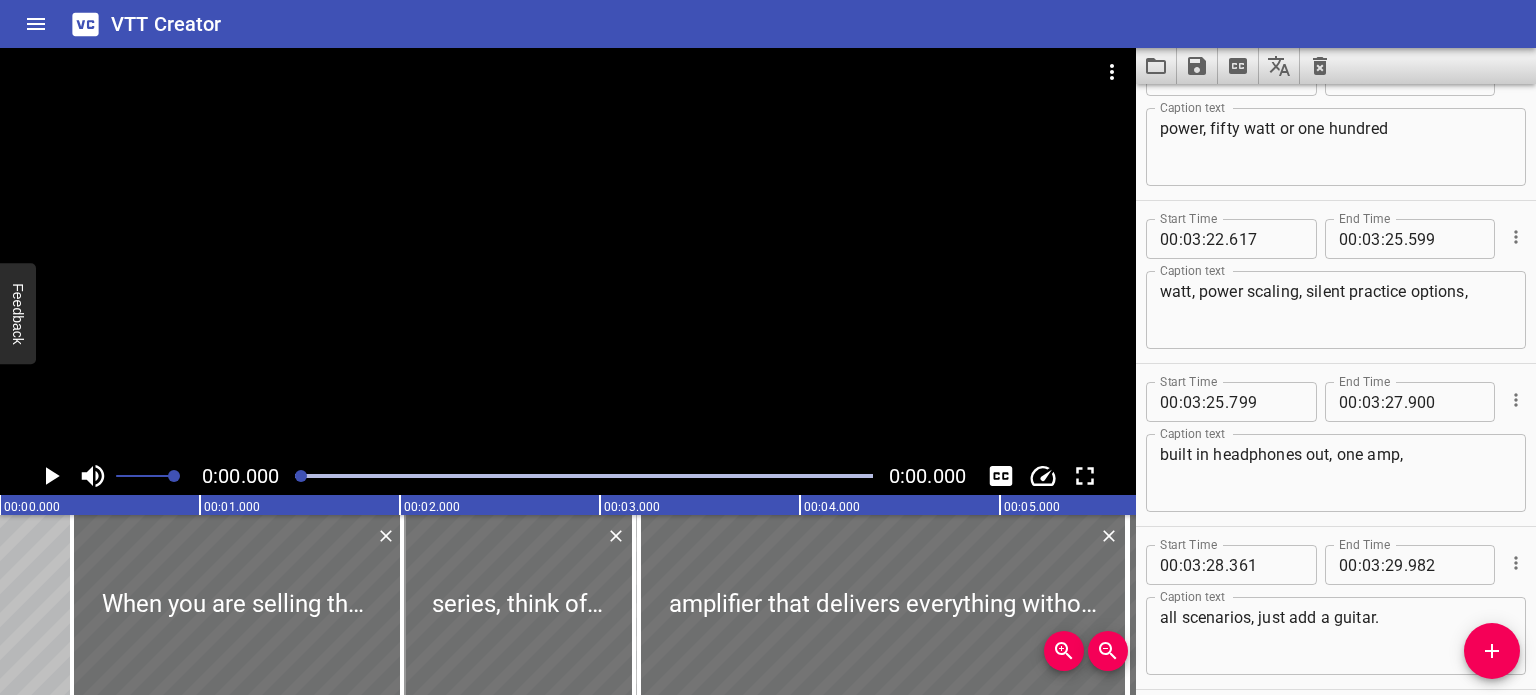 scroll, scrollTop: 16928, scrollLeft: 0, axis: vertical 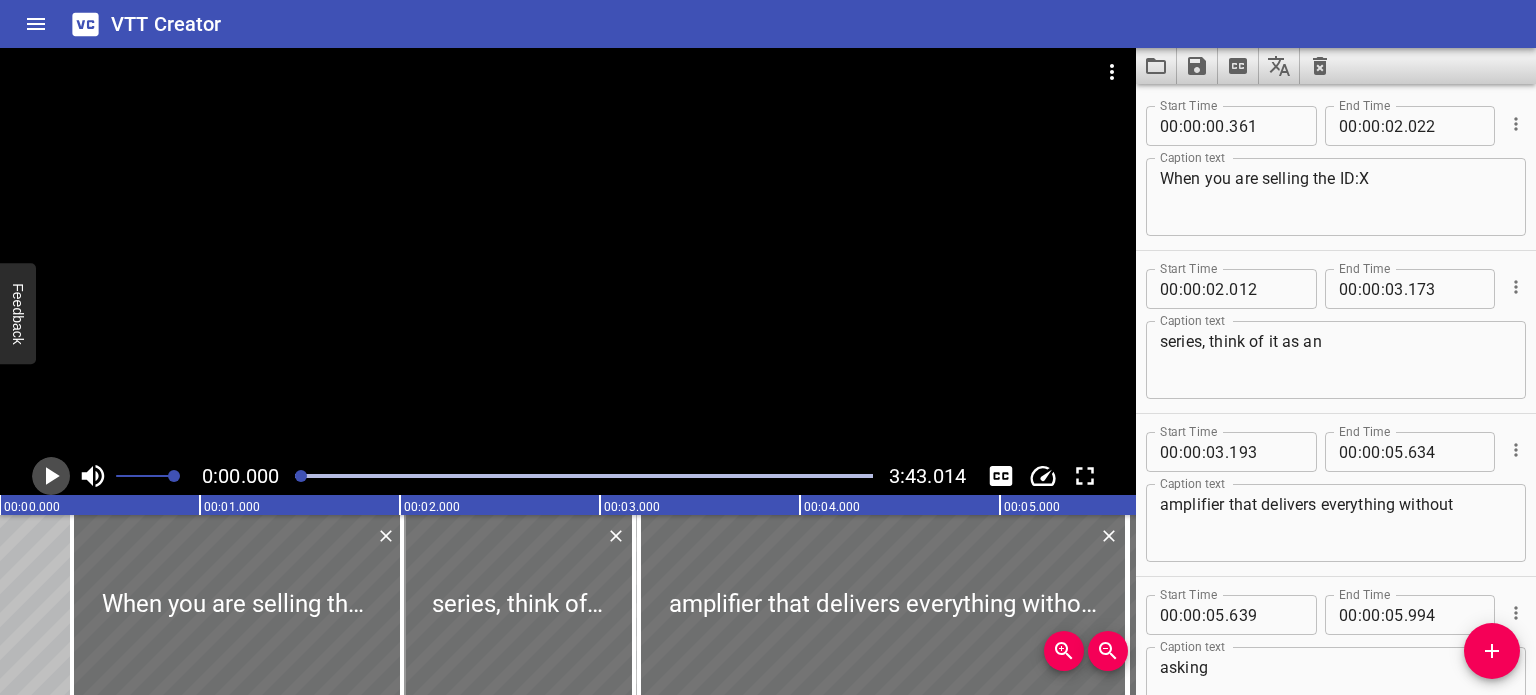 click 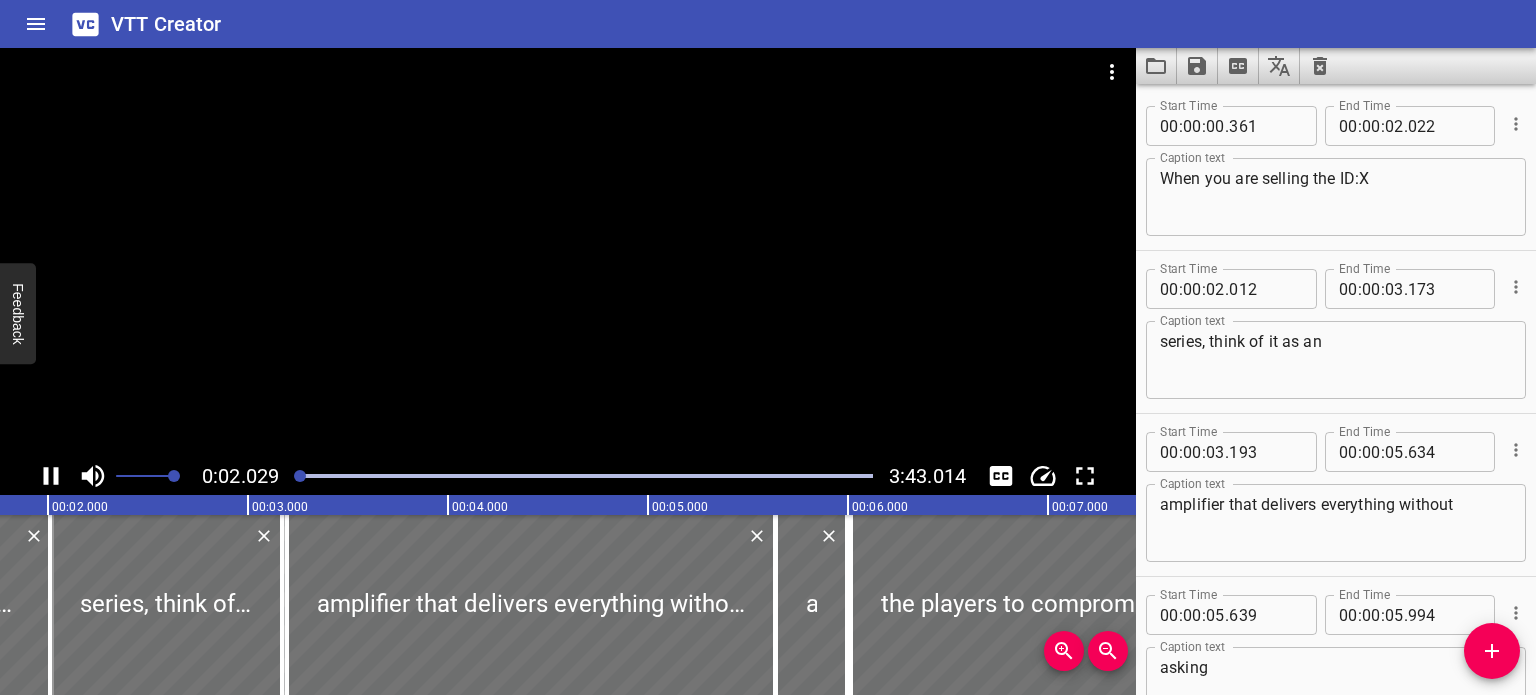 scroll, scrollTop: 0, scrollLeft: 405, axis: horizontal 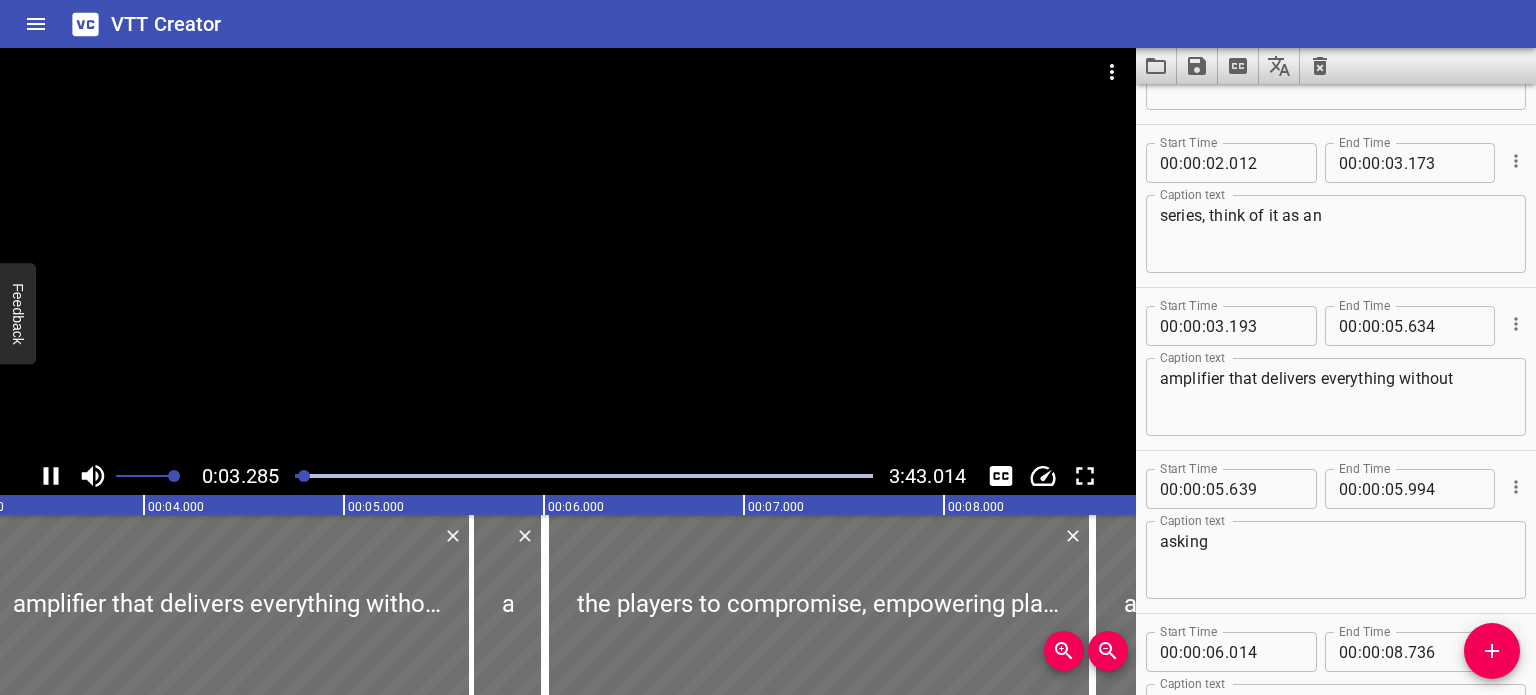 click at bounding box center [584, 476] 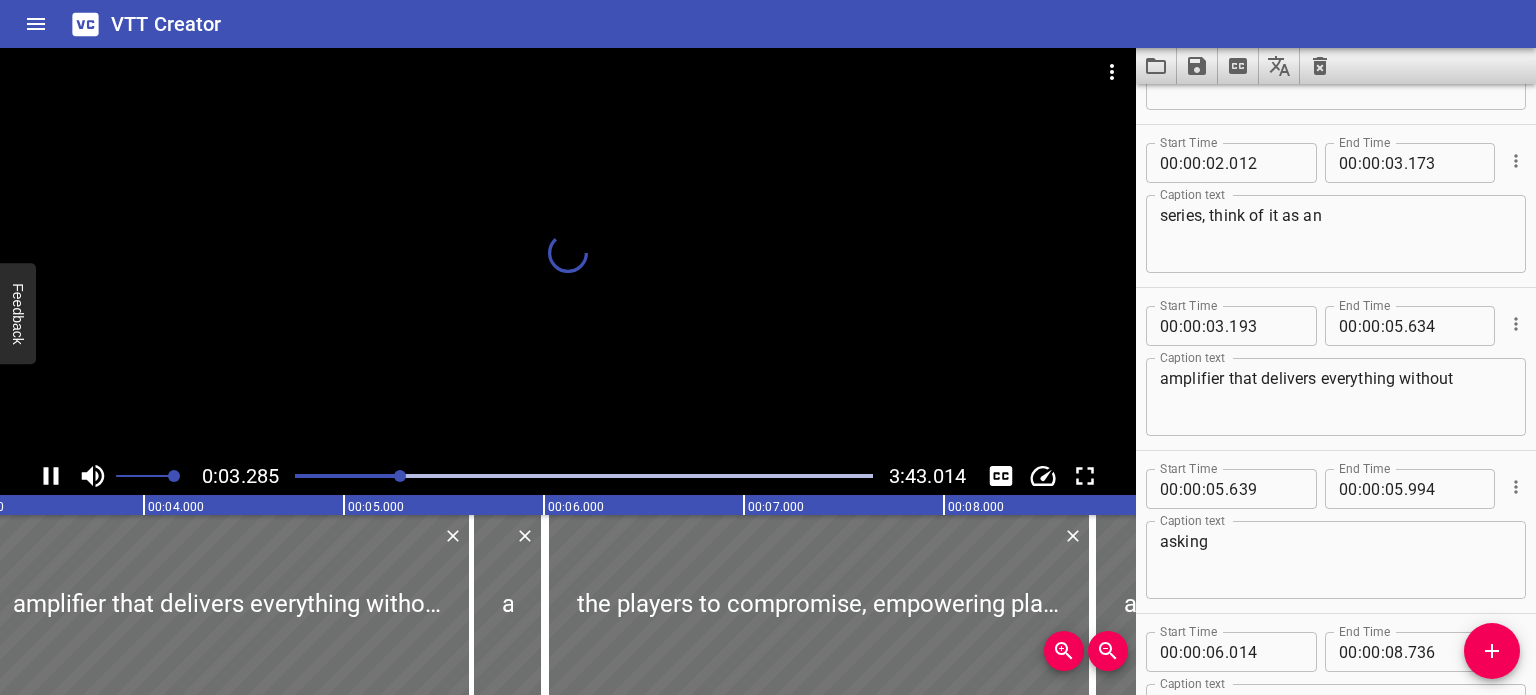 click at bounding box center (584, 476) 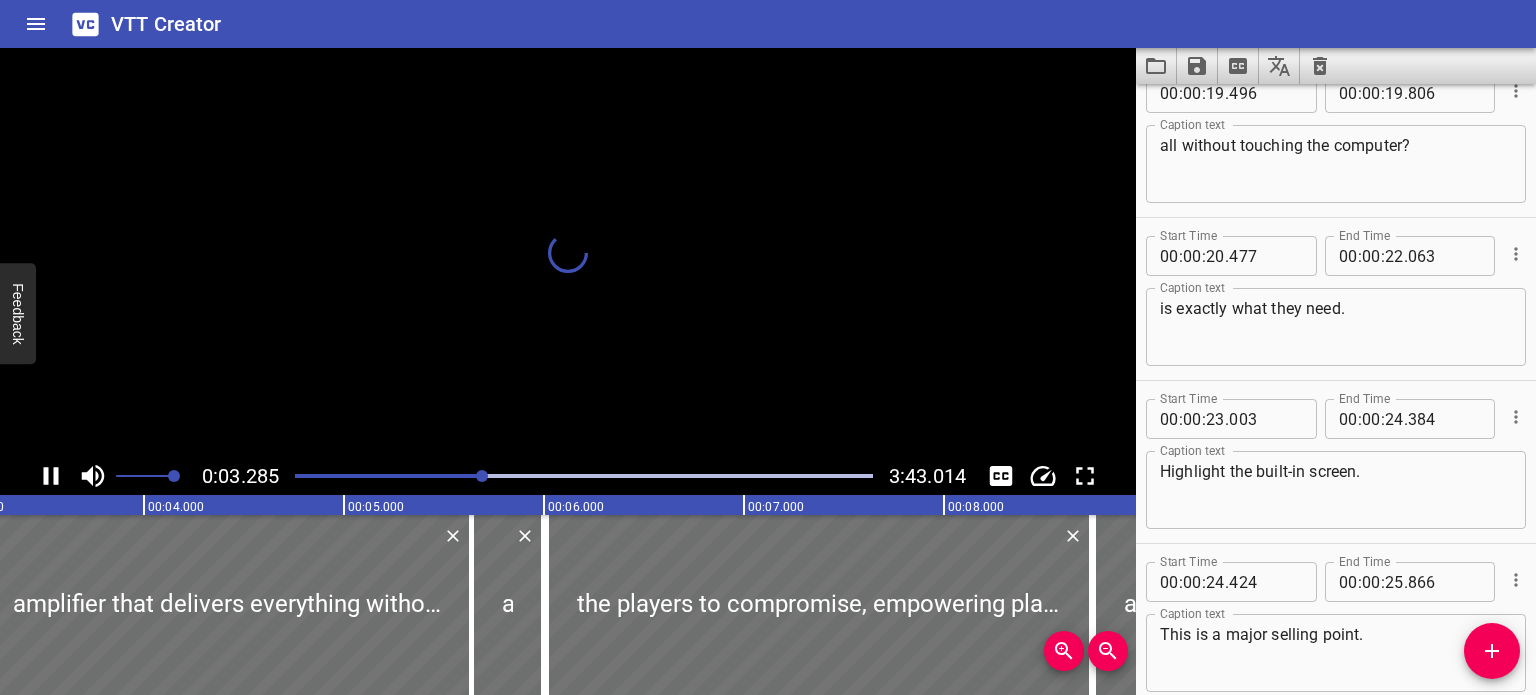 scroll, scrollTop: 1926, scrollLeft: 0, axis: vertical 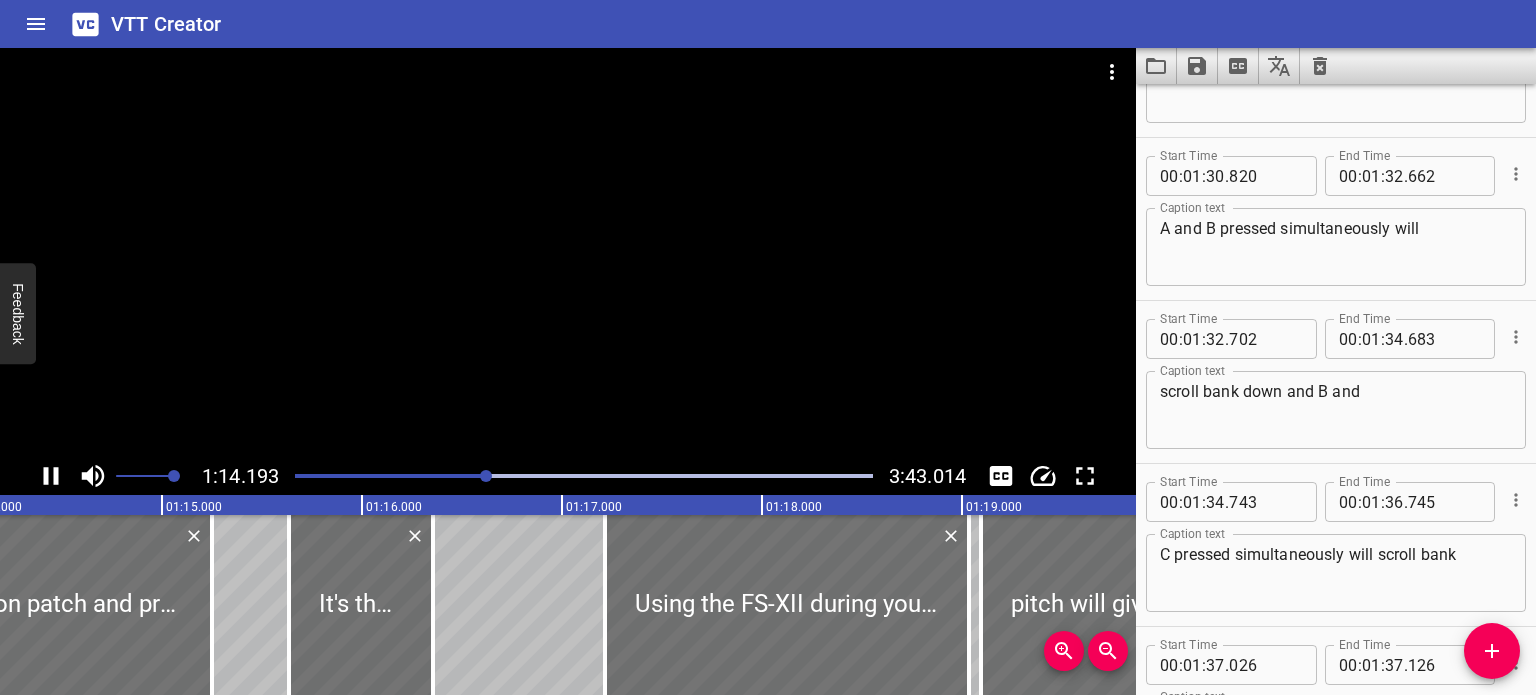 click at bounding box center [568, 252] 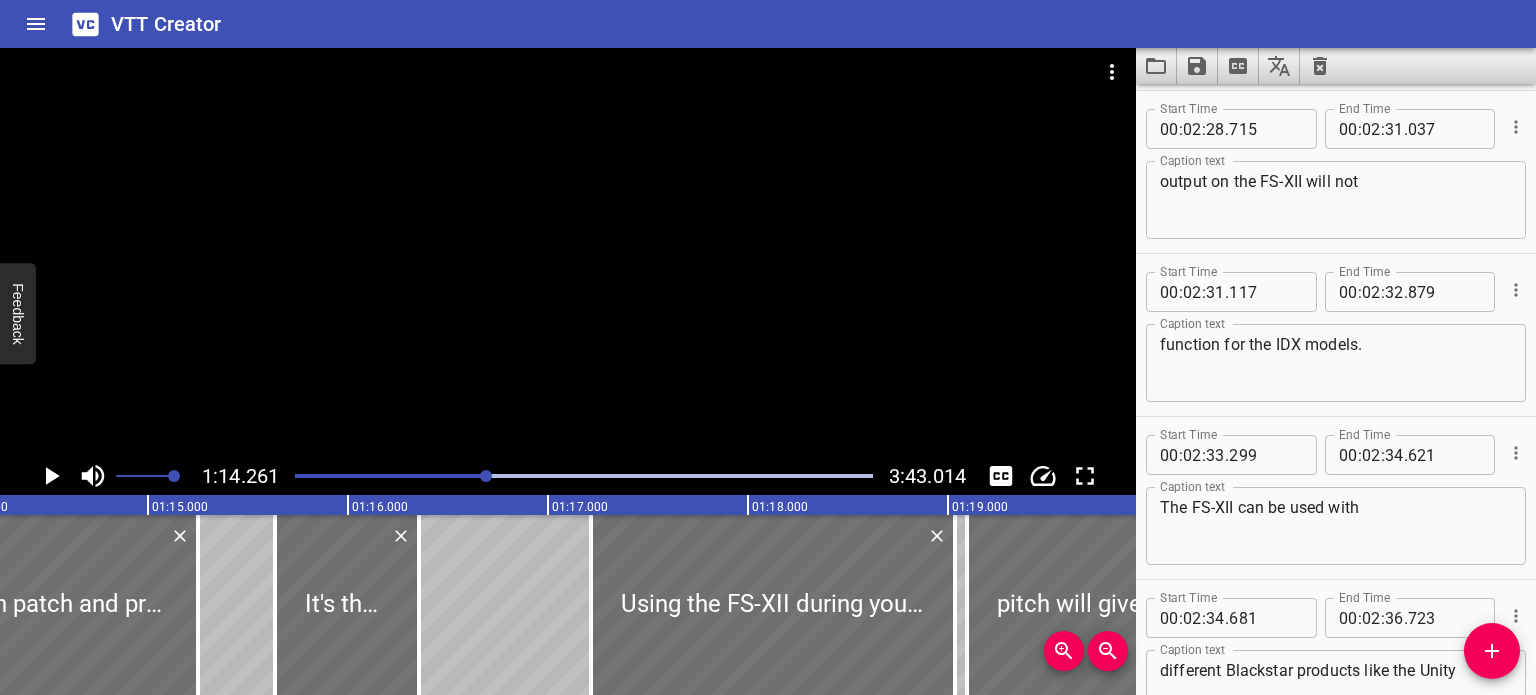 scroll, scrollTop: 13137, scrollLeft: 0, axis: vertical 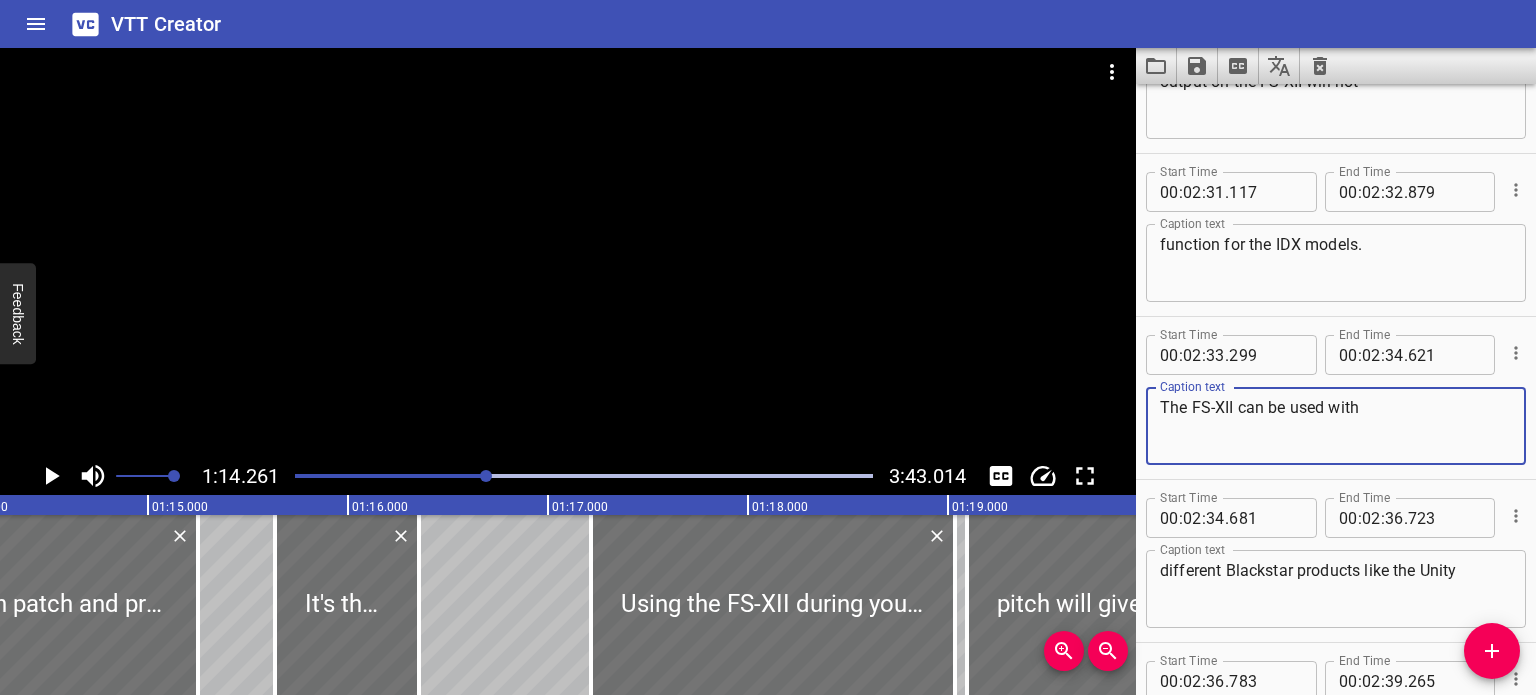 click on "The FS-XII can be used with" at bounding box center [1336, 426] 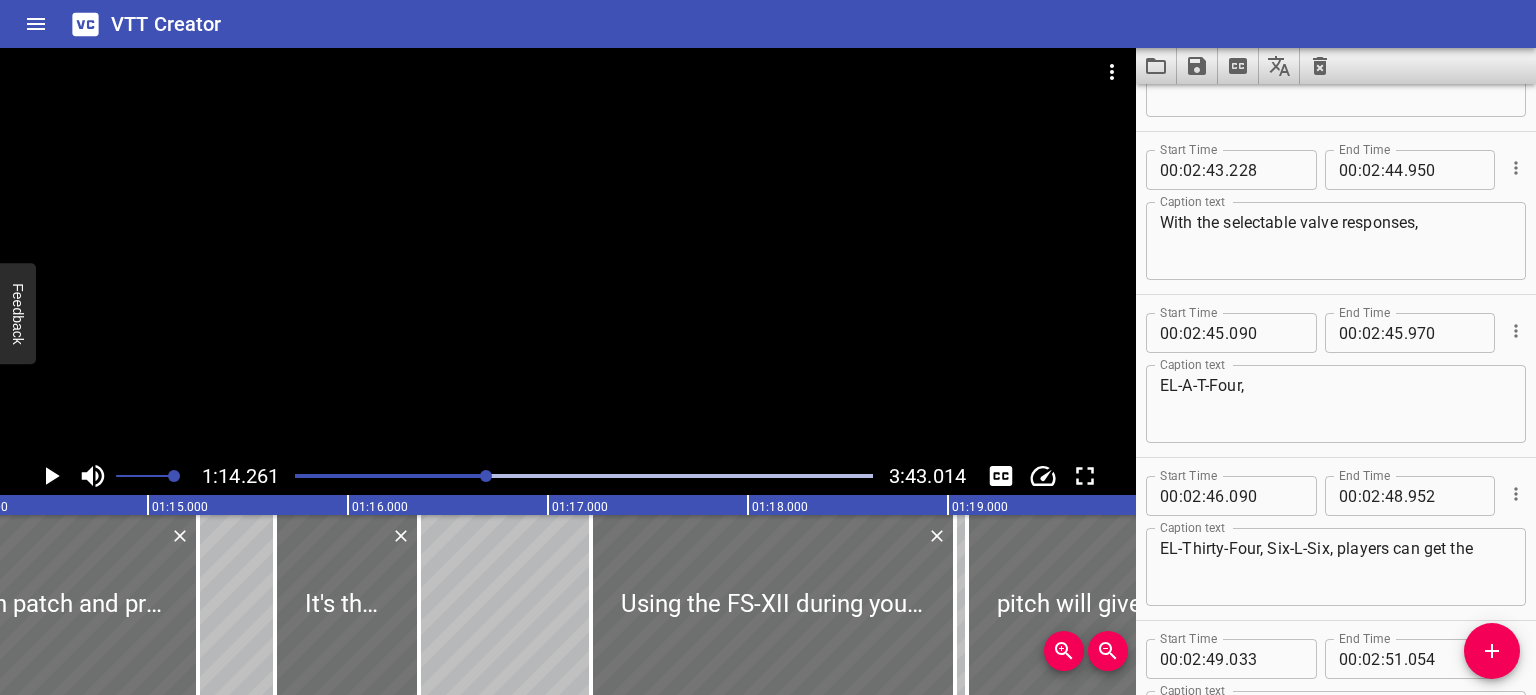 scroll, scrollTop: 14237, scrollLeft: 0, axis: vertical 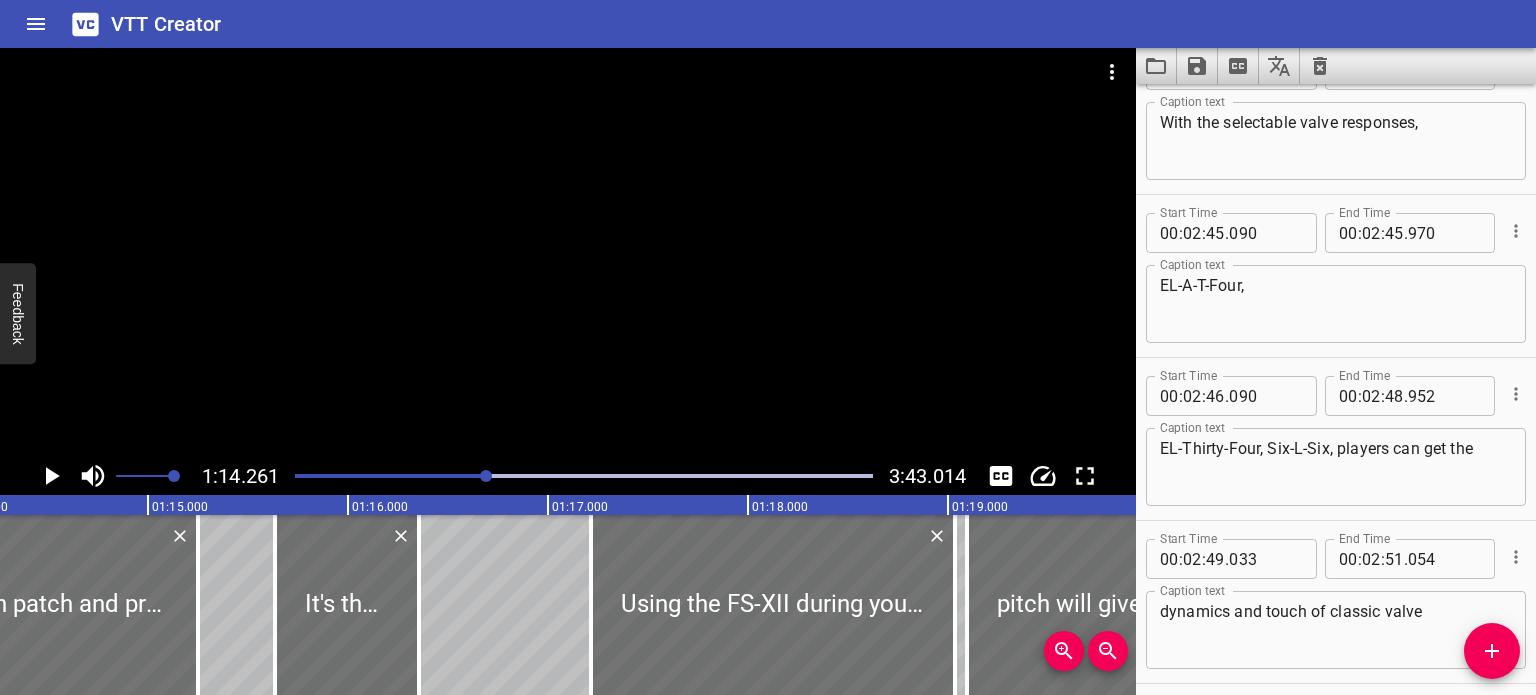 type on "The FS-12 can be used with" 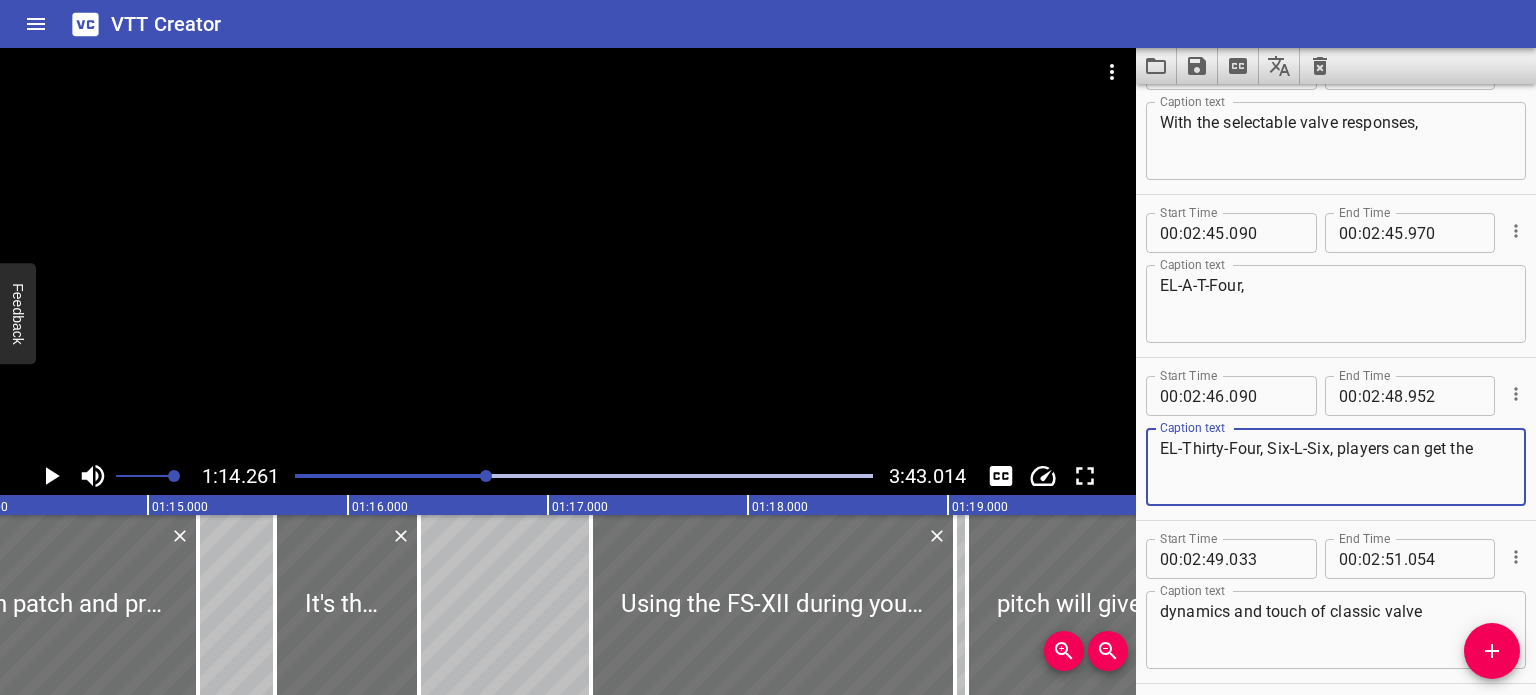 drag, startPoint x: 1257, startPoint y: 447, endPoint x: 1192, endPoint y: 450, distance: 65.06919 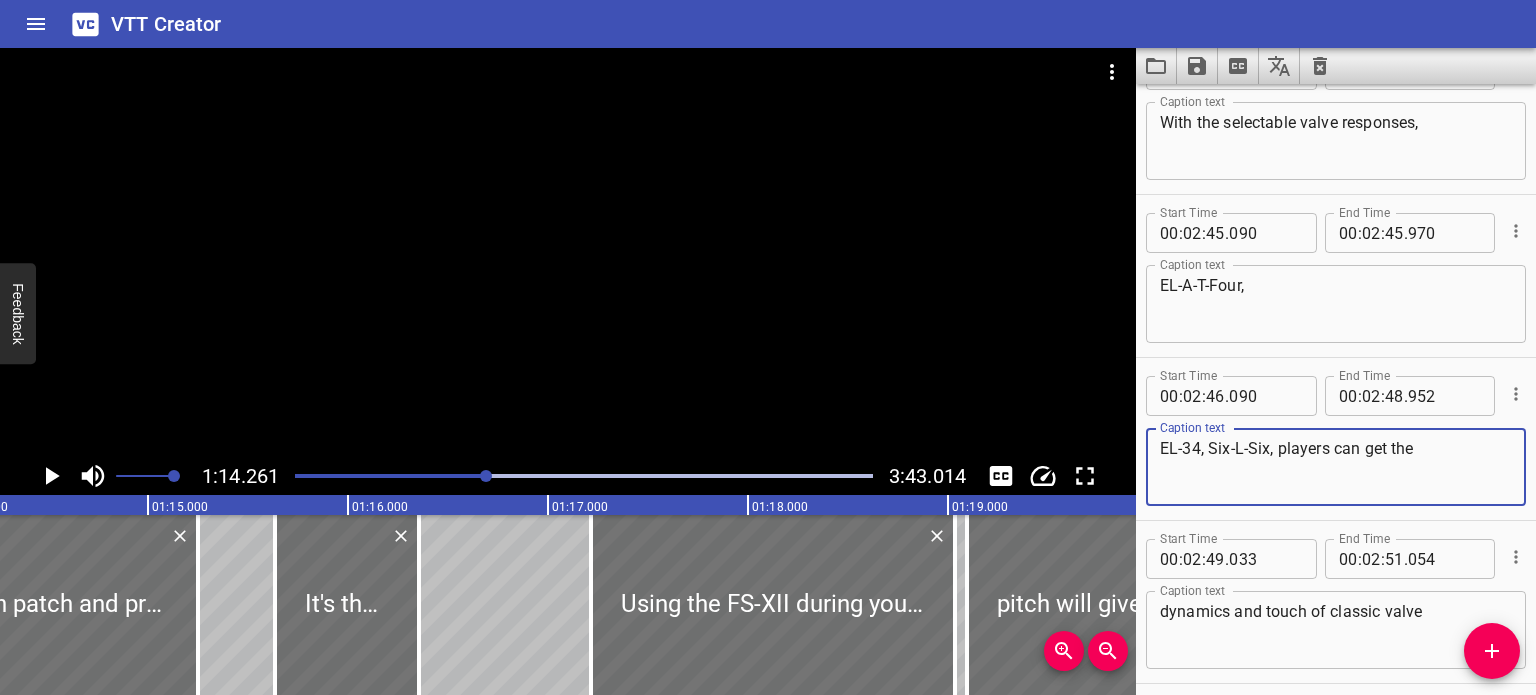 drag, startPoint x: 1265, startPoint y: 444, endPoint x: 1216, endPoint y: 444, distance: 49 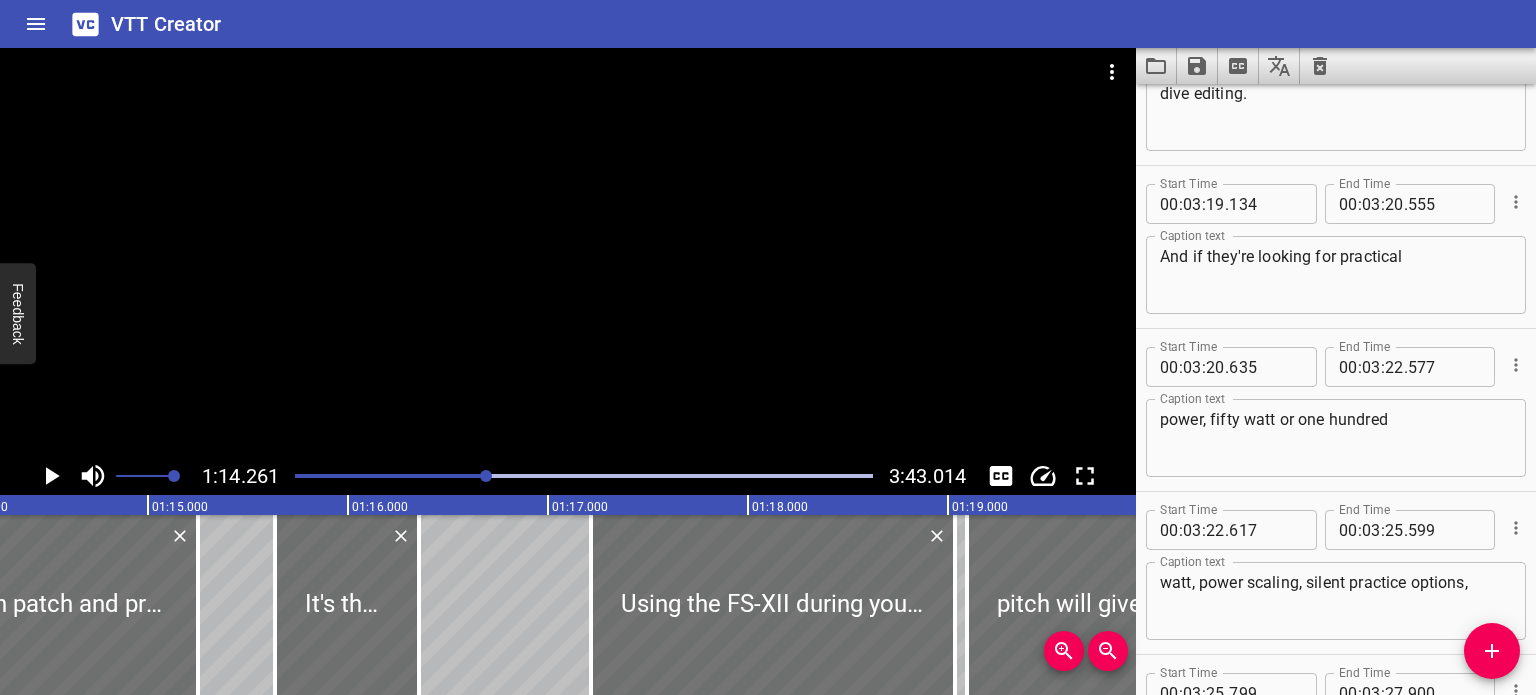 scroll, scrollTop: 17137, scrollLeft: 0, axis: vertical 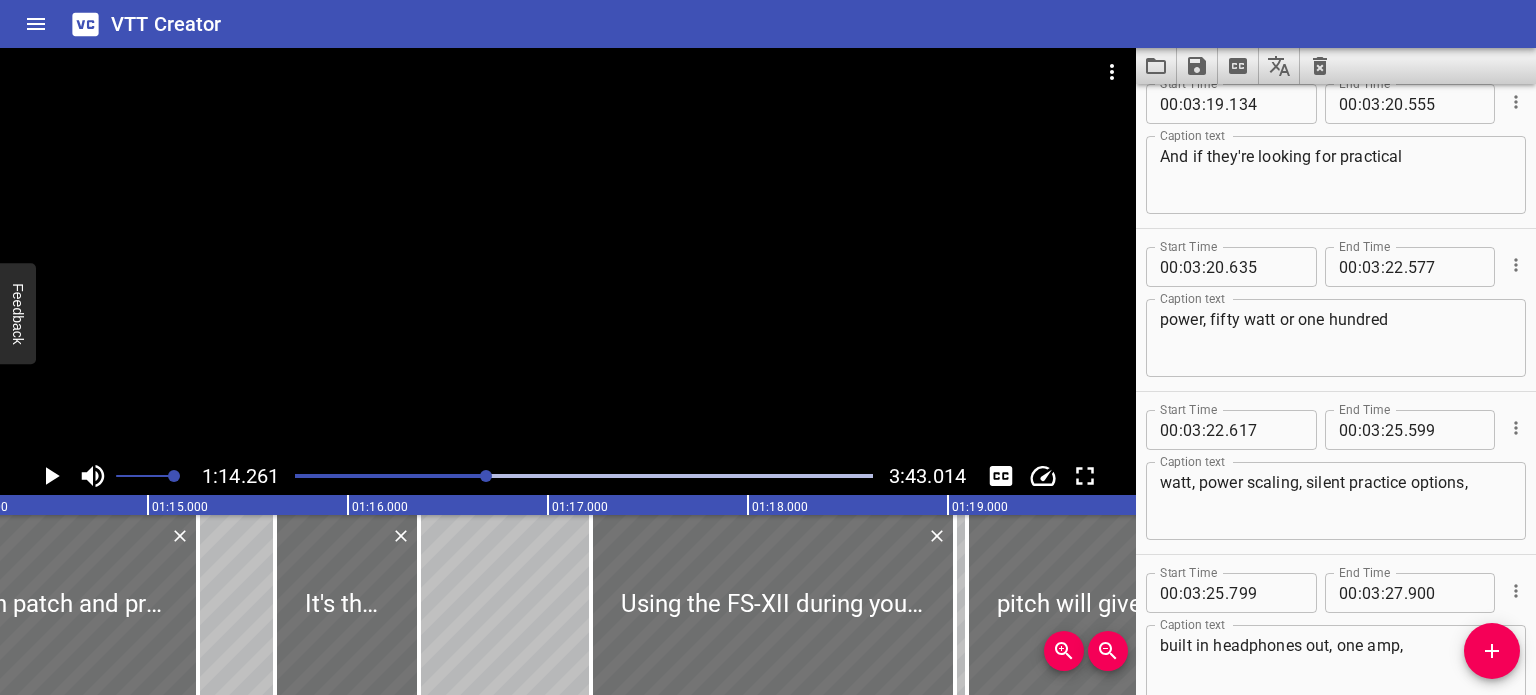 type on "EL-34, 6L6, players can get the" 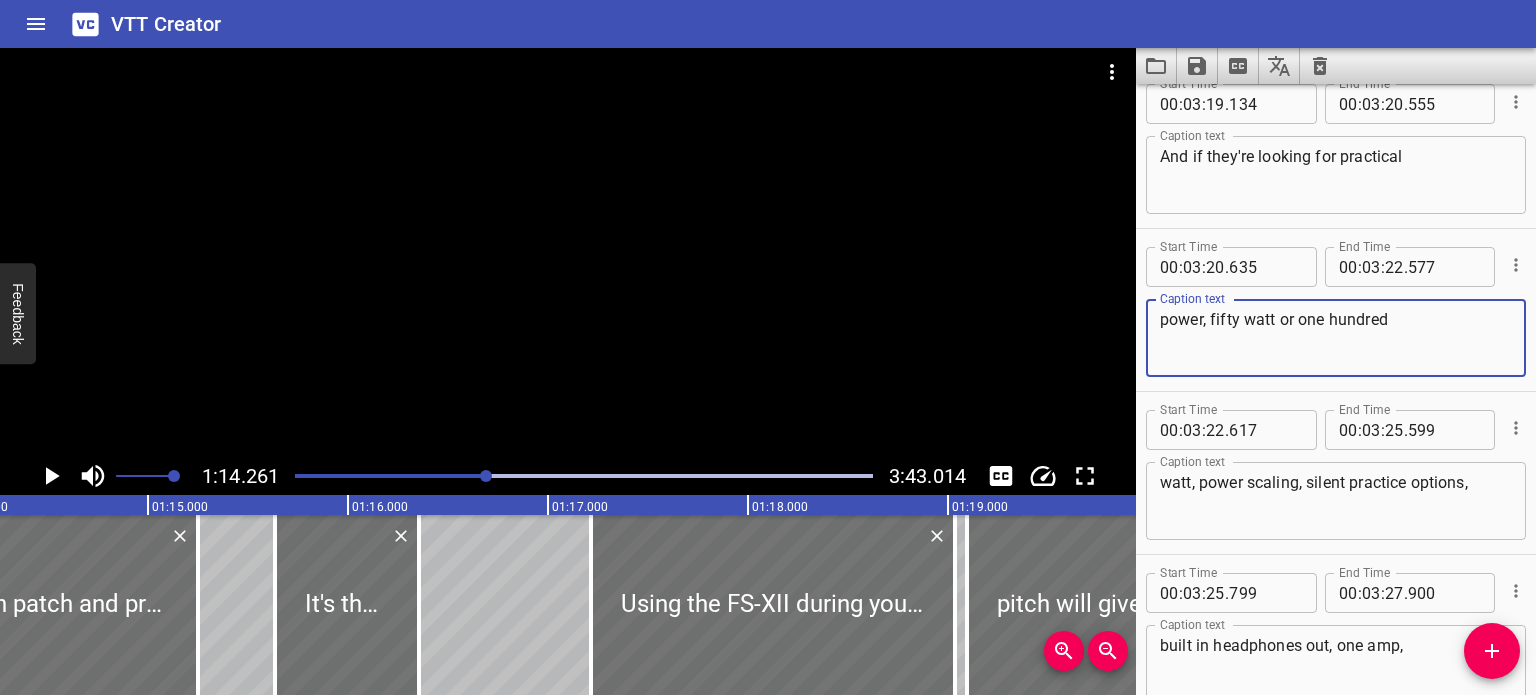 click on "power, fifty watt or one hundred" at bounding box center (1336, 338) 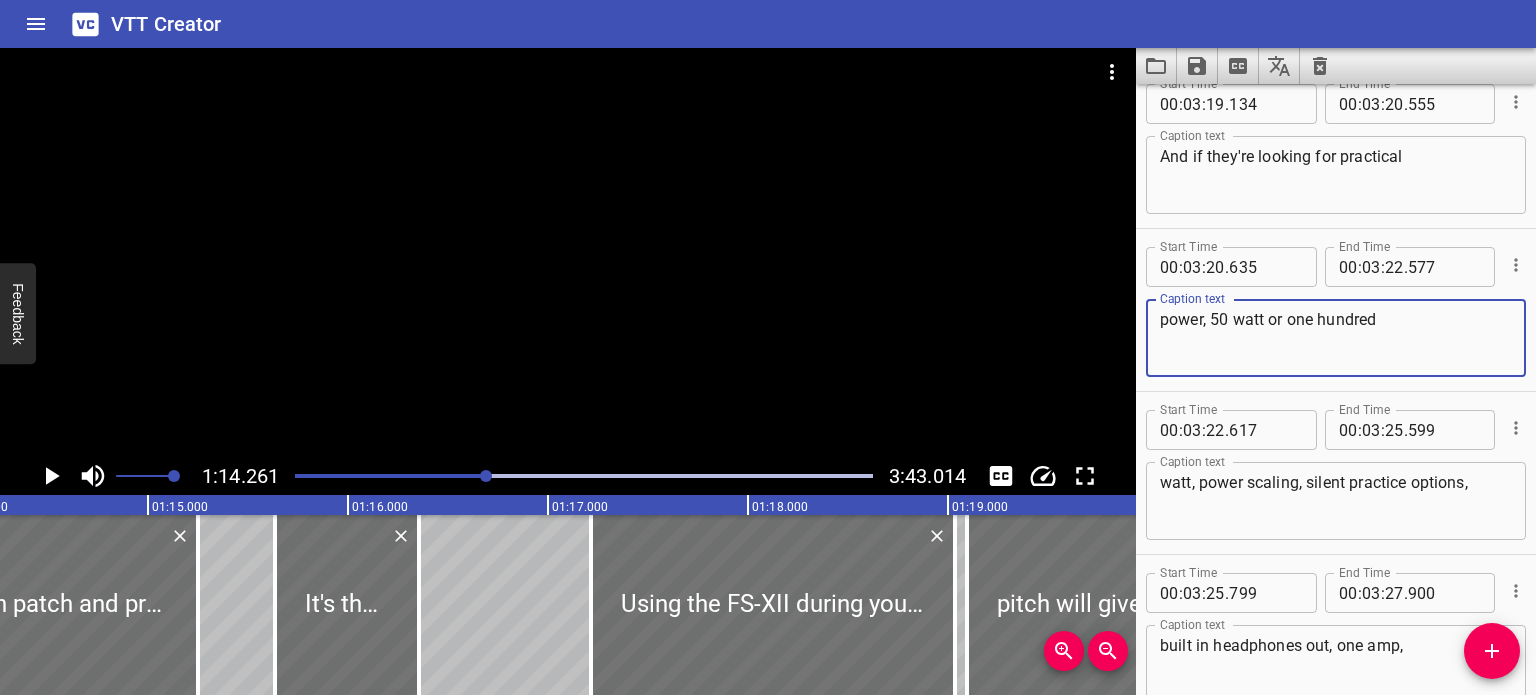 drag, startPoint x: 1380, startPoint y: 316, endPoint x: 1295, endPoint y: 307, distance: 85.47514 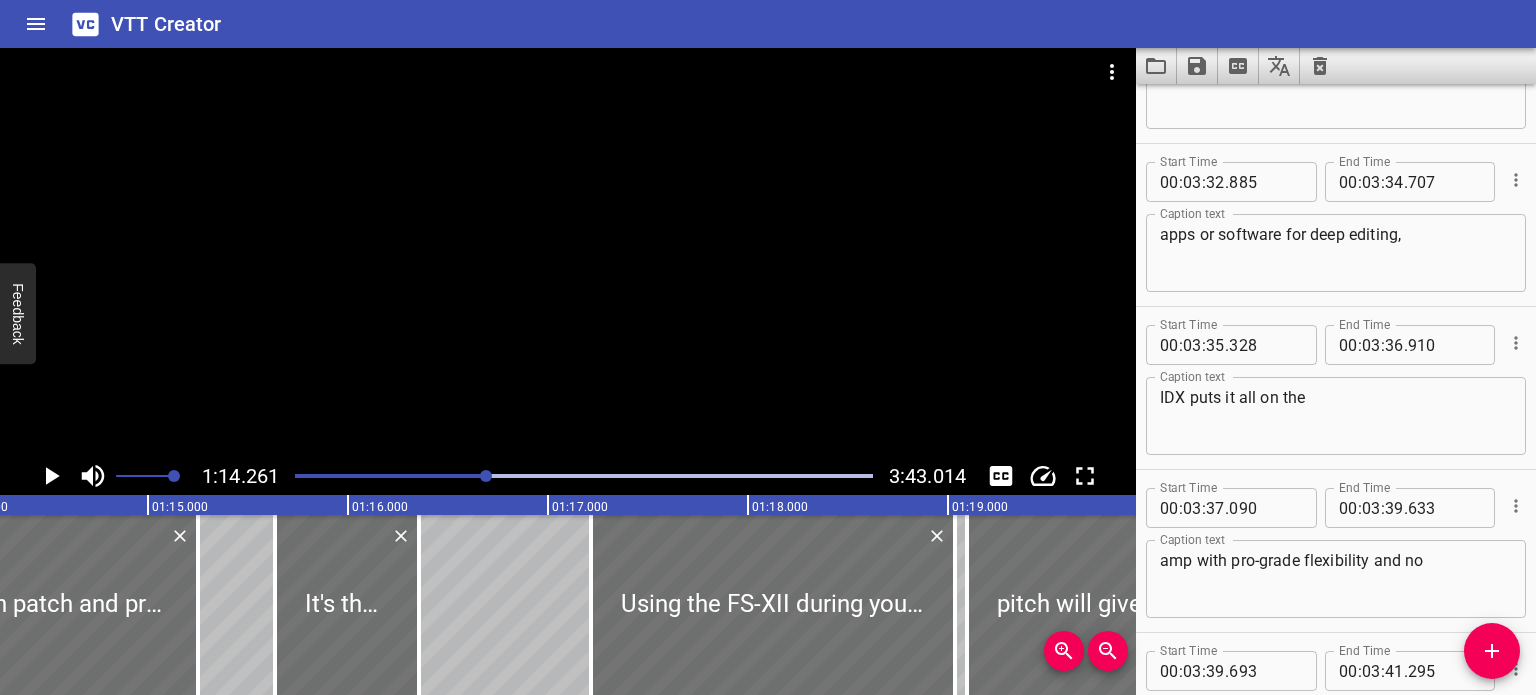 scroll, scrollTop: 18137, scrollLeft: 0, axis: vertical 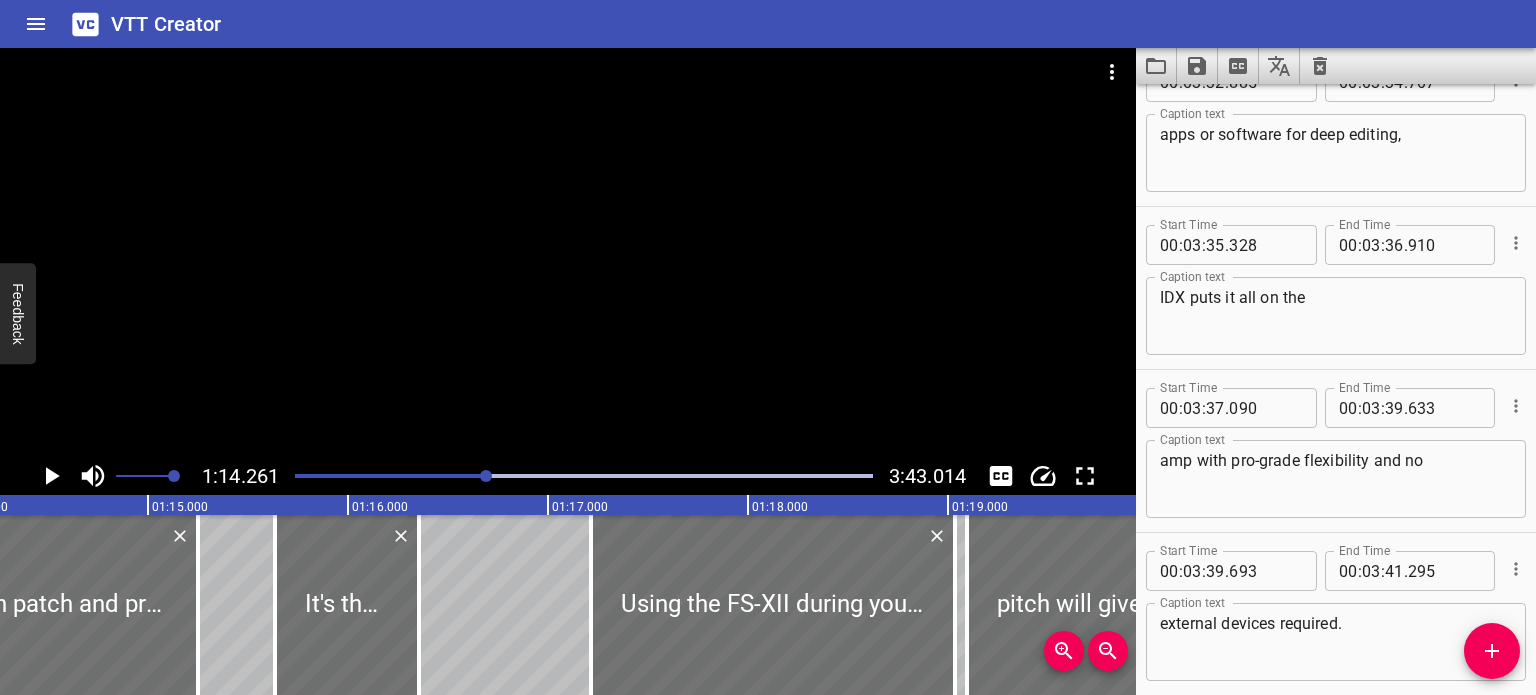 type on "power, 50 watt or 100" 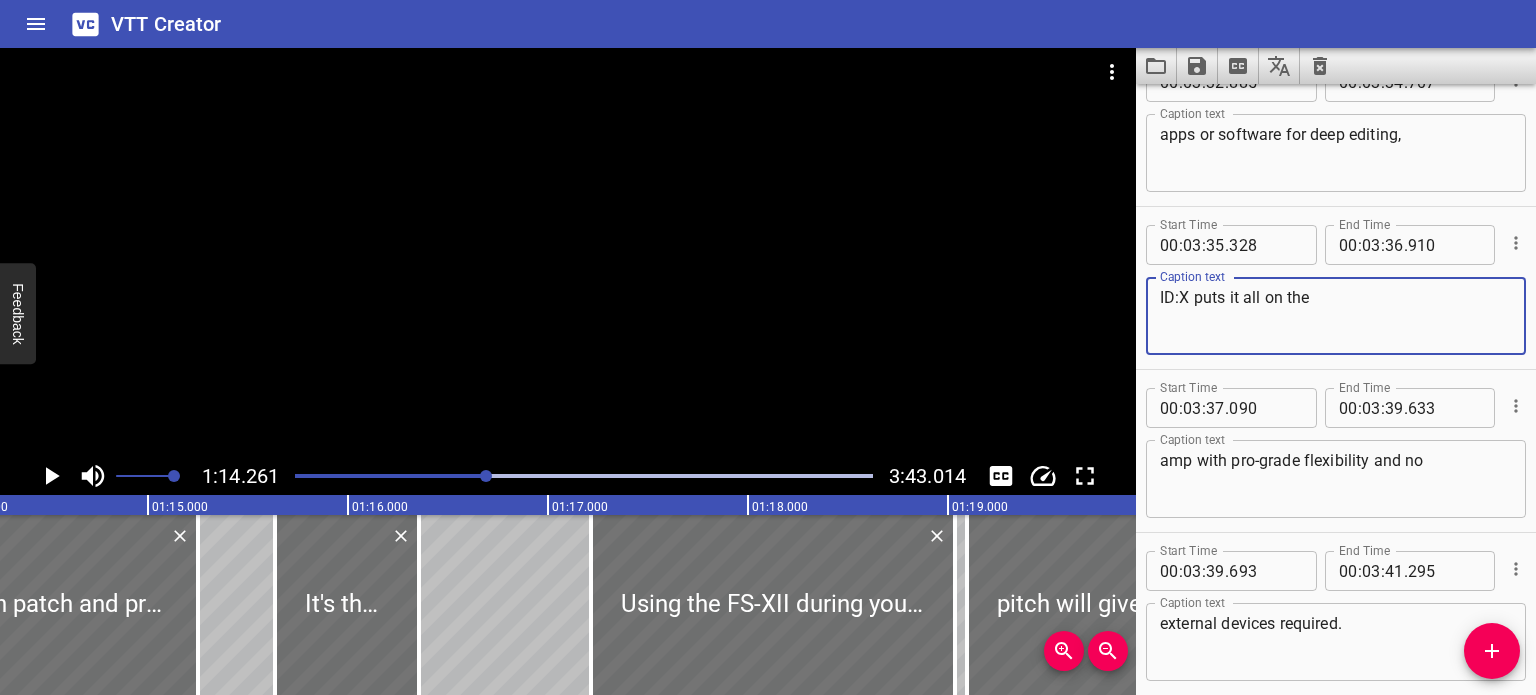 scroll, scrollTop: 18228, scrollLeft: 0, axis: vertical 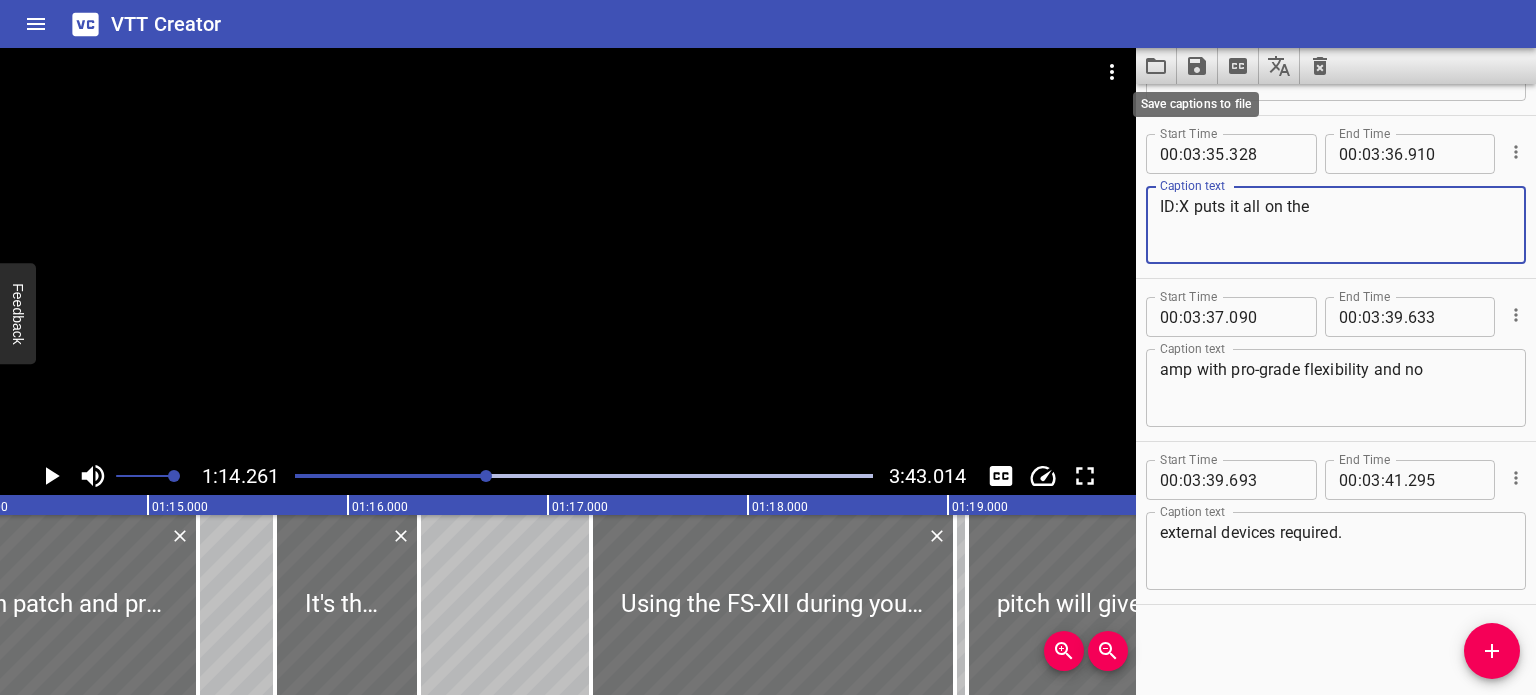 type on "ID:X puts it all on the" 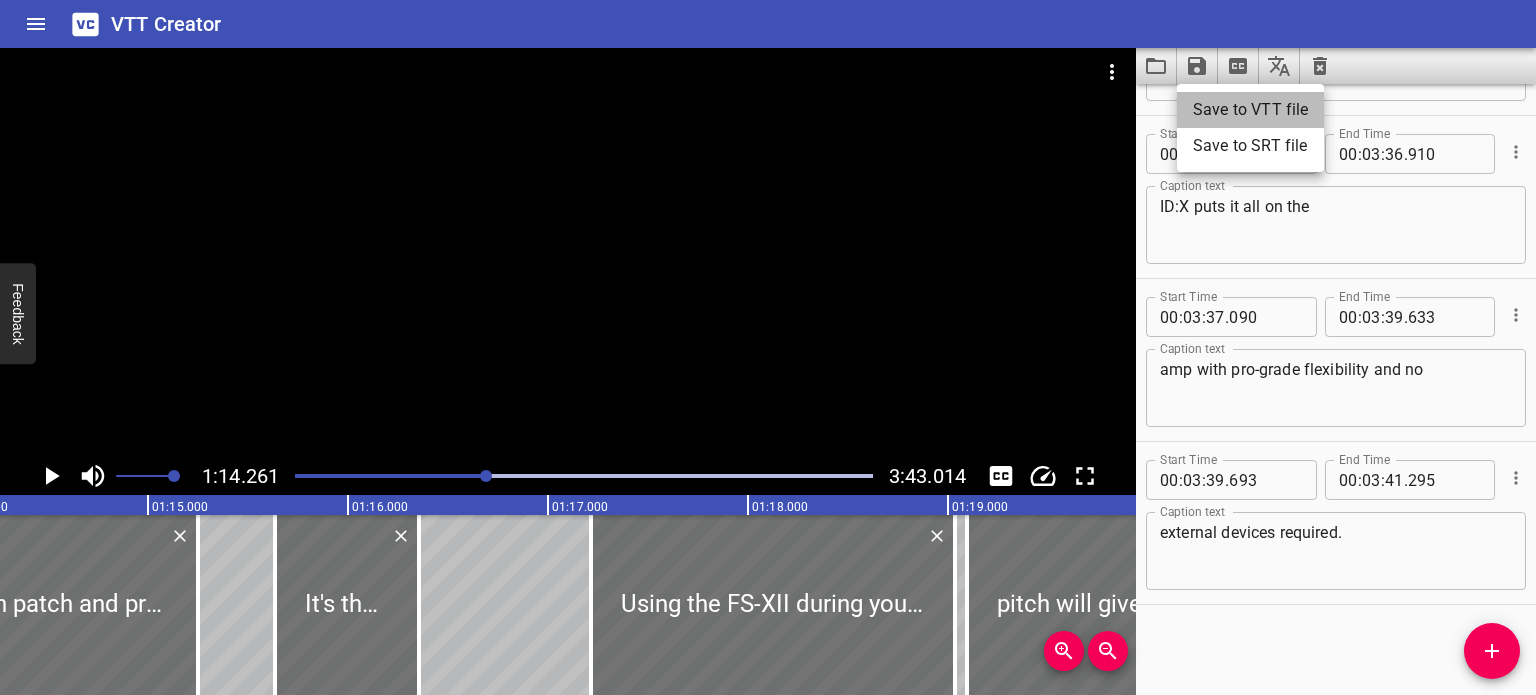 click on "Save to VTT file" at bounding box center [1250, 110] 